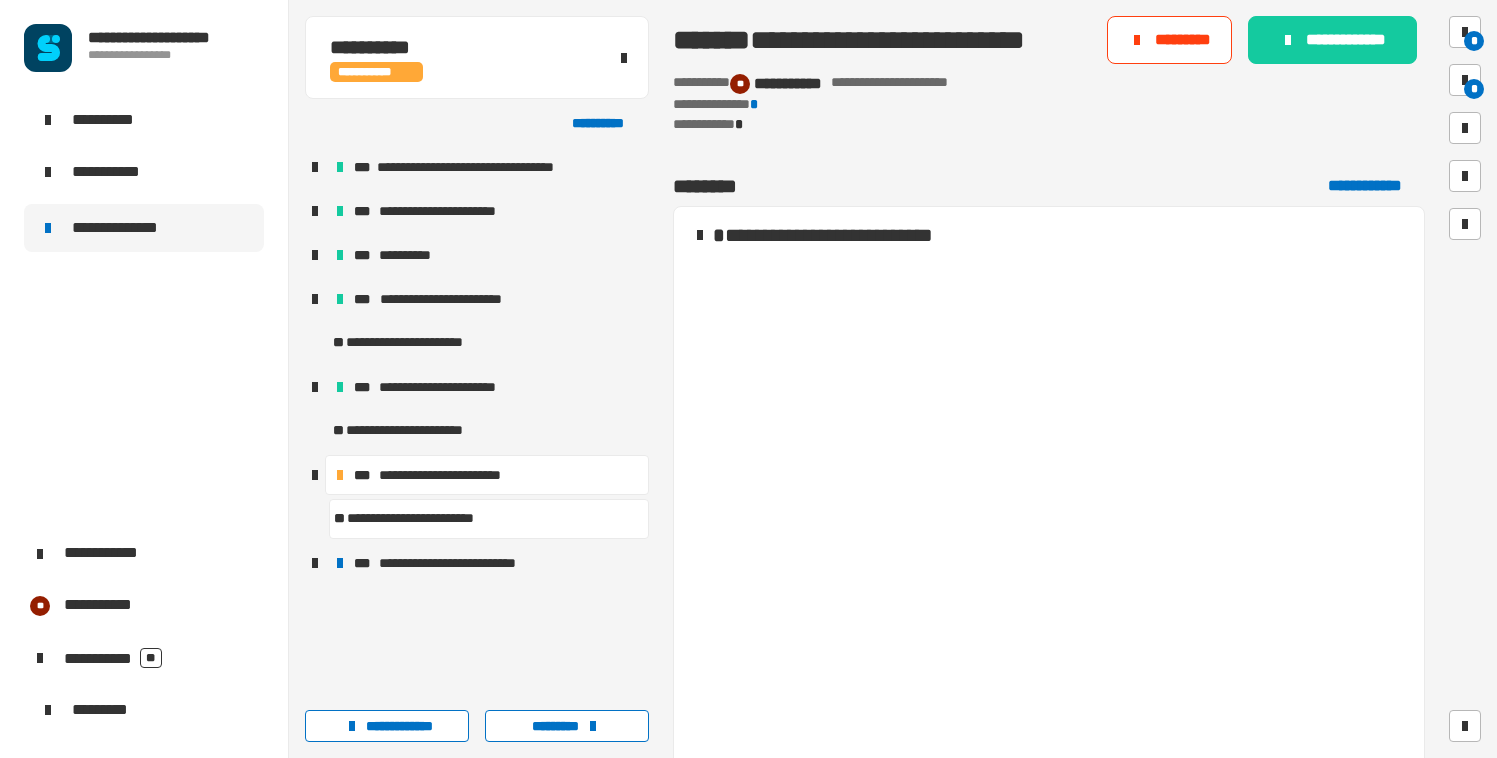 scroll, scrollTop: 0, scrollLeft: 0, axis: both 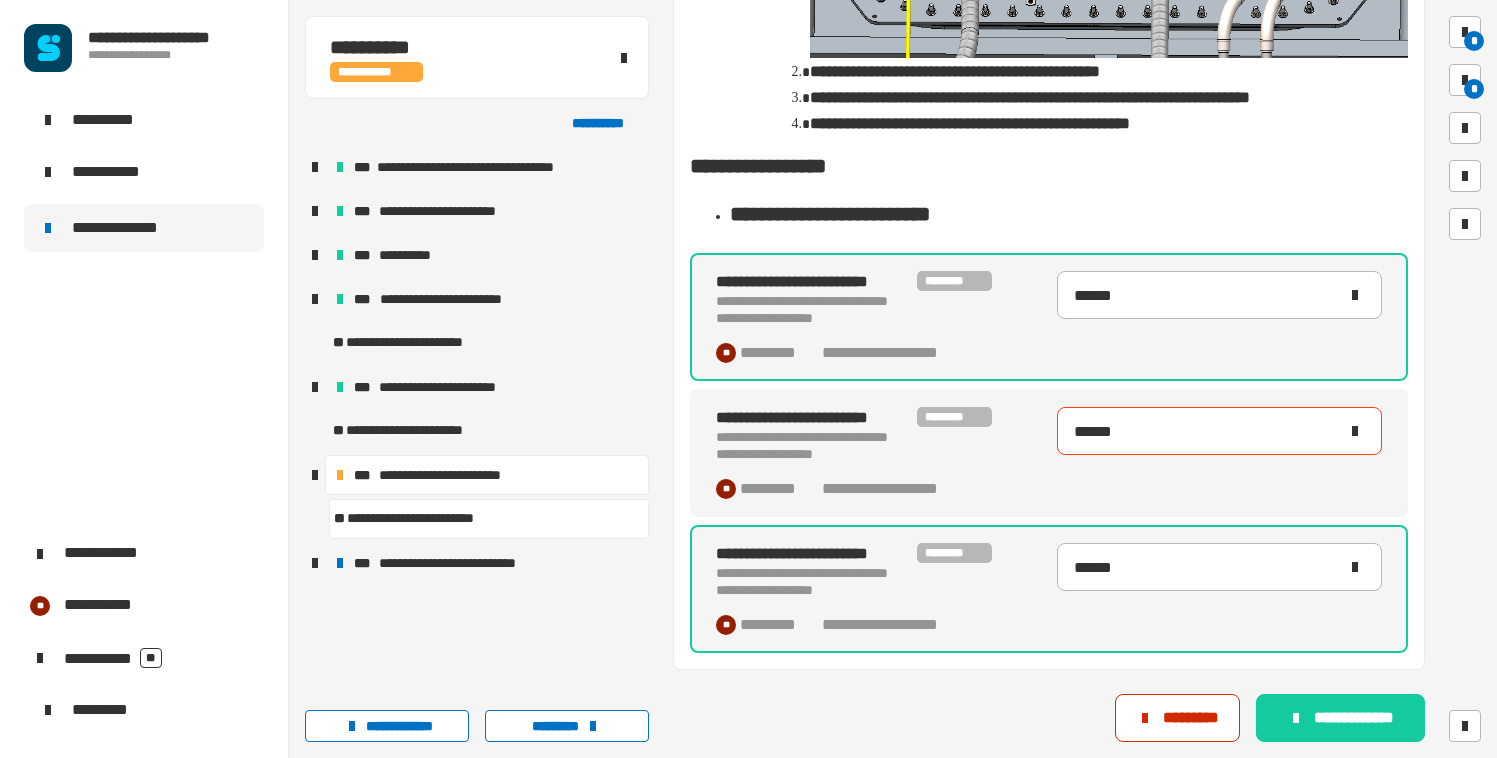 click on "*********" 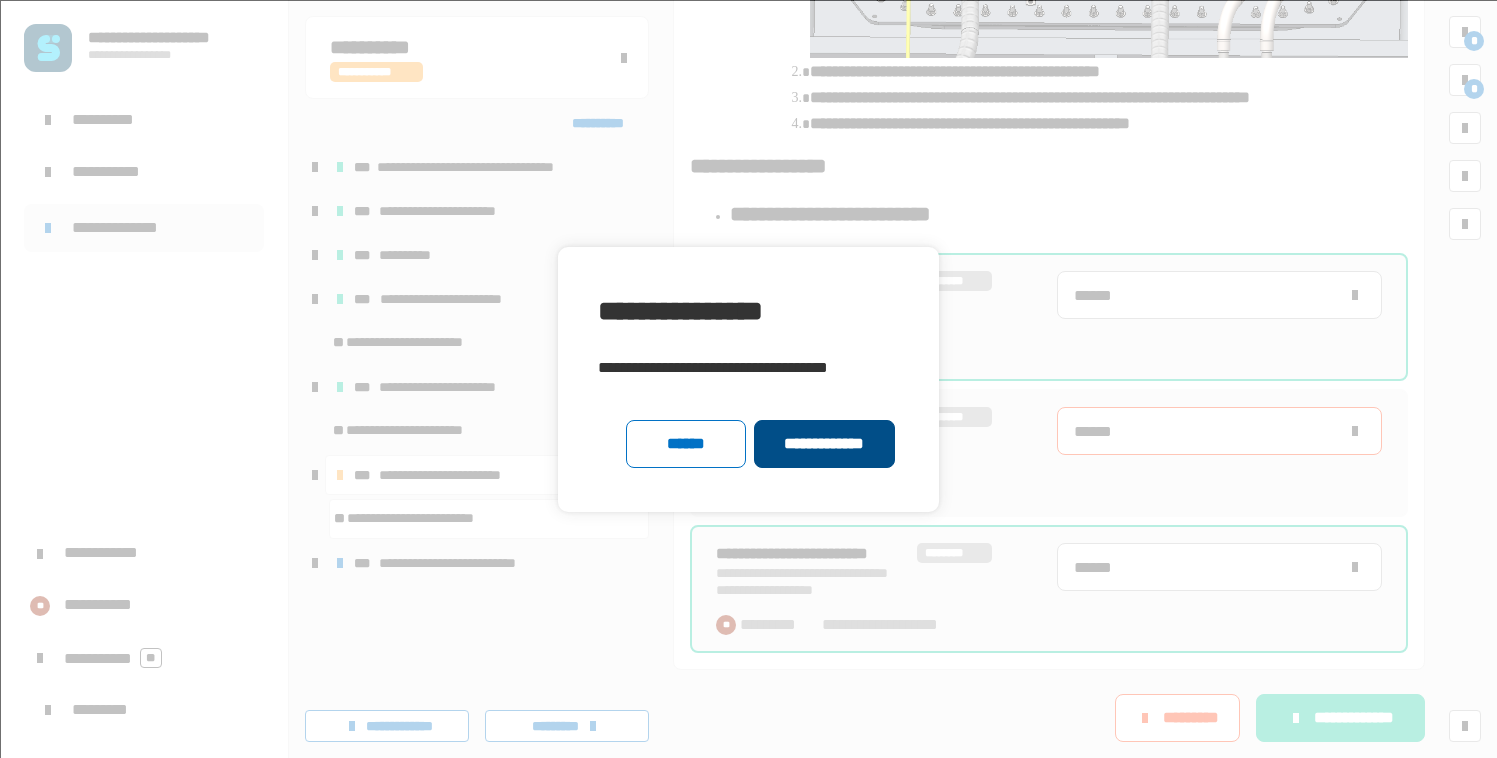 click on "**********" 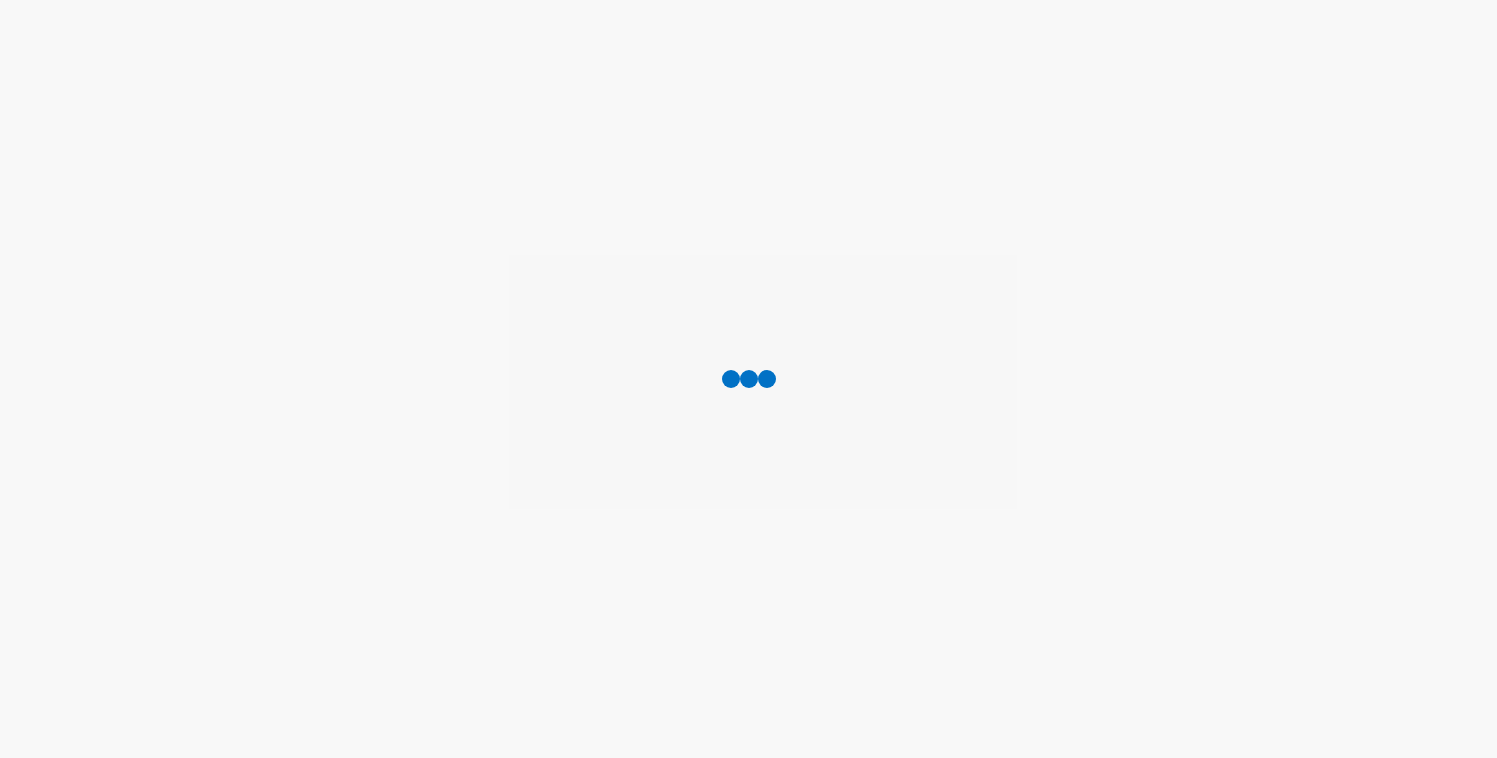 scroll, scrollTop: 0, scrollLeft: 0, axis: both 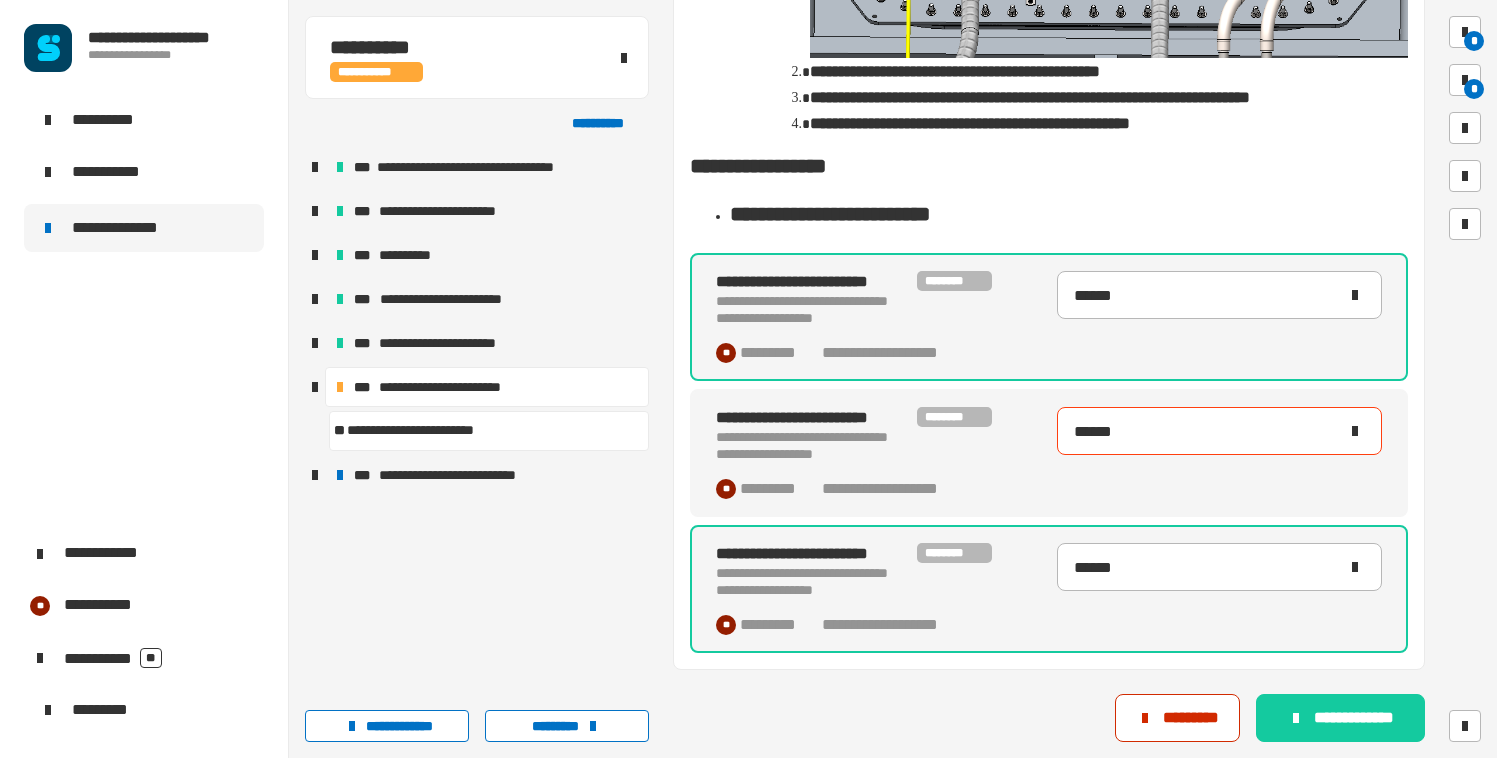 click on "*********" 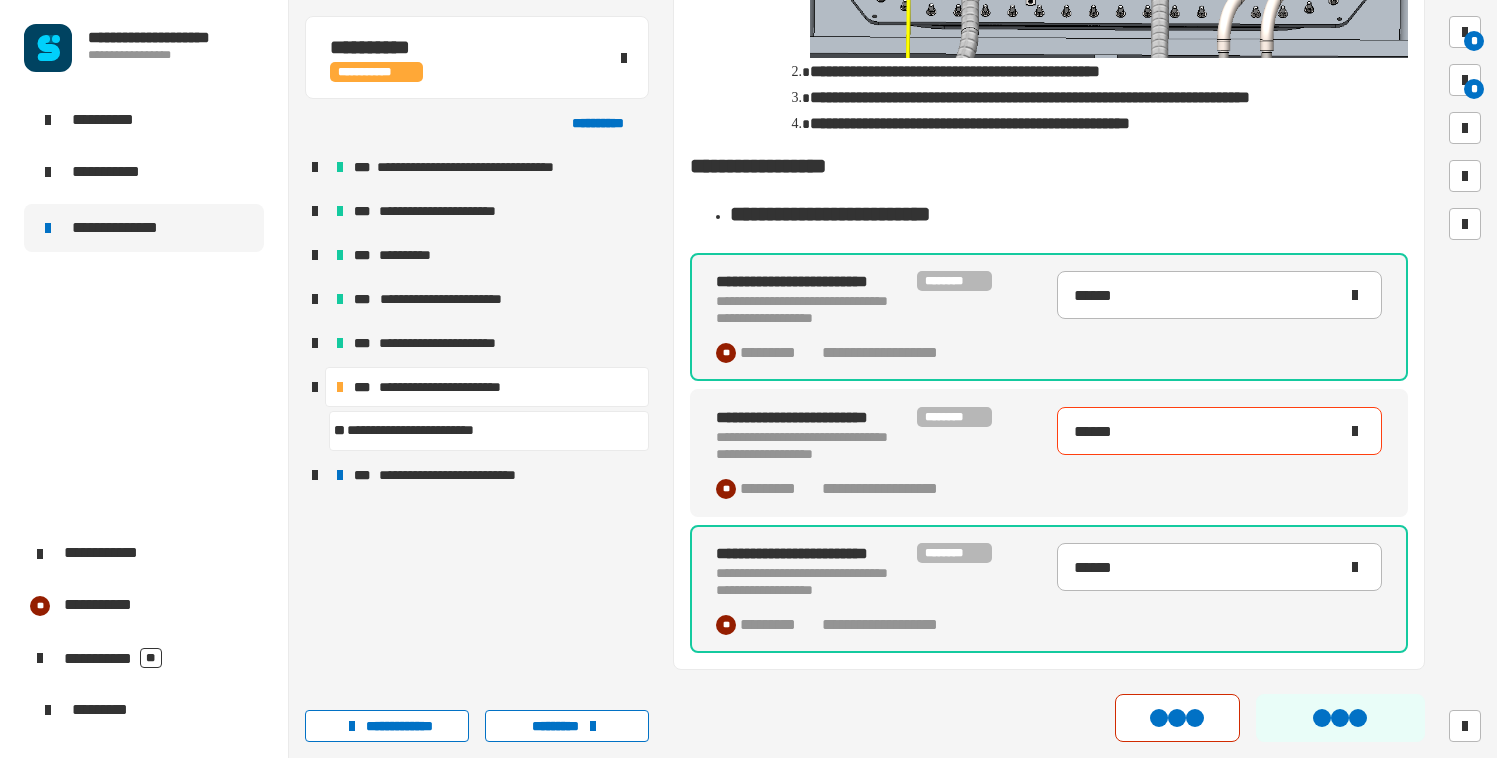 scroll, scrollTop: 2796, scrollLeft: 0, axis: vertical 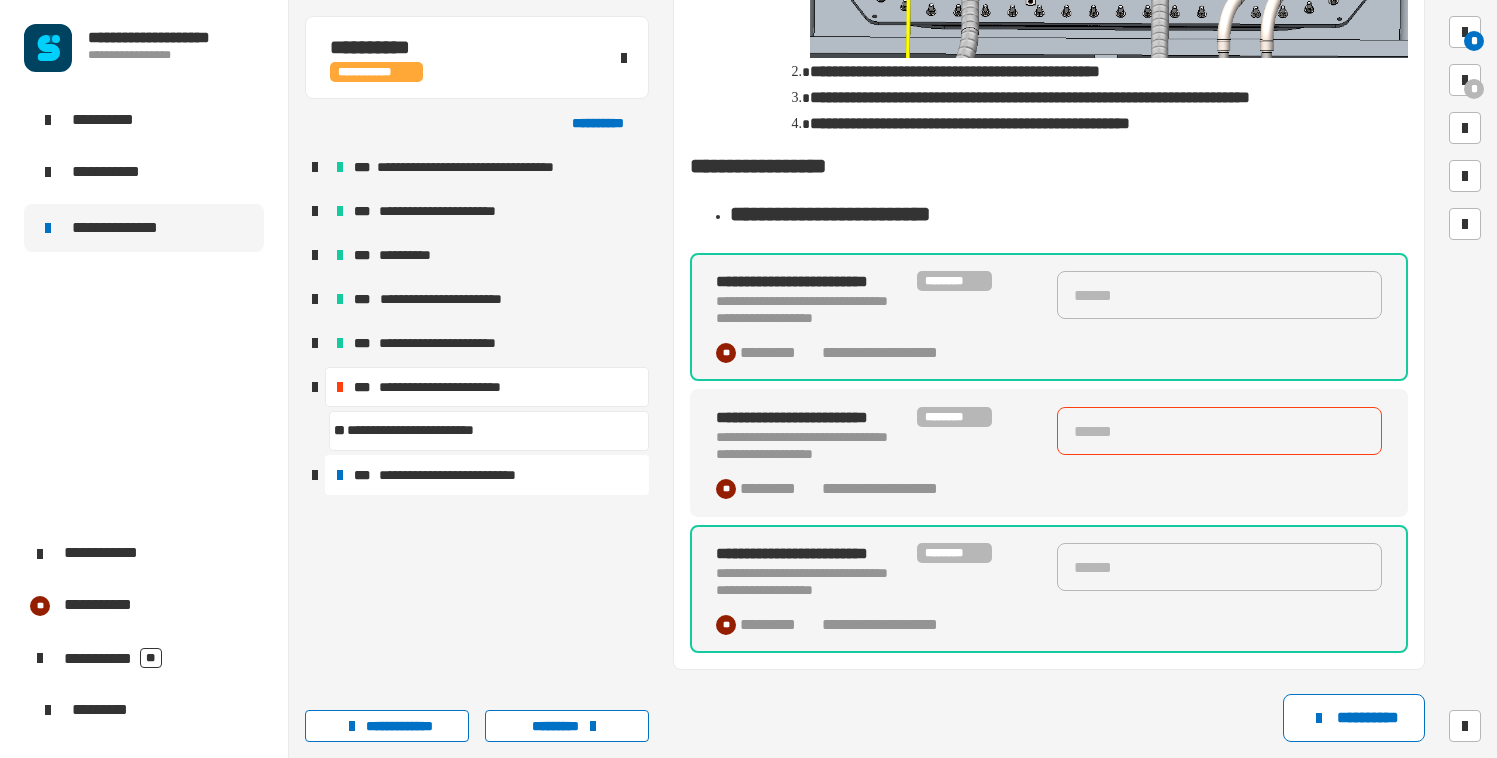 click on "**********" at bounding box center (472, 475) 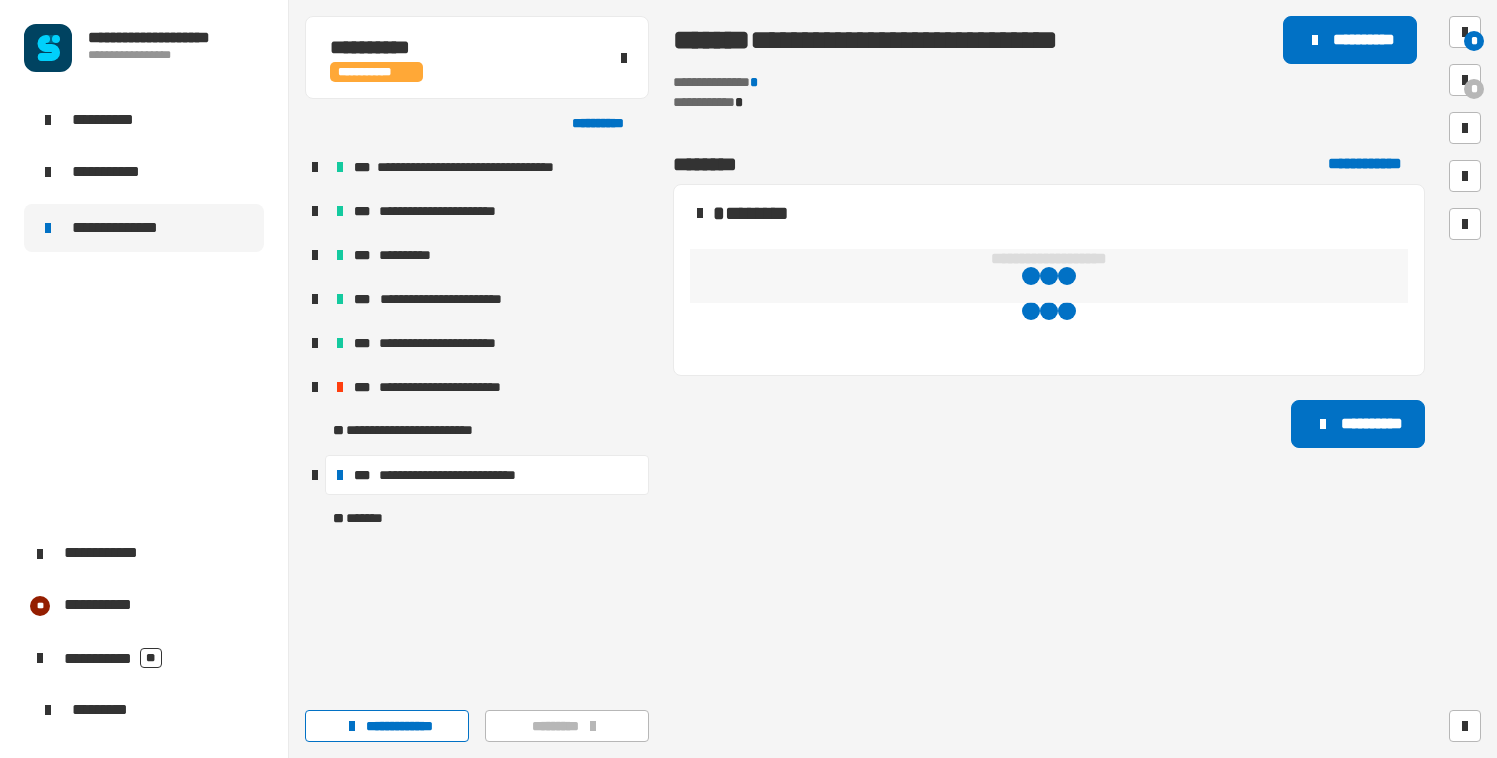 scroll, scrollTop: 0, scrollLeft: 0, axis: both 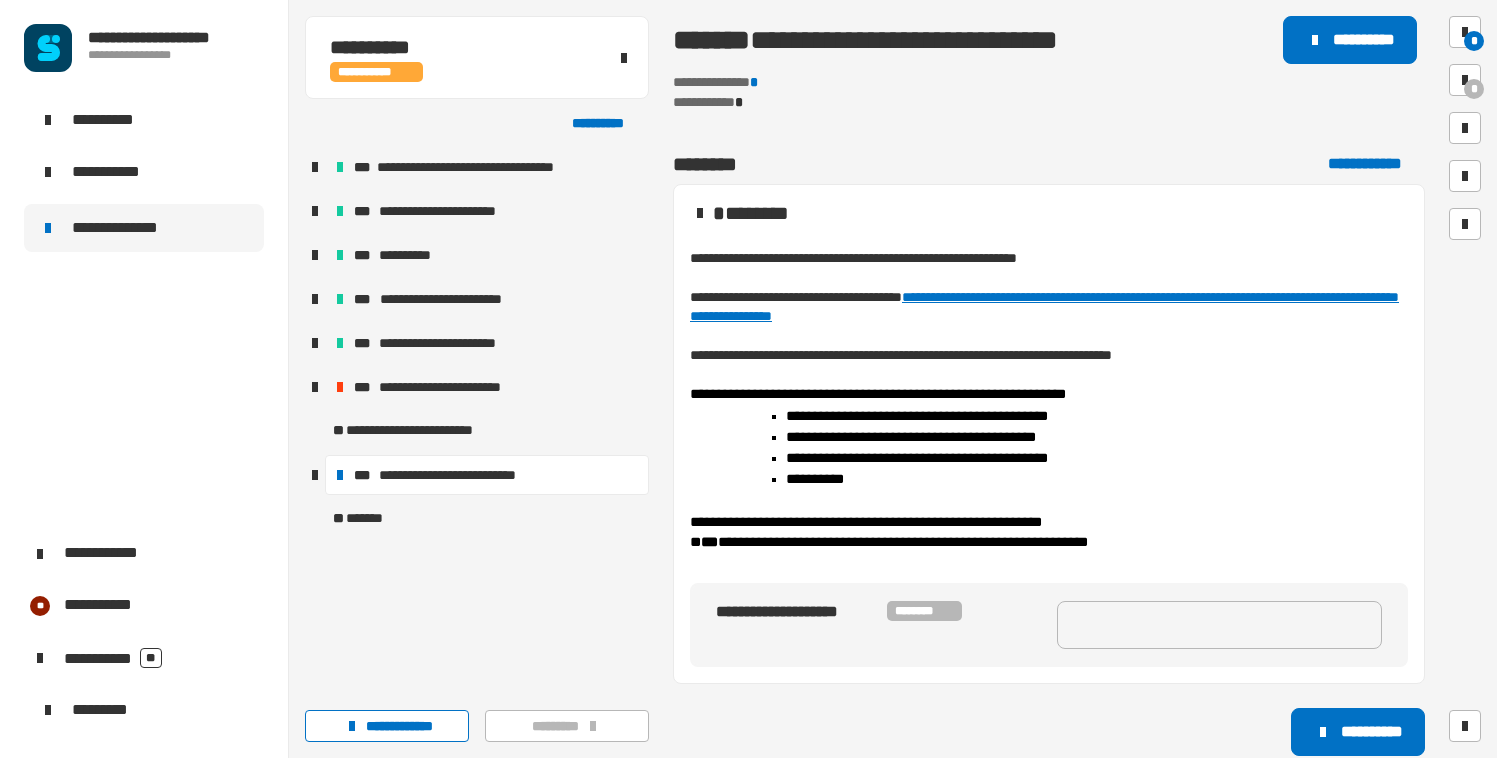 click at bounding box center [1219, 625] 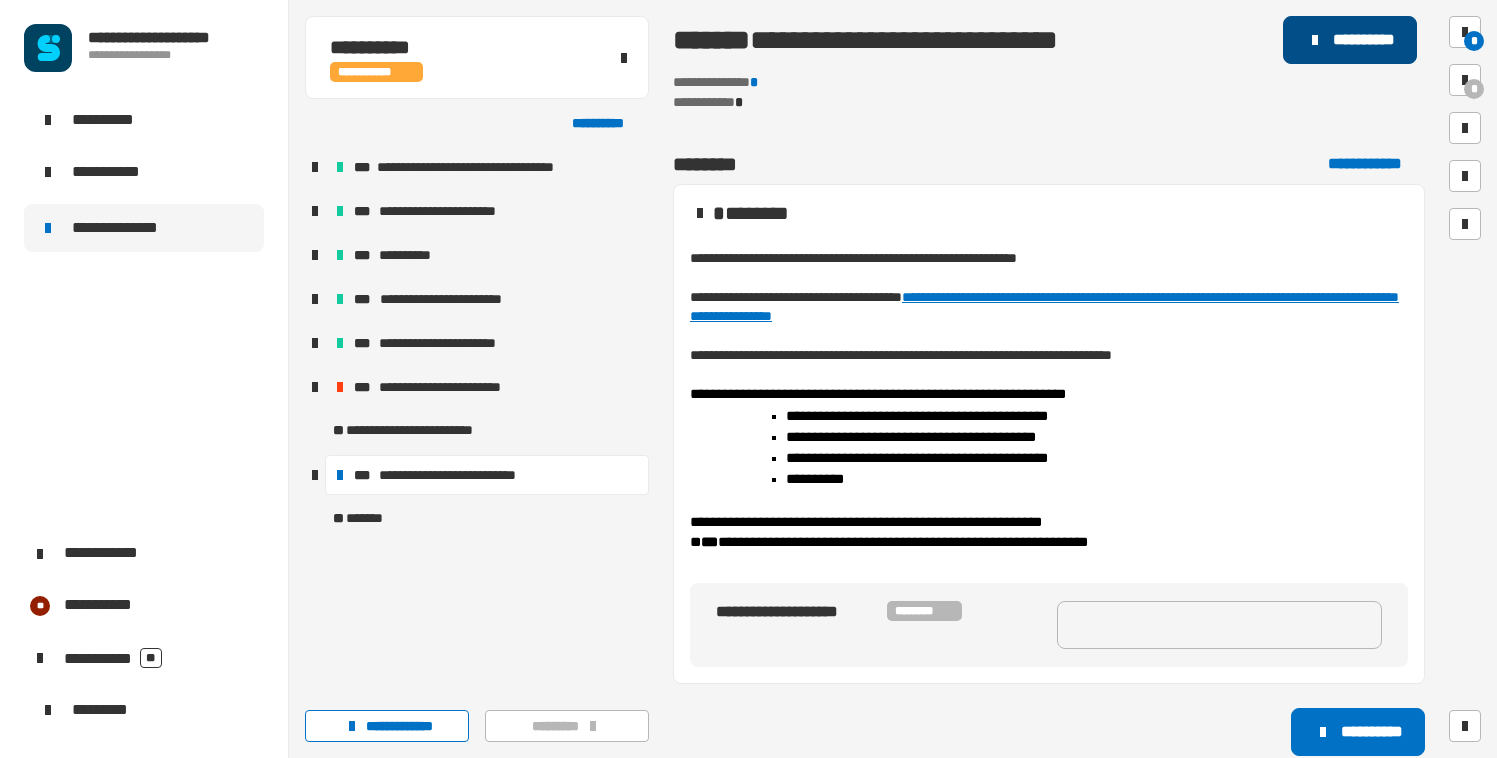 click on "**********" 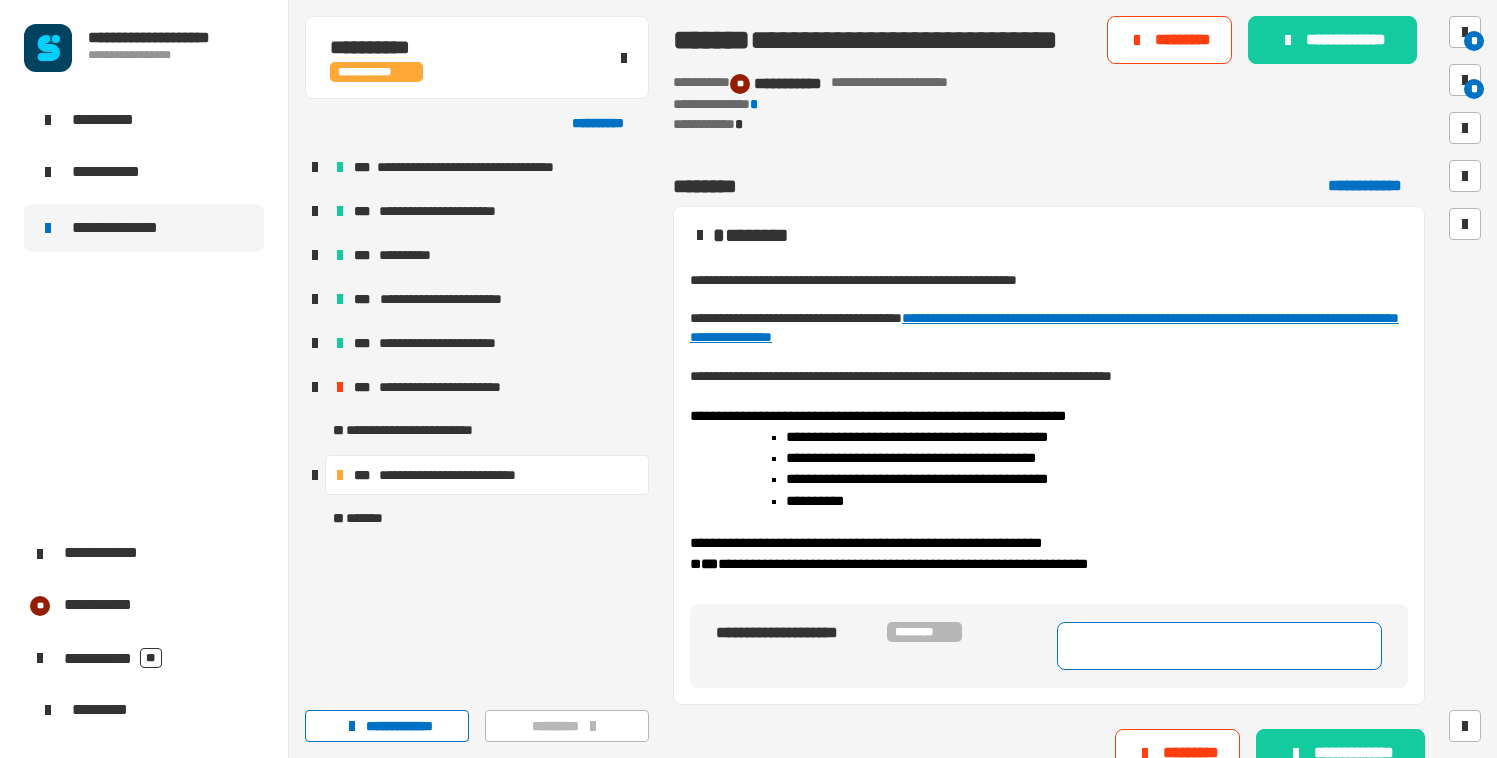 click at bounding box center [1219, 646] 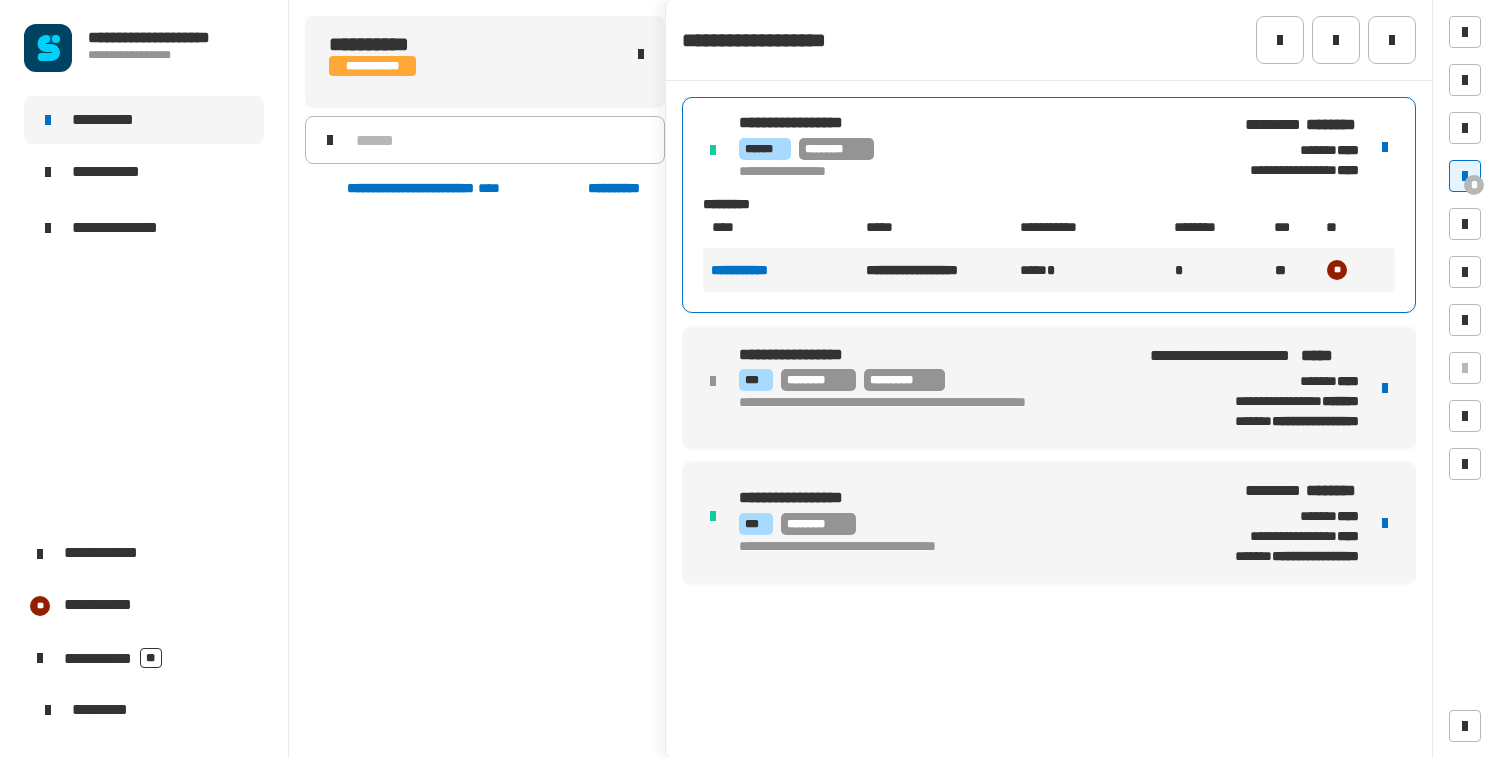 scroll, scrollTop: 0, scrollLeft: 0, axis: both 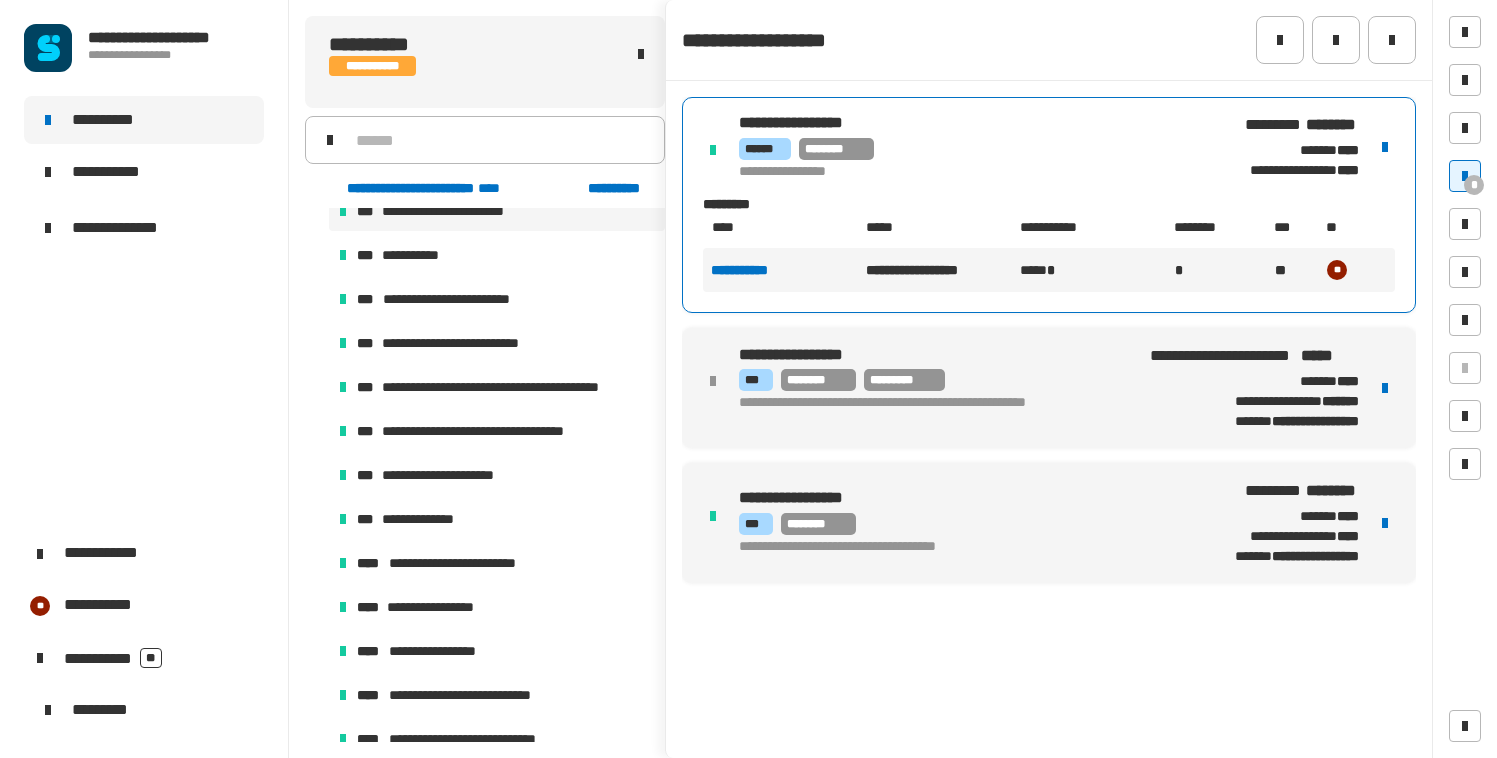 click on "****** ********" at bounding box center (977, 149) 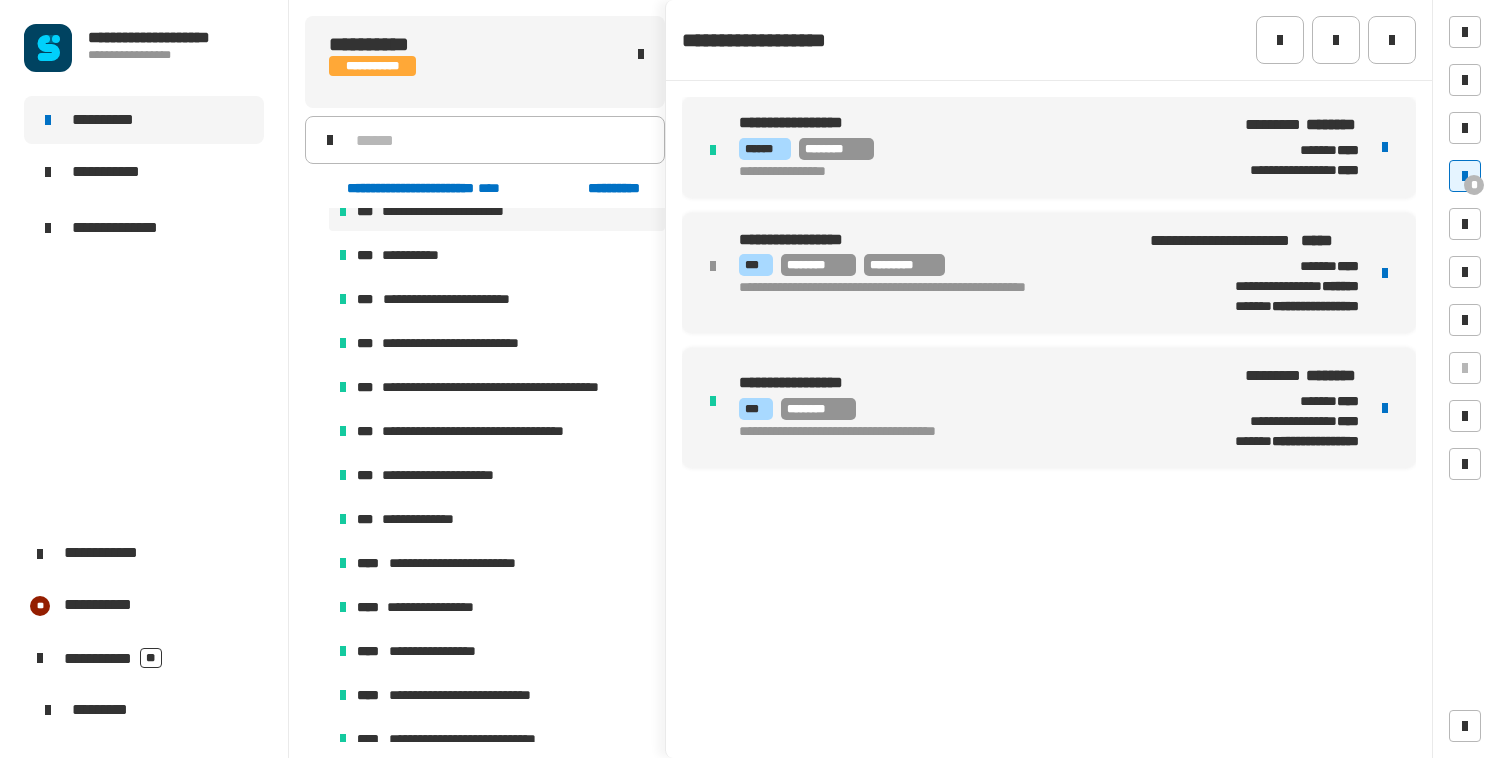 click on "****** ********" at bounding box center [977, 149] 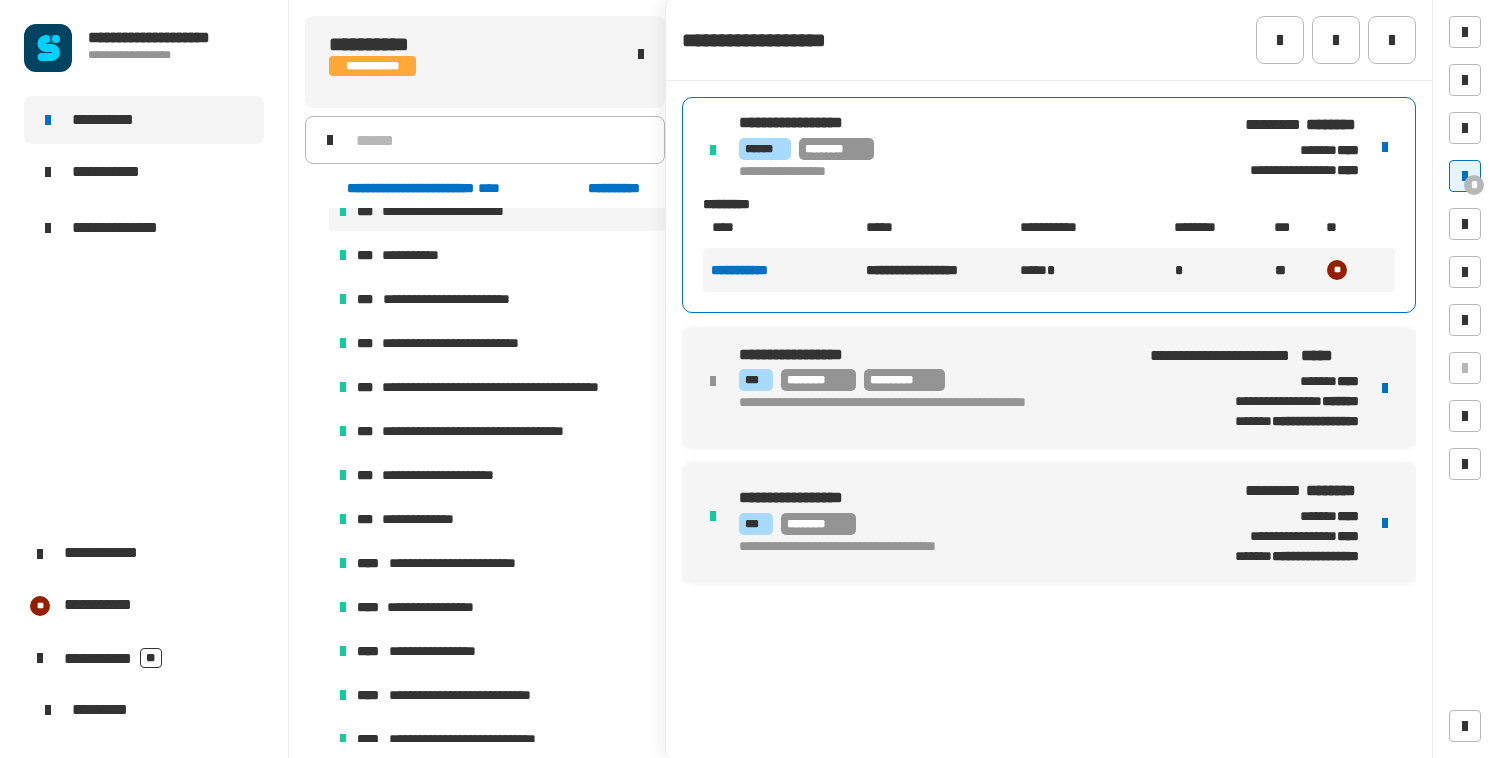 click at bounding box center (1385, 147) 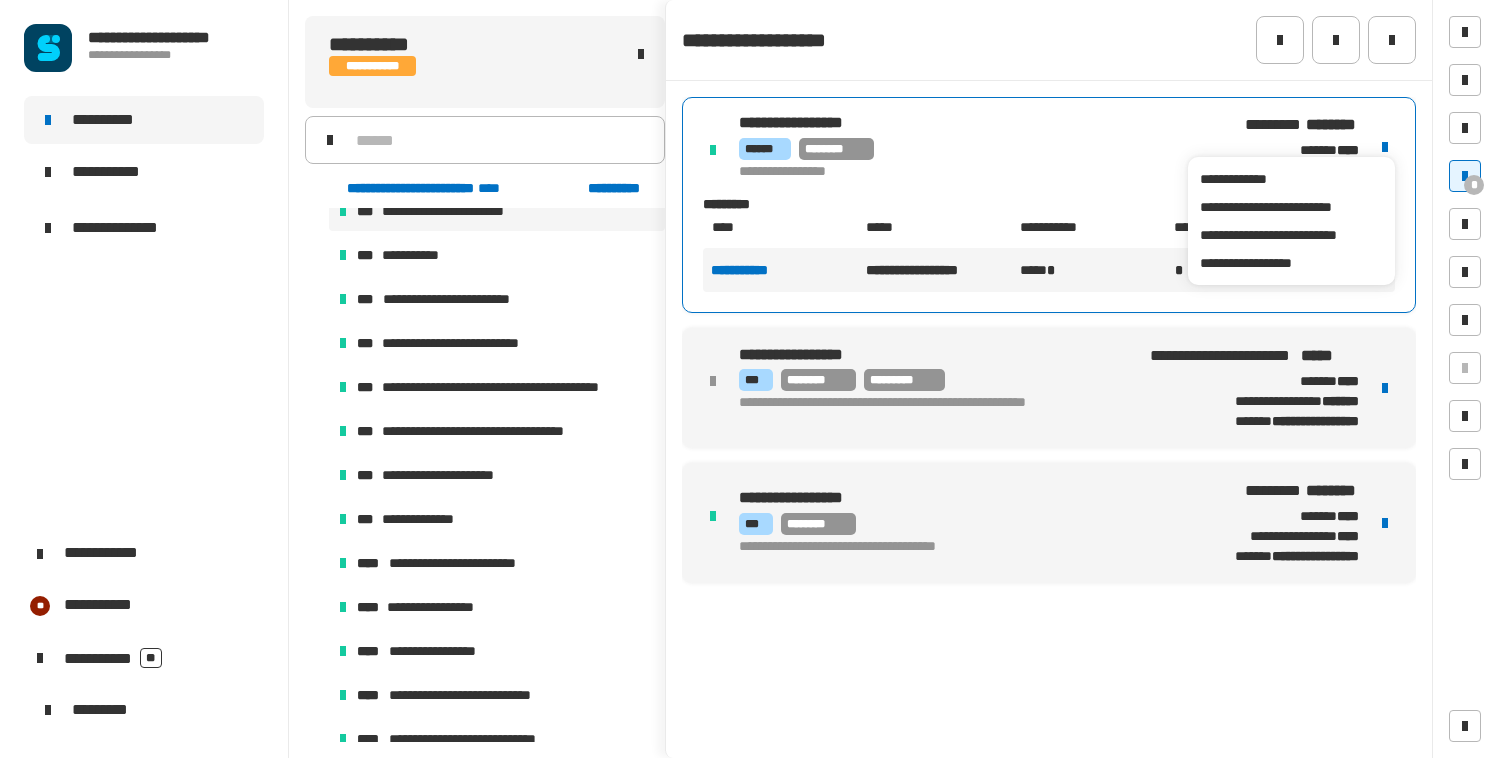 click on "****** ********" at bounding box center (977, 149) 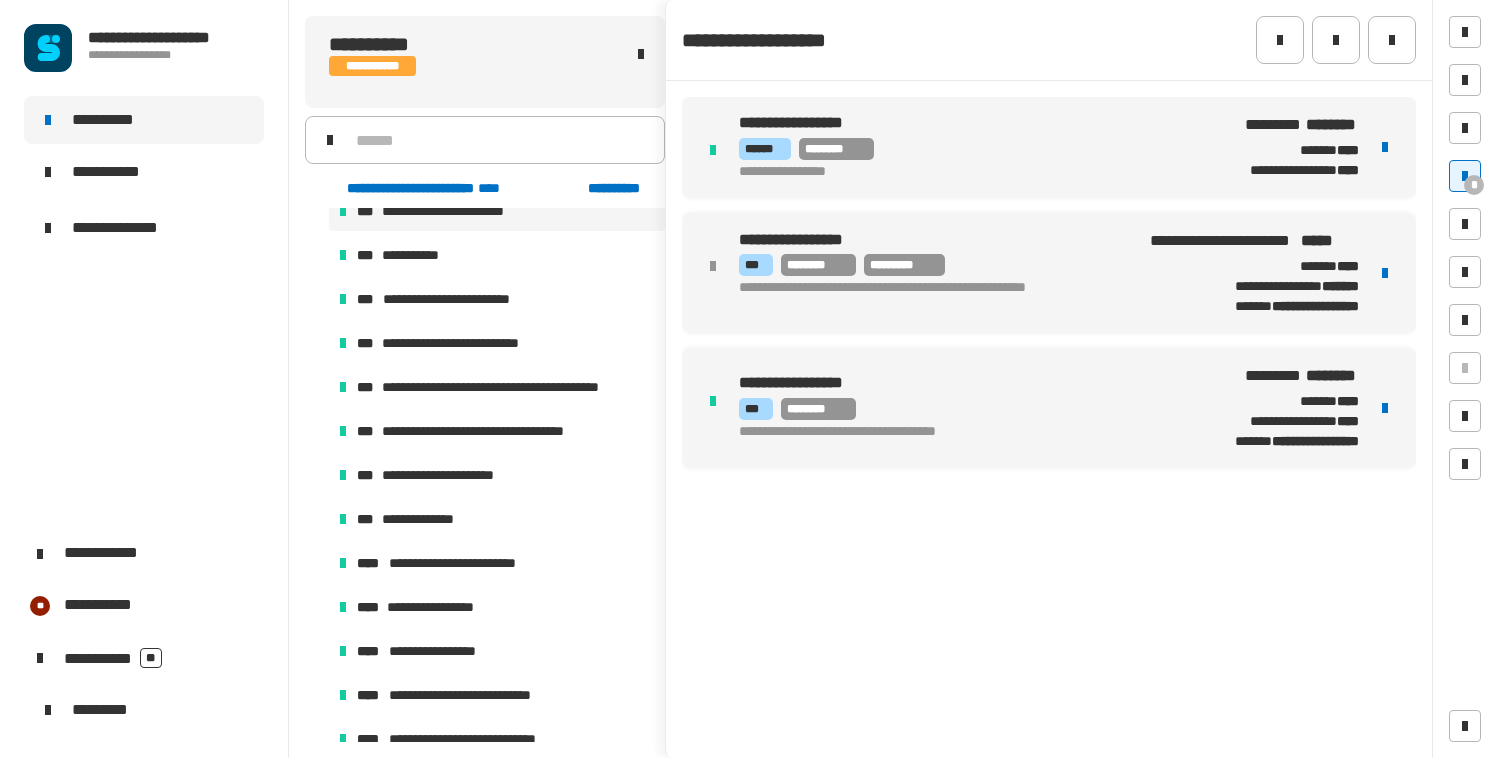 click on "****** ********" at bounding box center (977, 149) 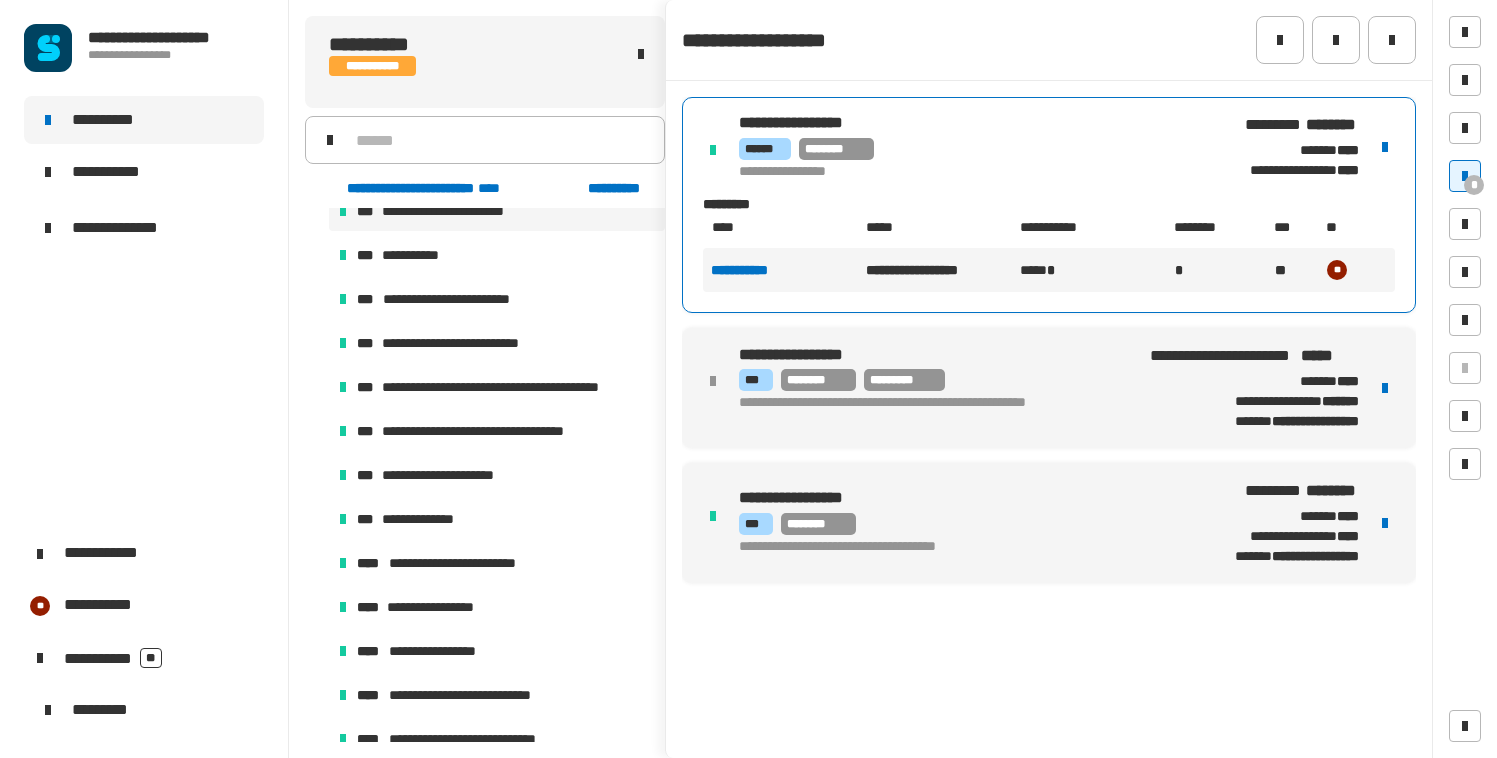 click on "[FIRST] [LAST] [STREET] [CITY], [STATE] [ZIP] [COUNTRY] [PHONE] [EMAIL] [SSN] [DLN] [CC] [DOB] [AGE]" at bounding box center (1049, 340) 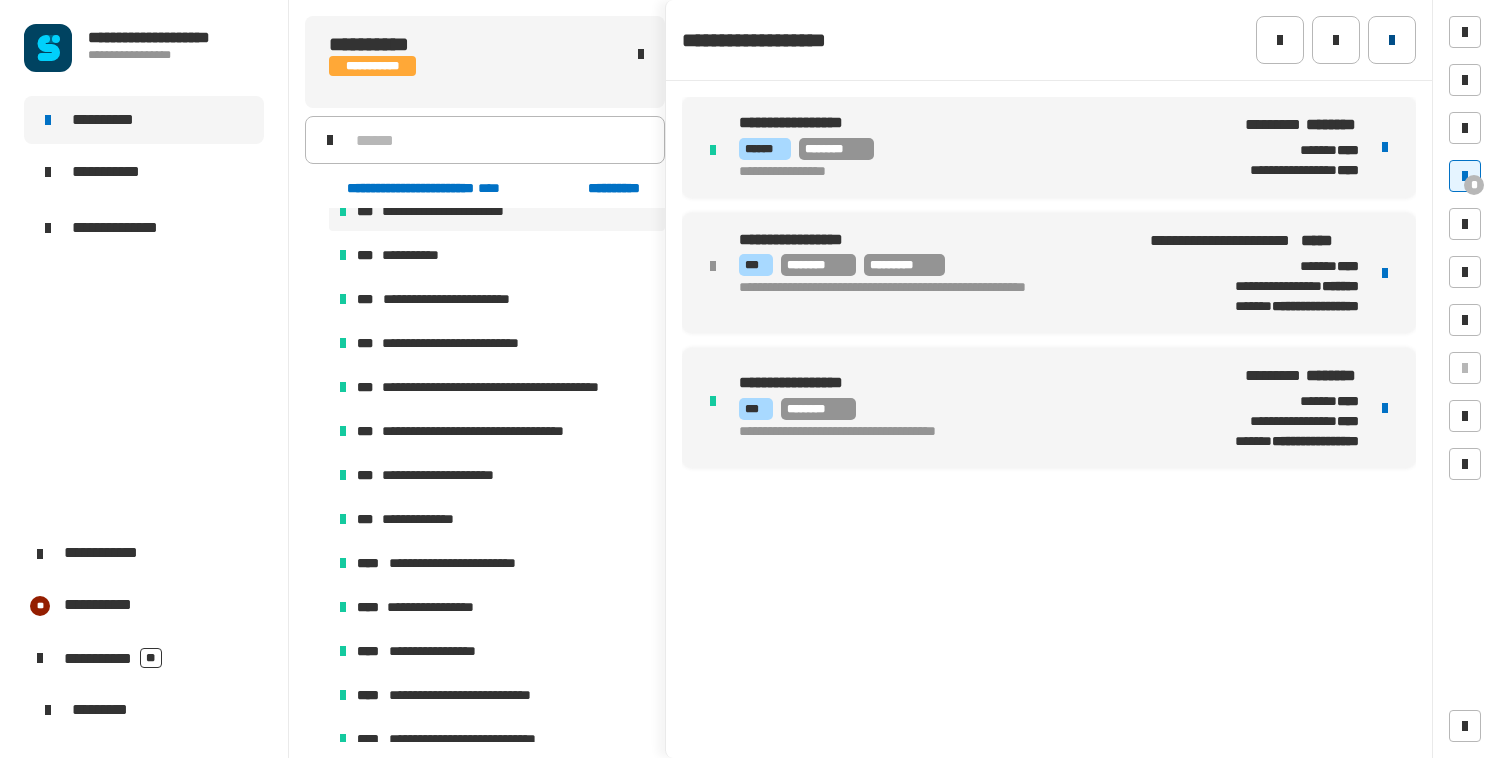 click 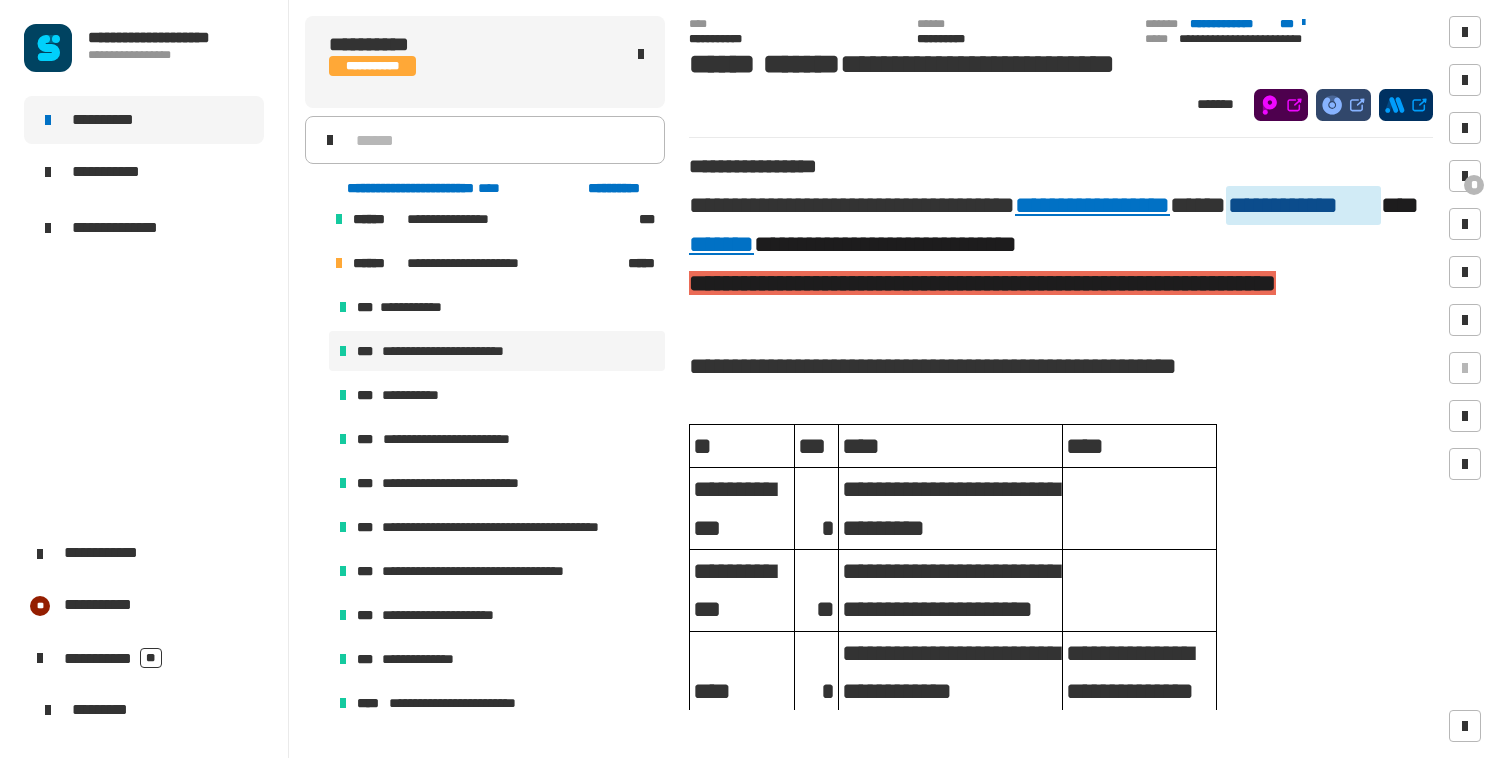 scroll, scrollTop: 1087, scrollLeft: 0, axis: vertical 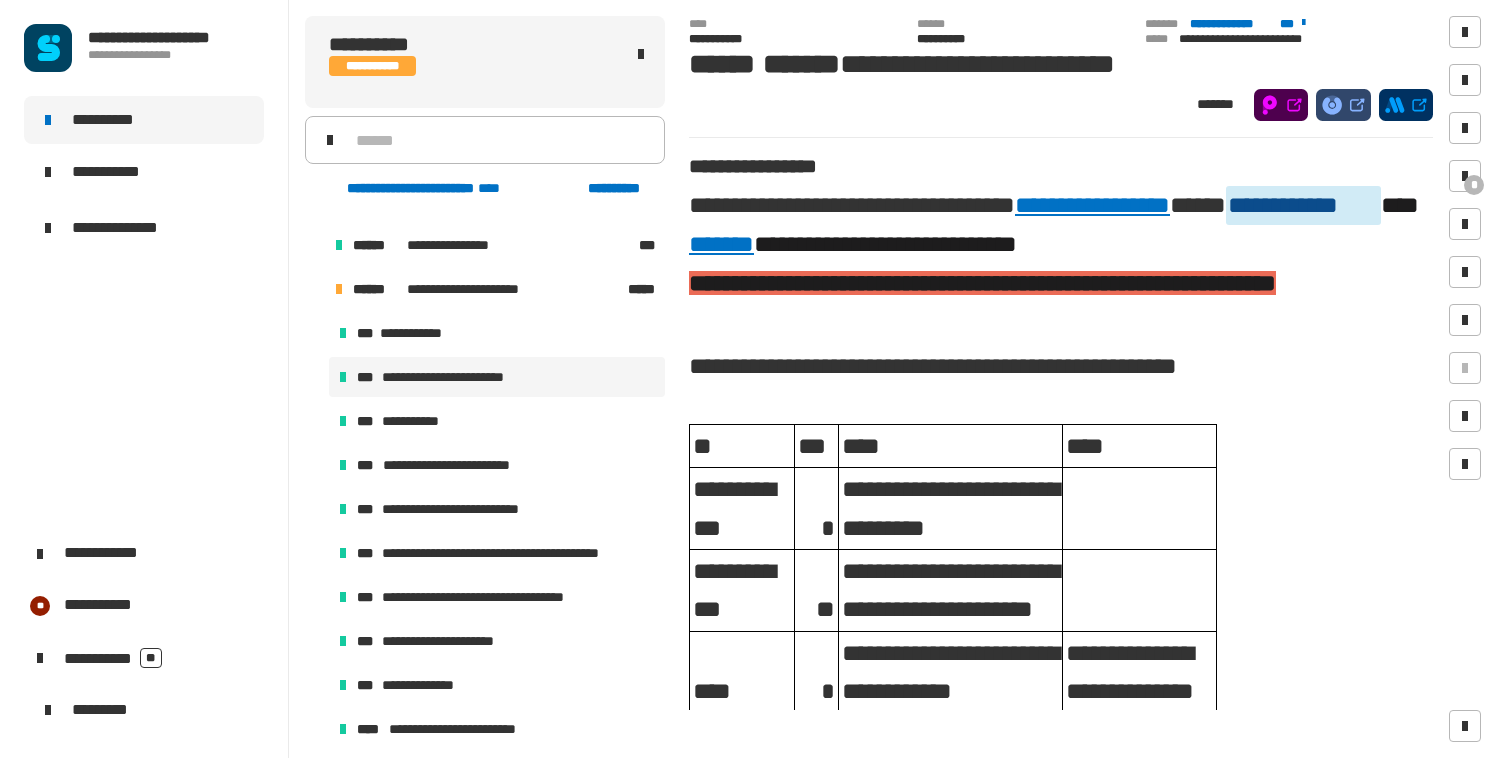 click on "**********" 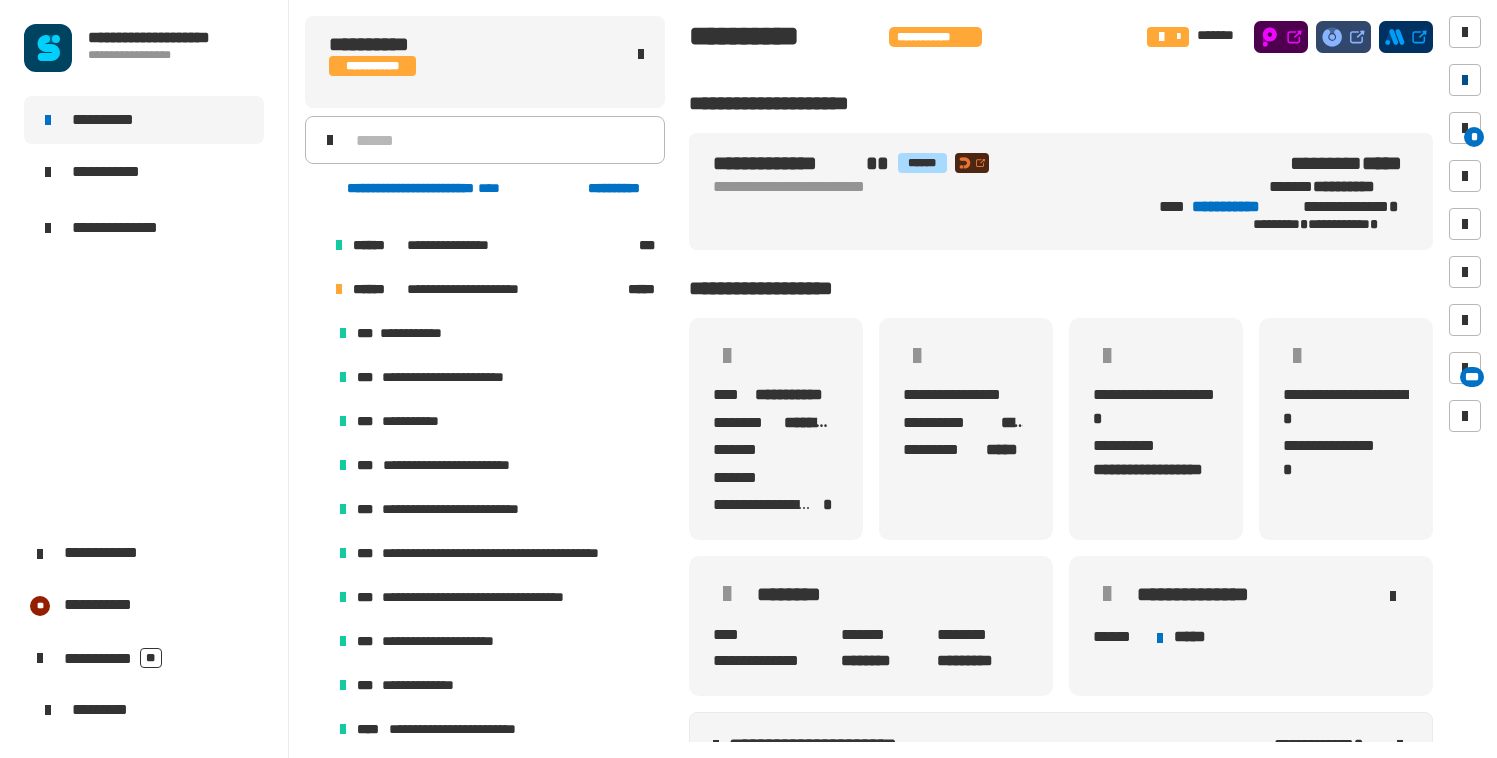 click at bounding box center [1465, 80] 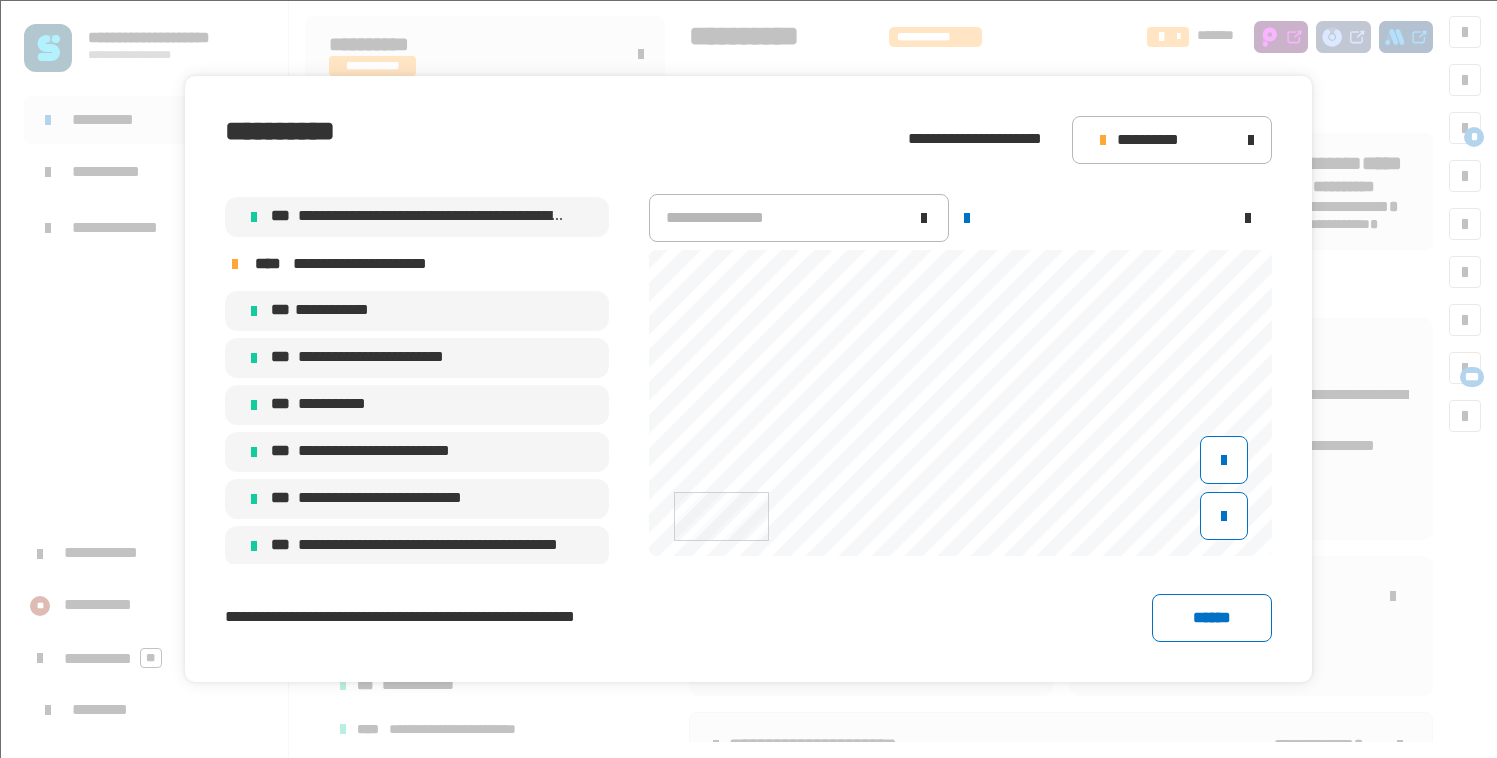 scroll, scrollTop: 10161, scrollLeft: 0, axis: vertical 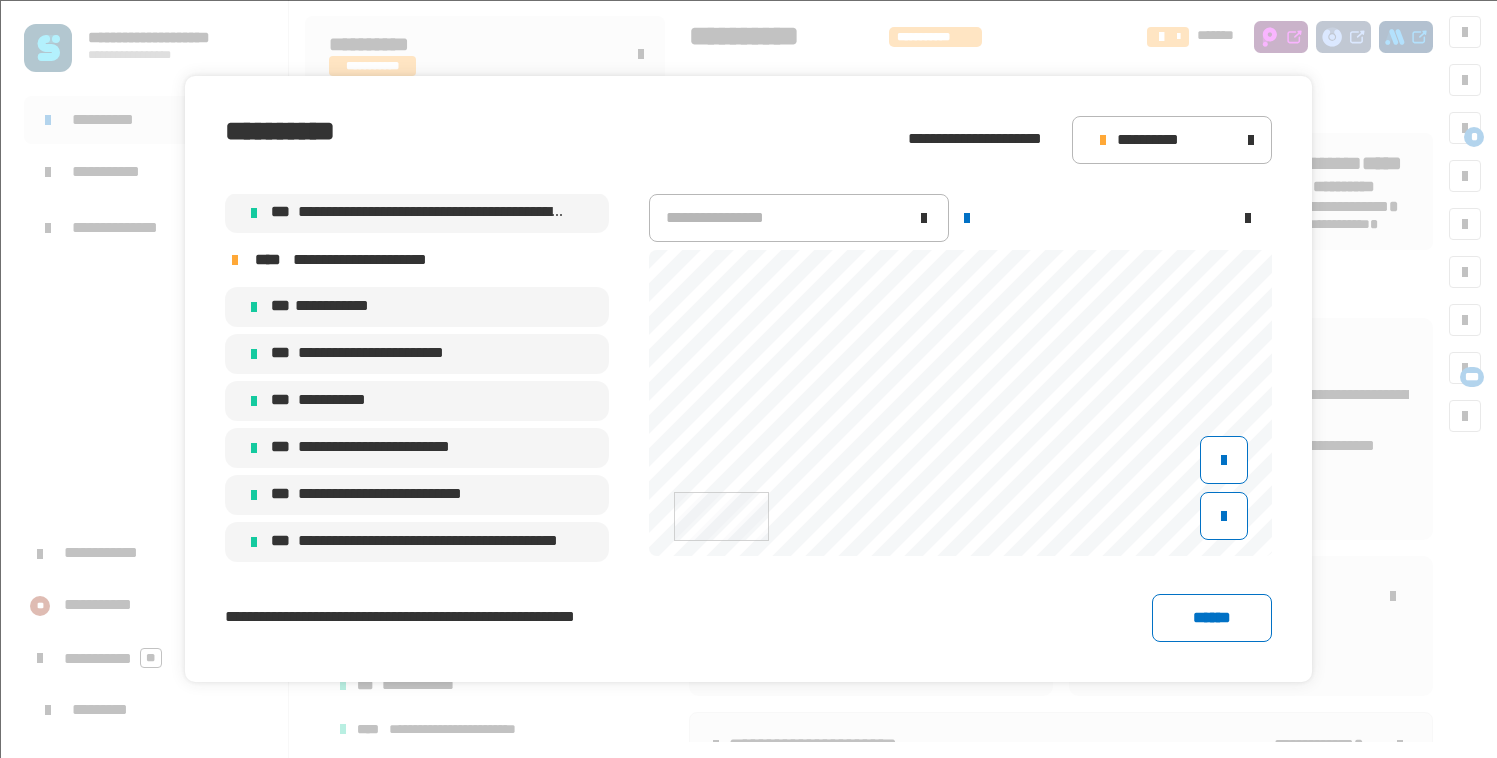 click on "**********" 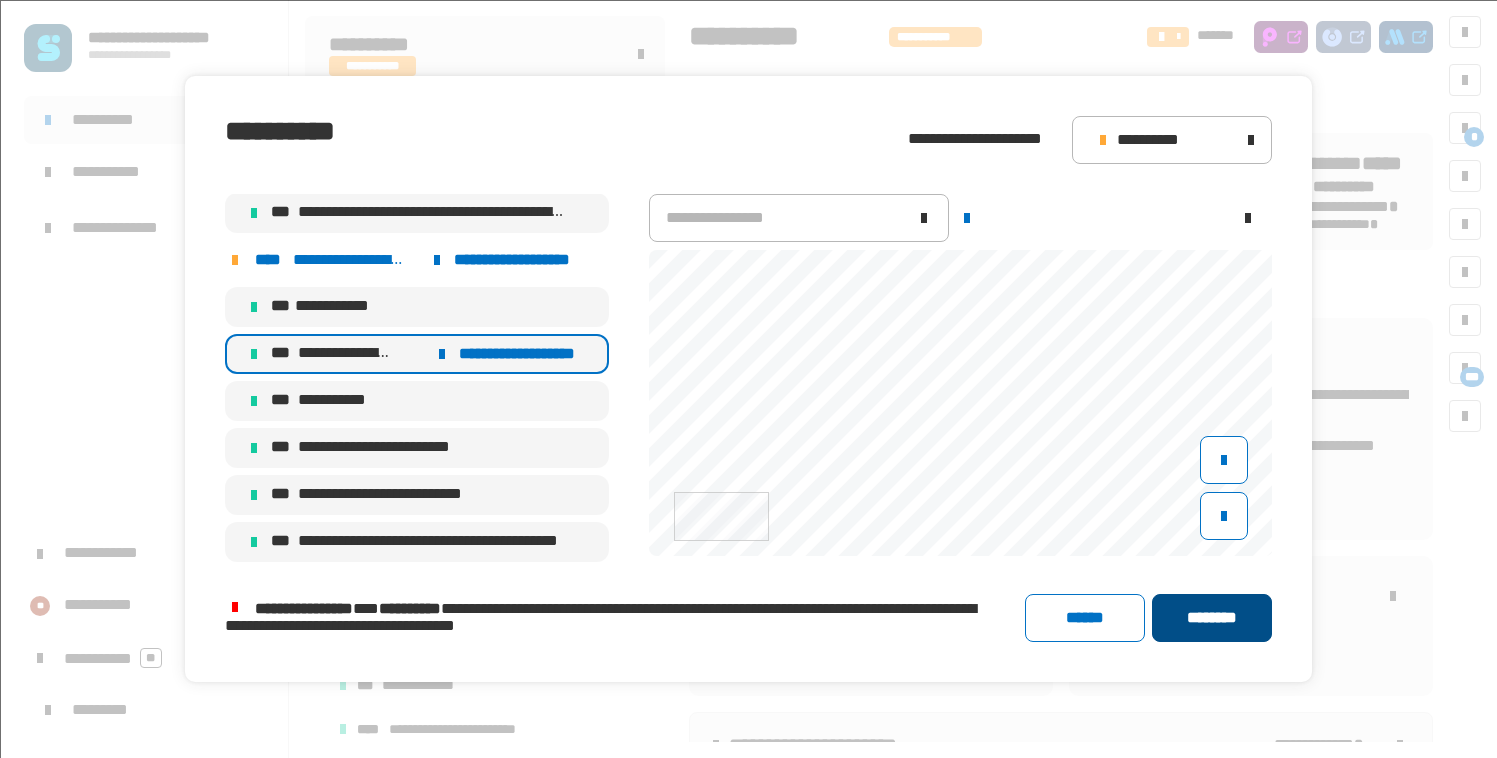 click on "********" 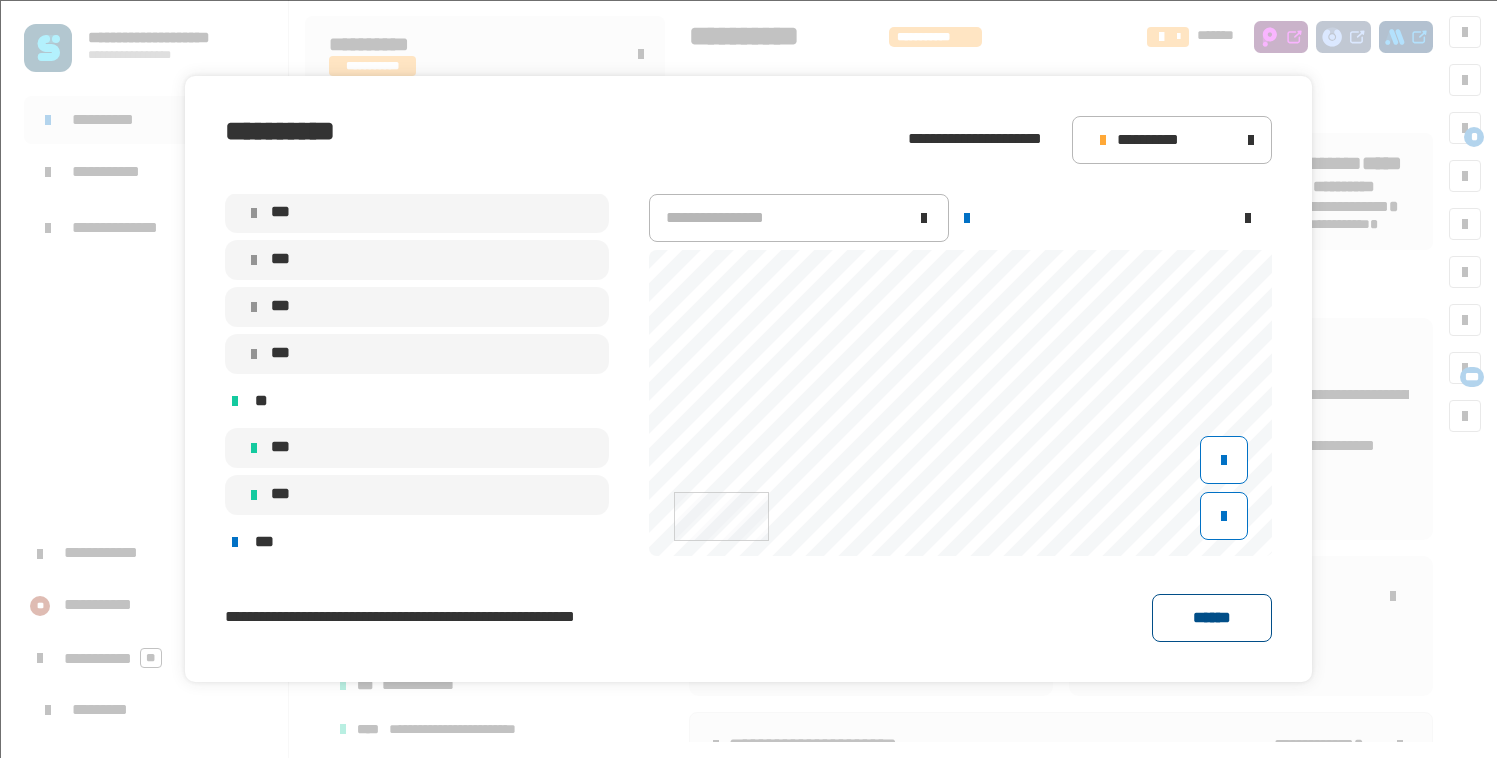 click on "******" 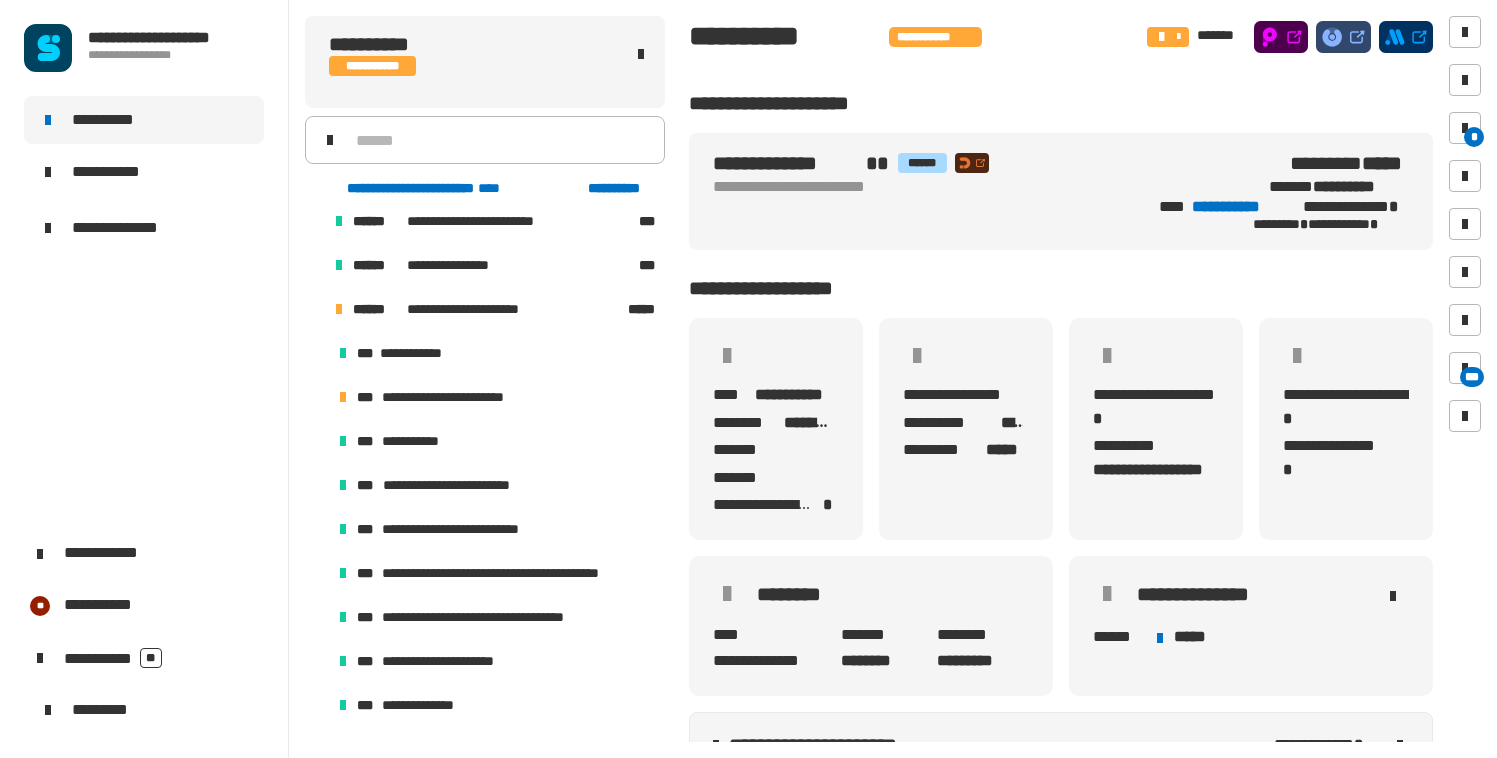 scroll, scrollTop: 1027, scrollLeft: 0, axis: vertical 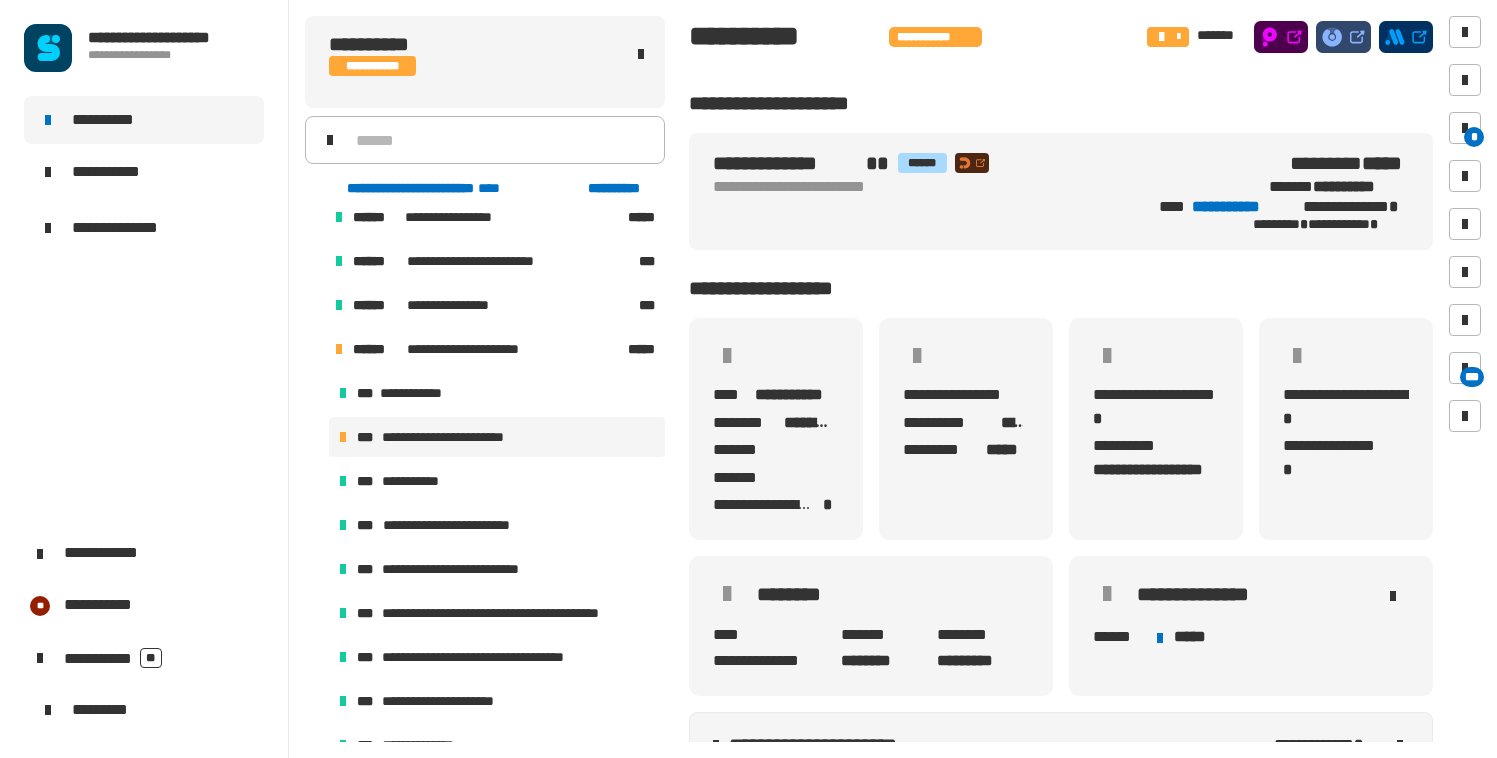 click on "**********" at bounding box center (497, 437) 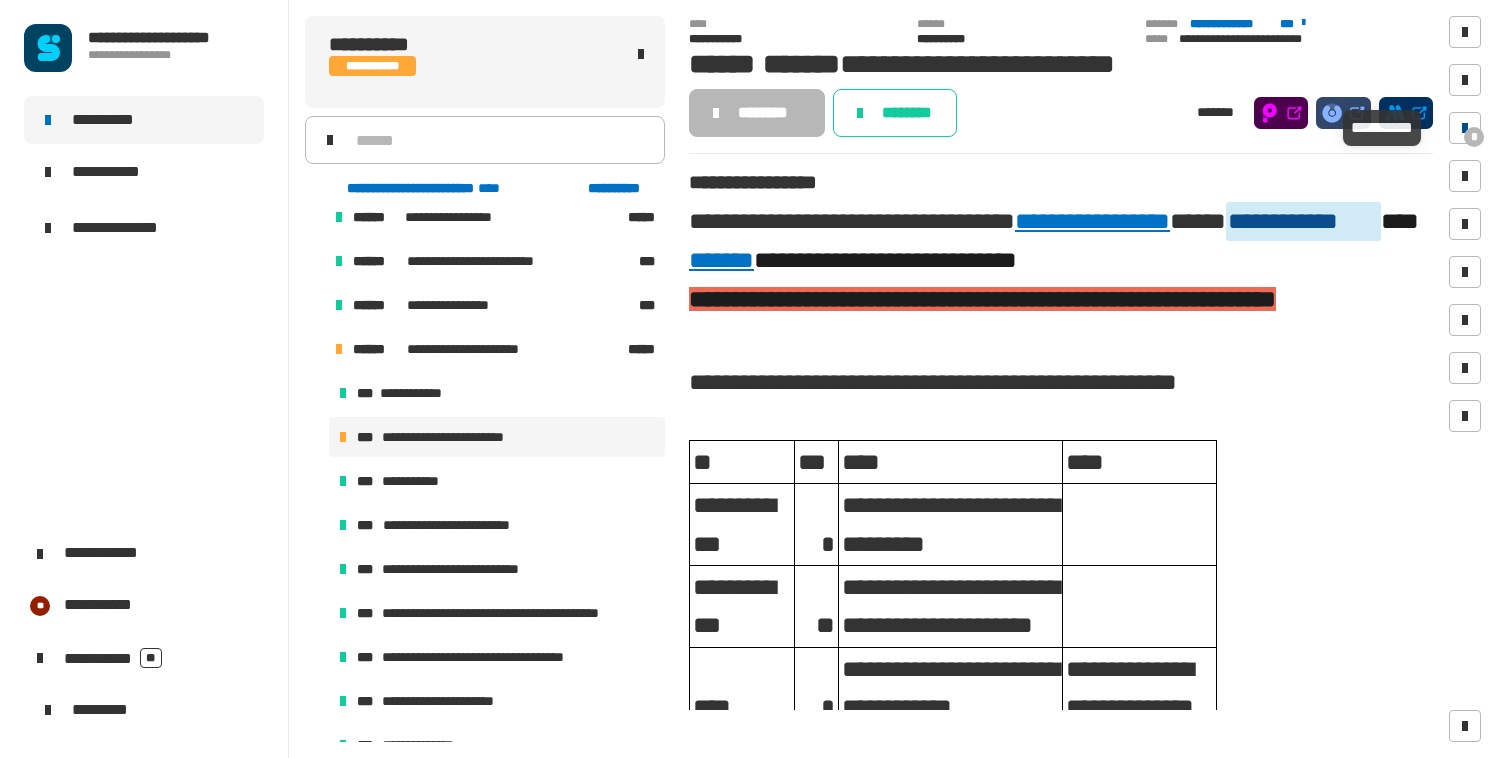 click on "*" at bounding box center (1465, 128) 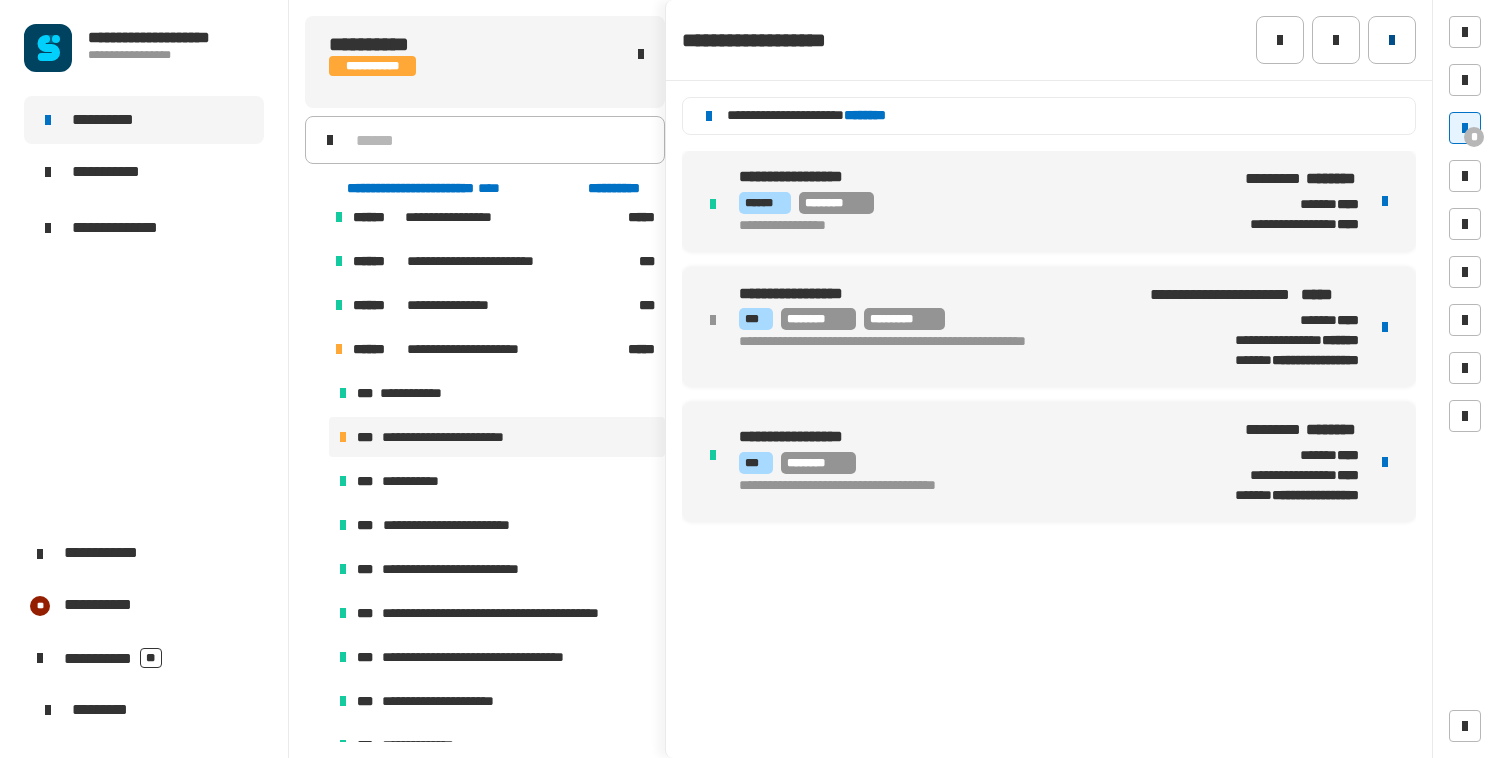 click 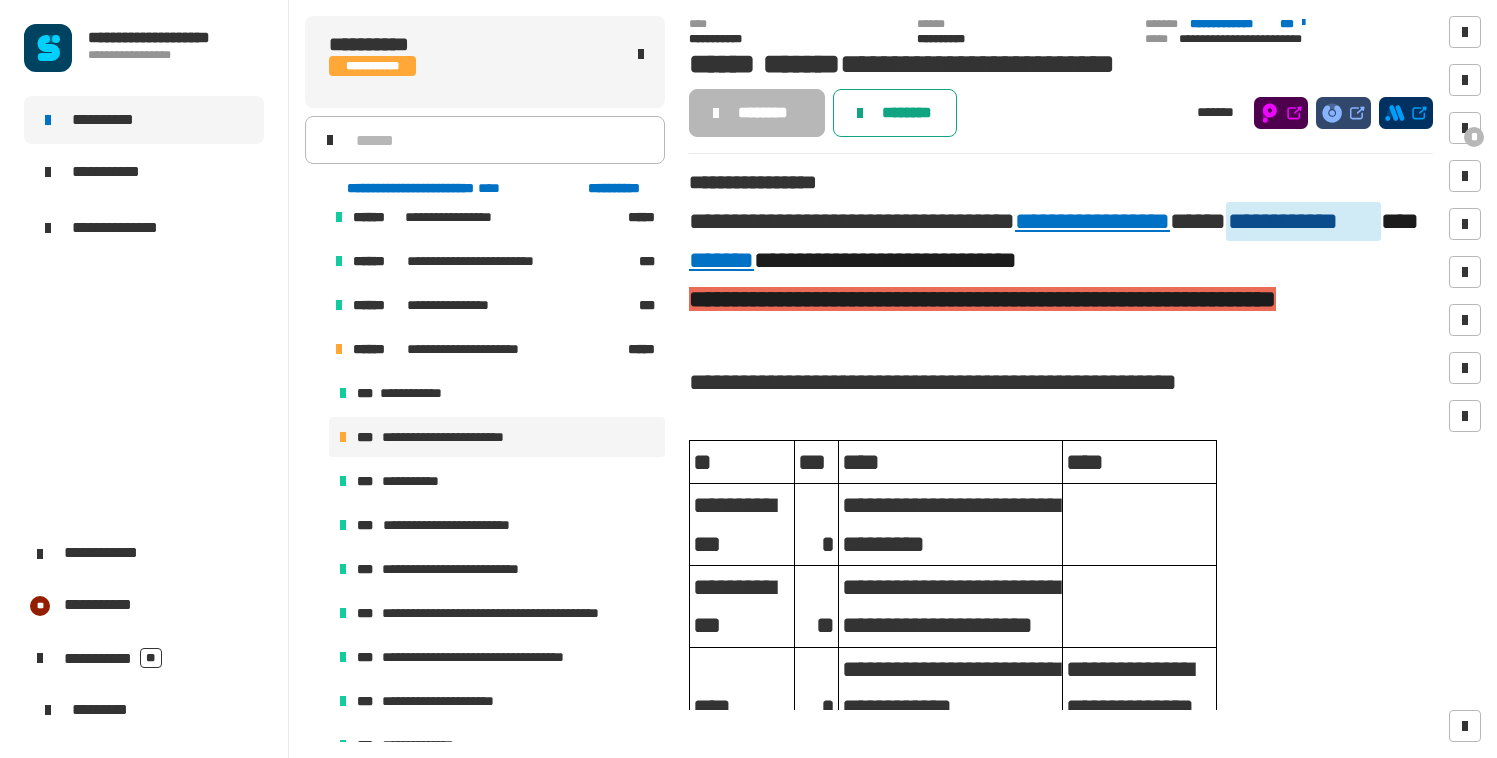 click on "********" 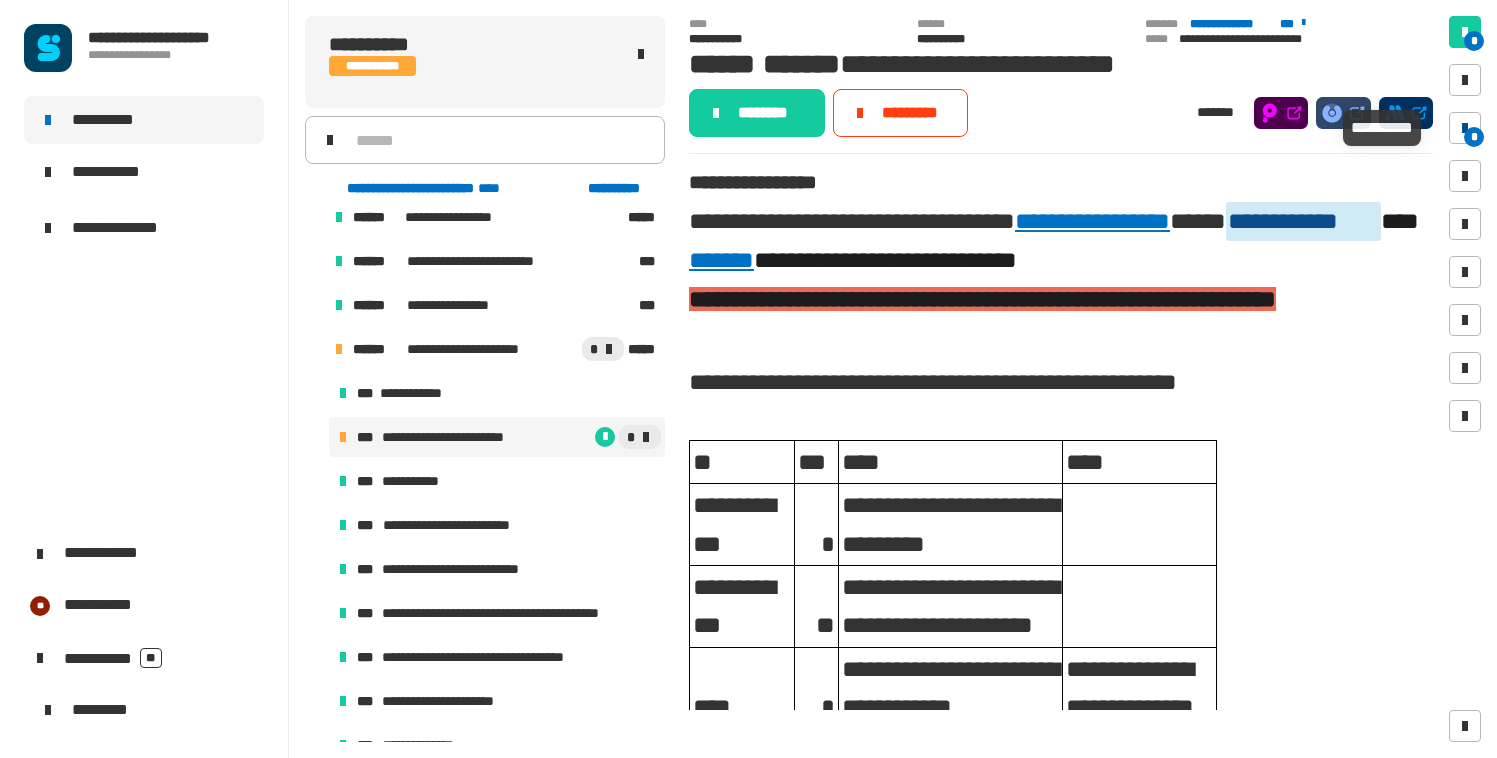 click on "*" at bounding box center (1465, 128) 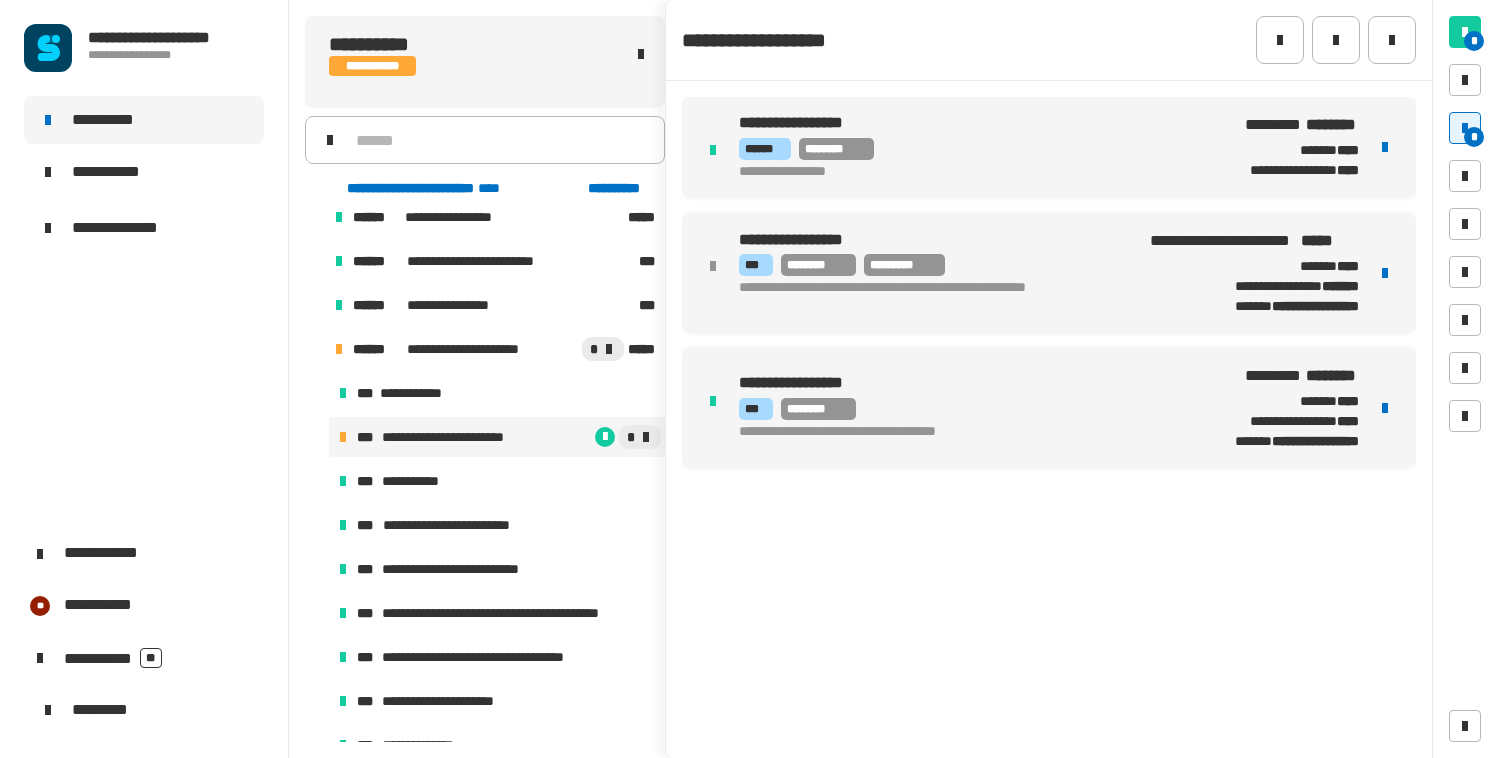click on "**********" at bounding box center (1049, 147) 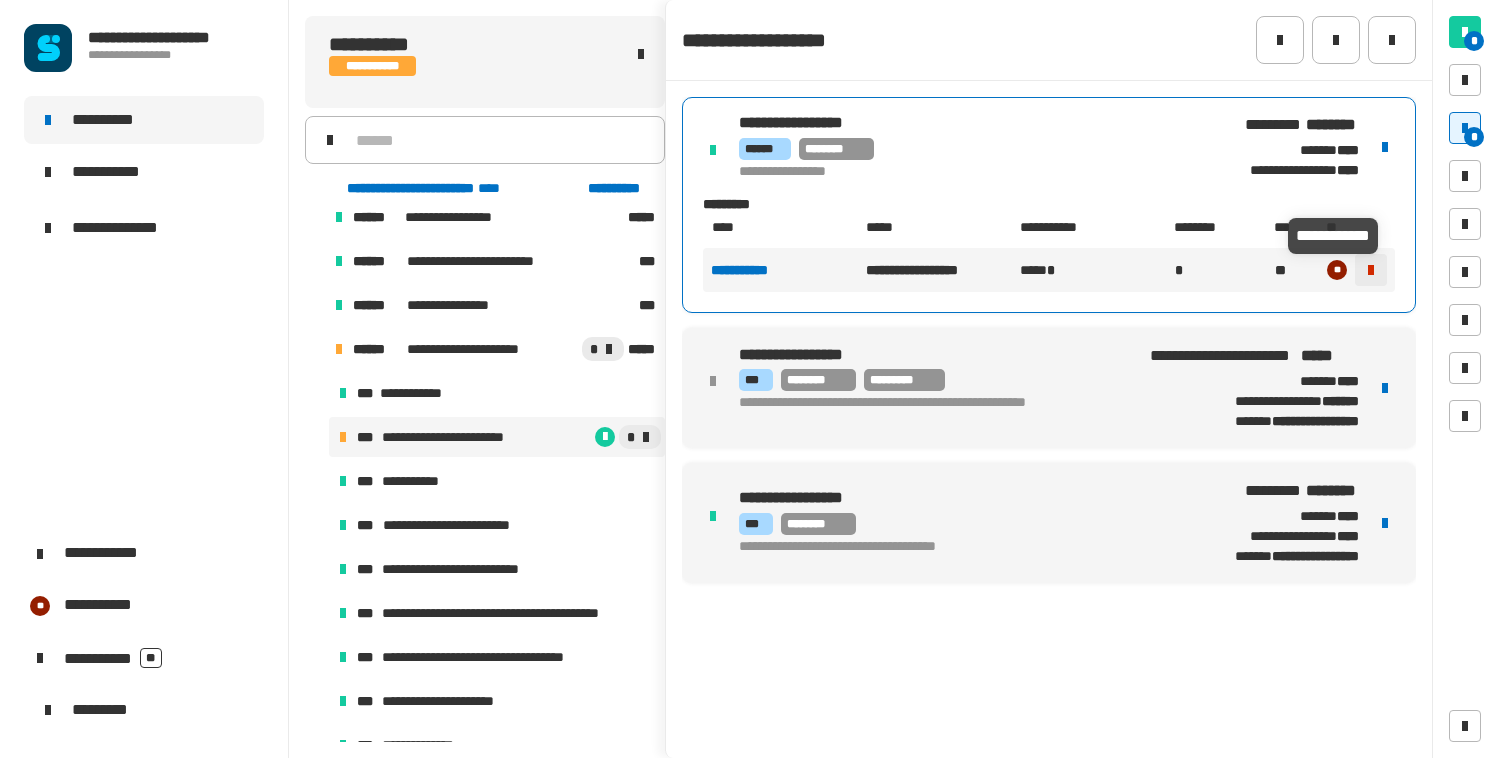 click at bounding box center (1371, 270) 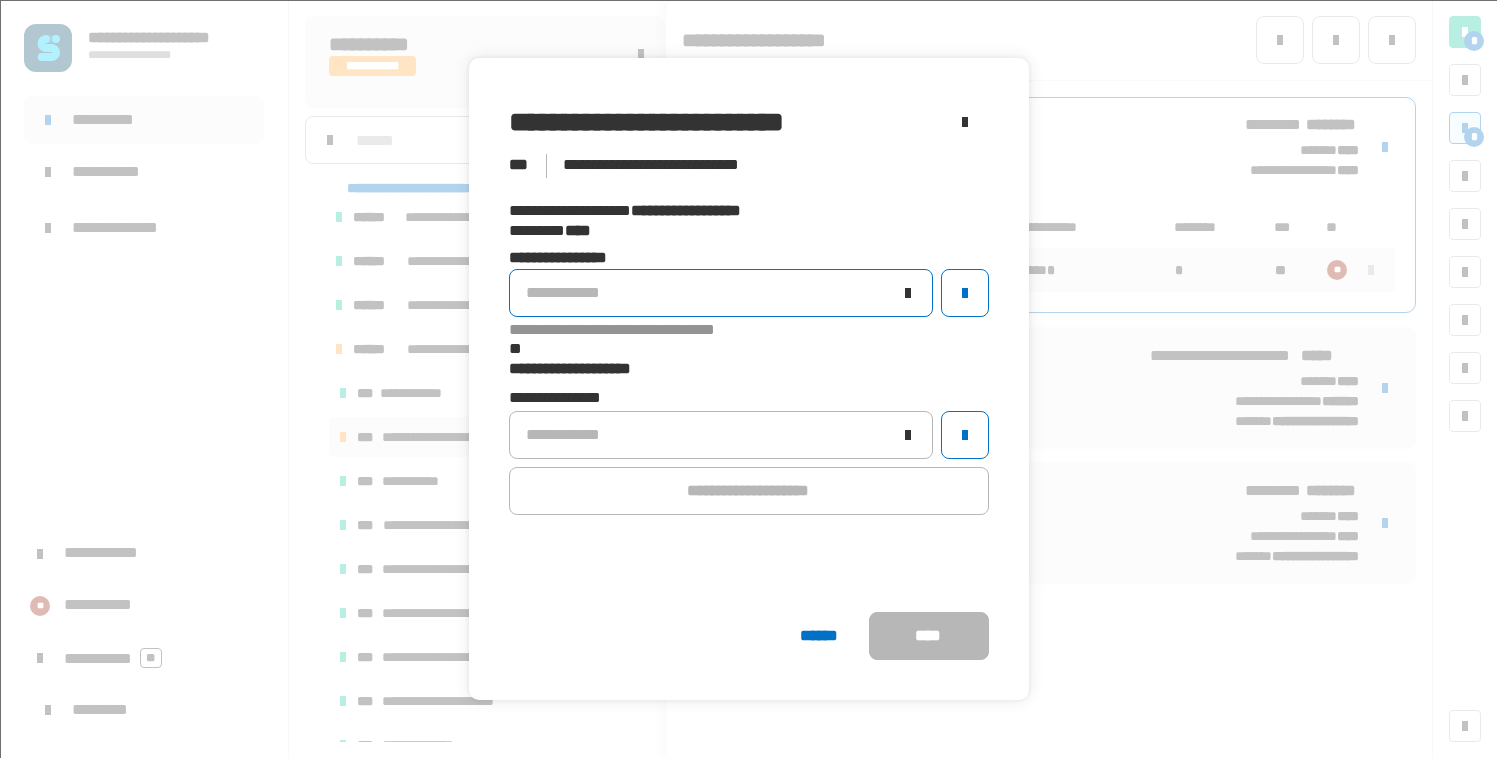 click 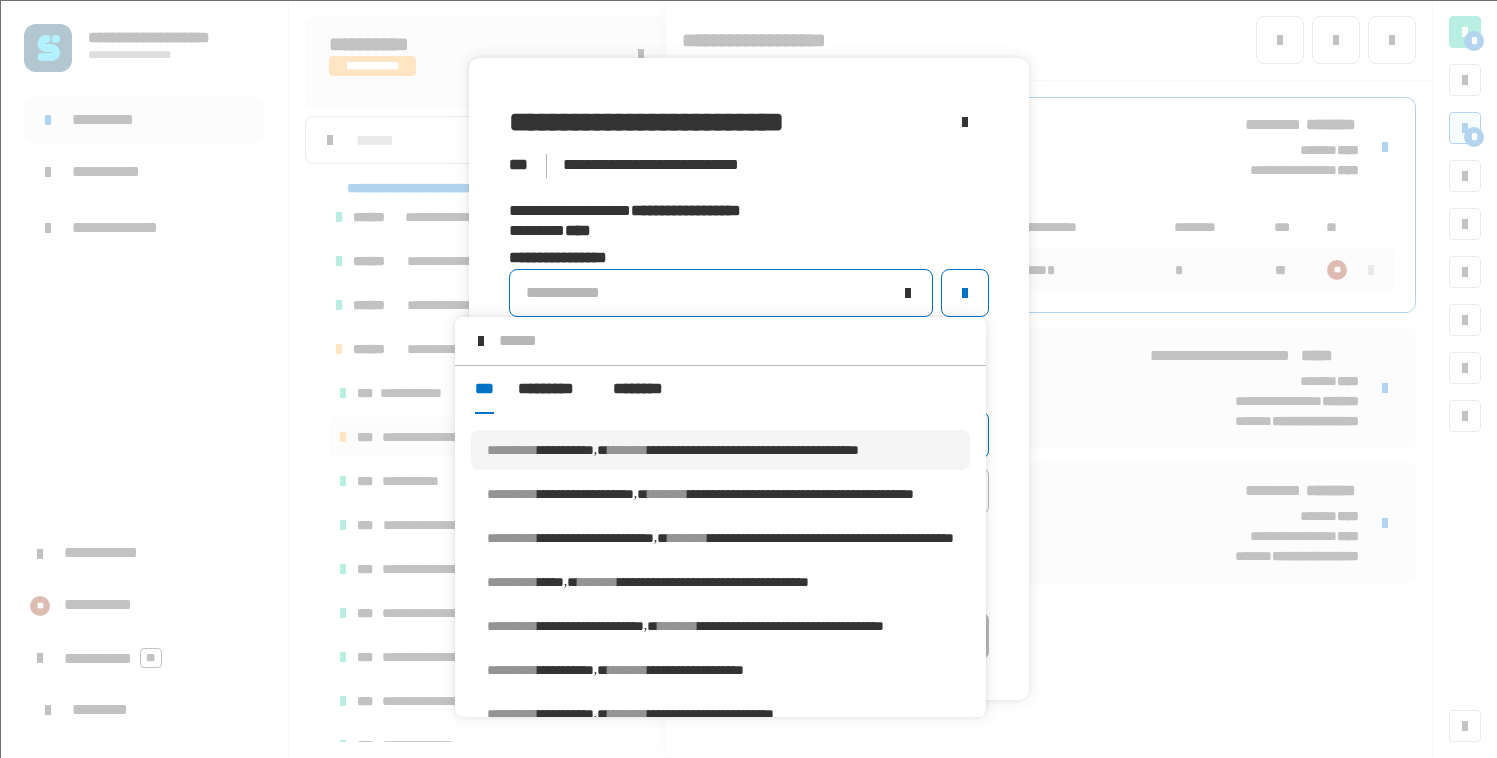 click on "**********" at bounding box center (753, 450) 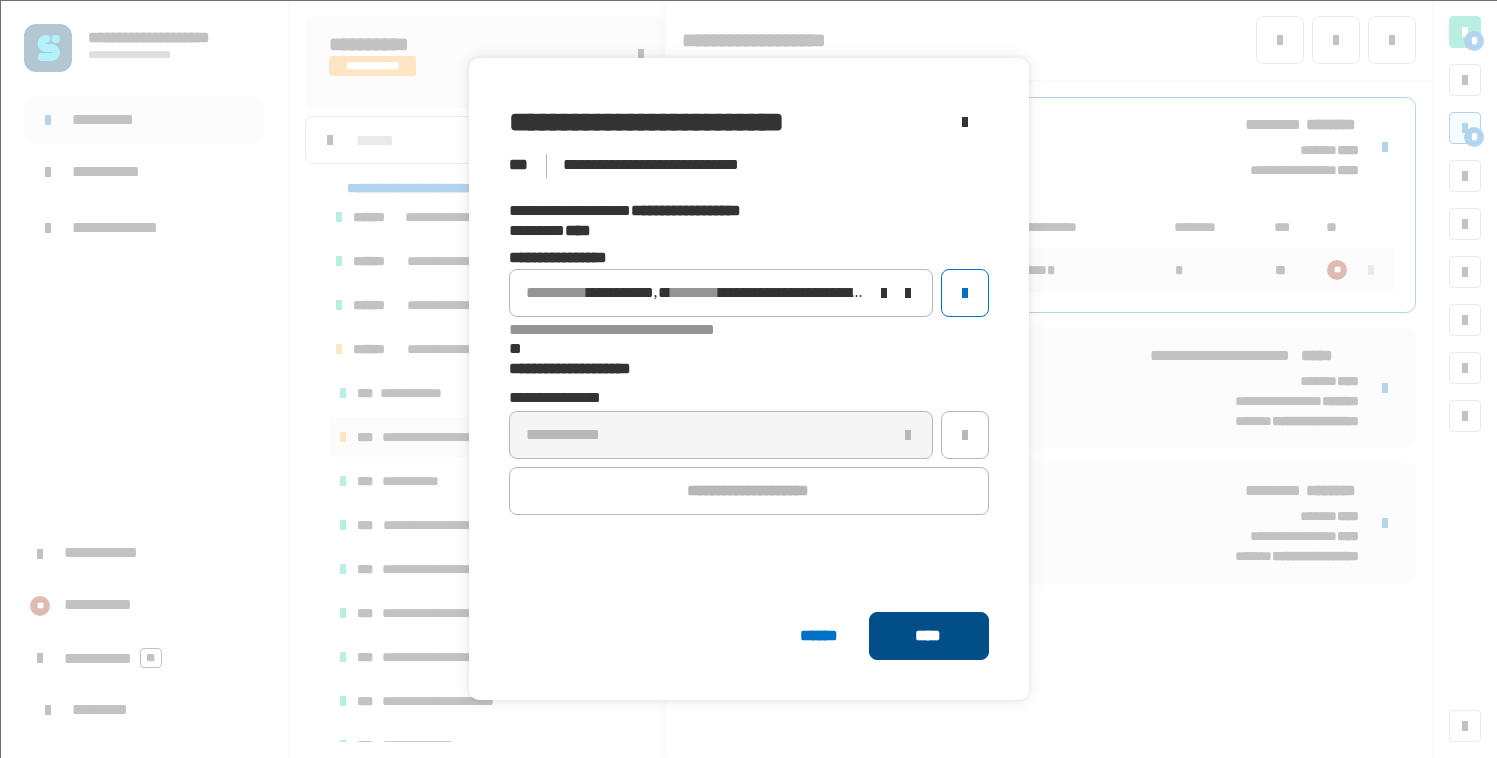 click on "****" 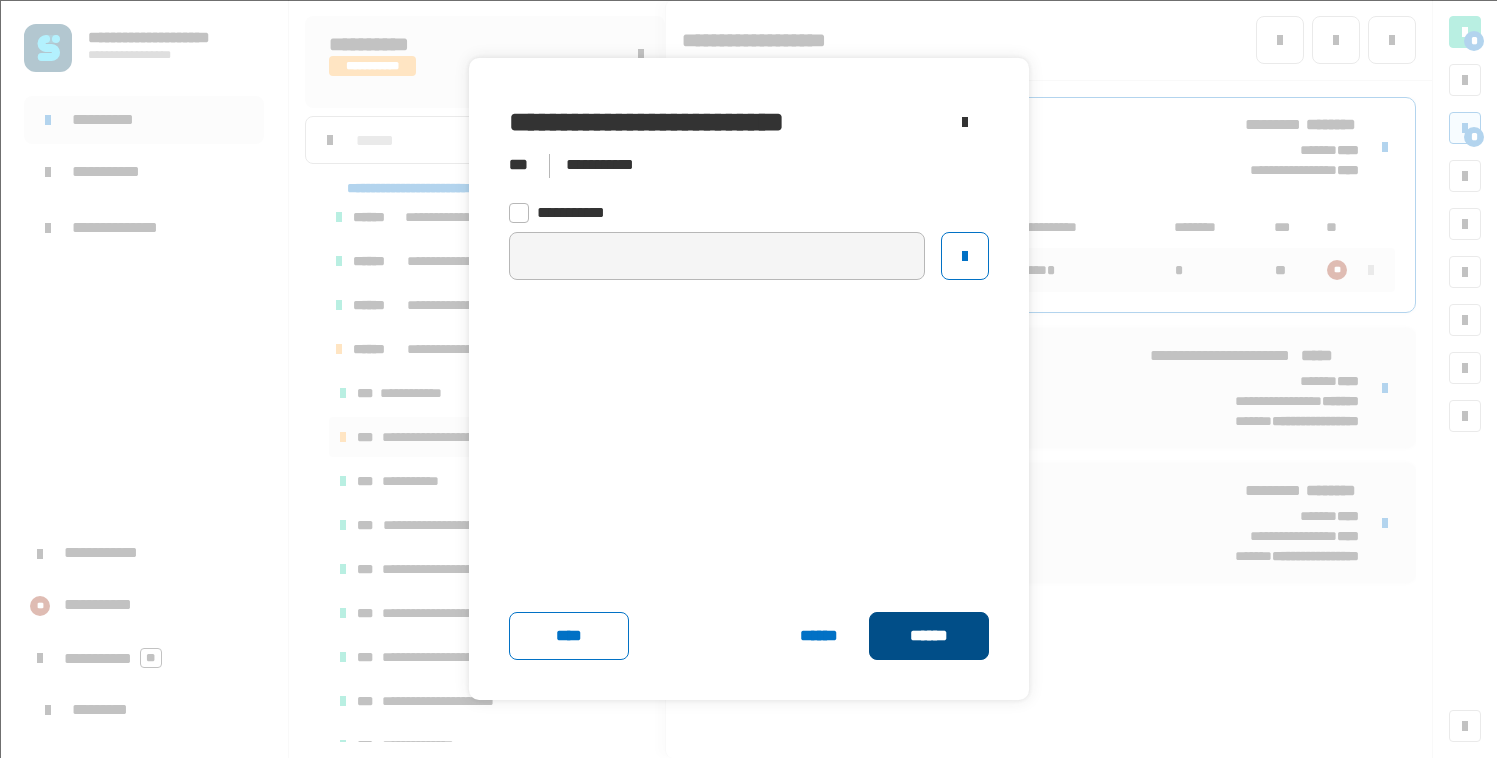 click on "******" 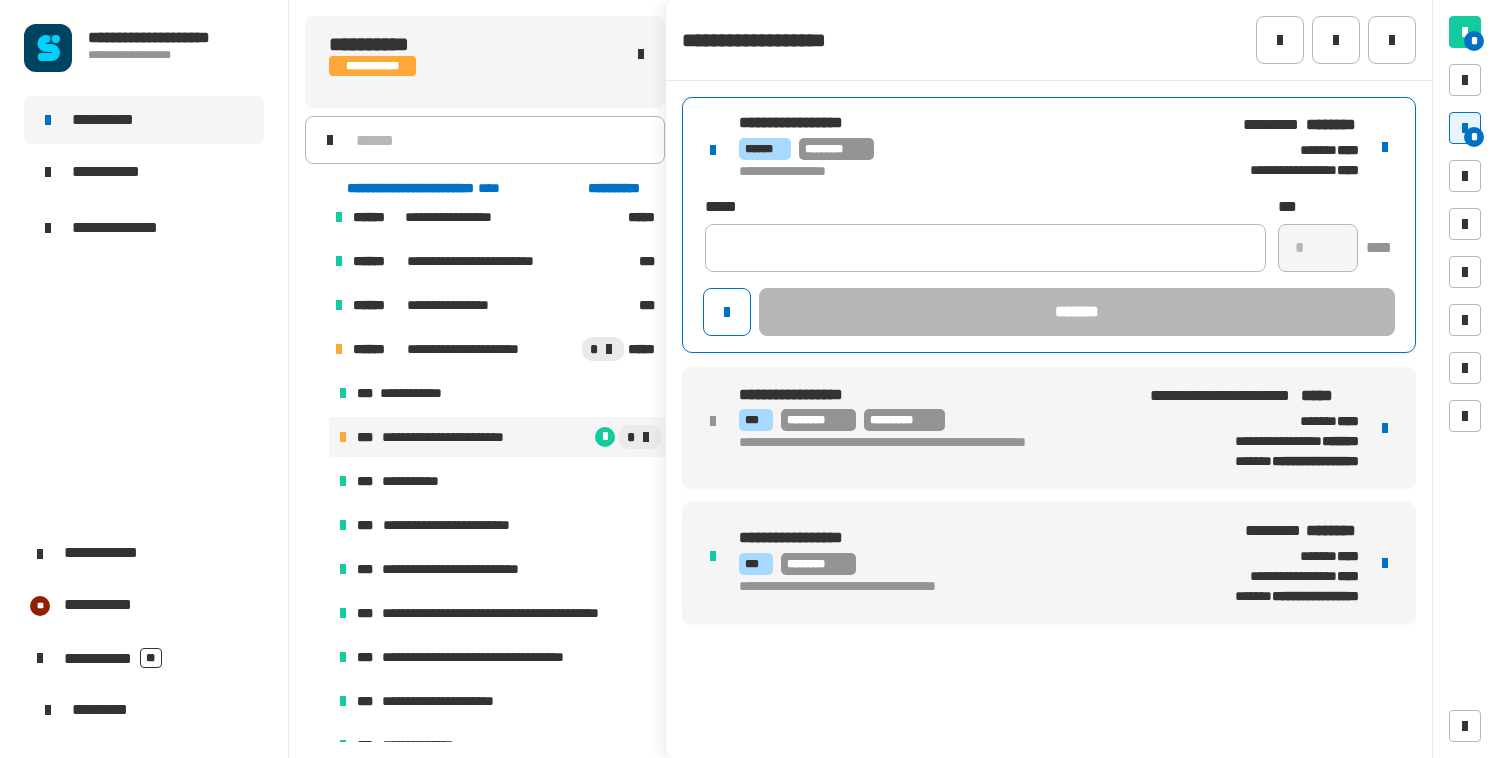 click on "****** ********" at bounding box center [975, 149] 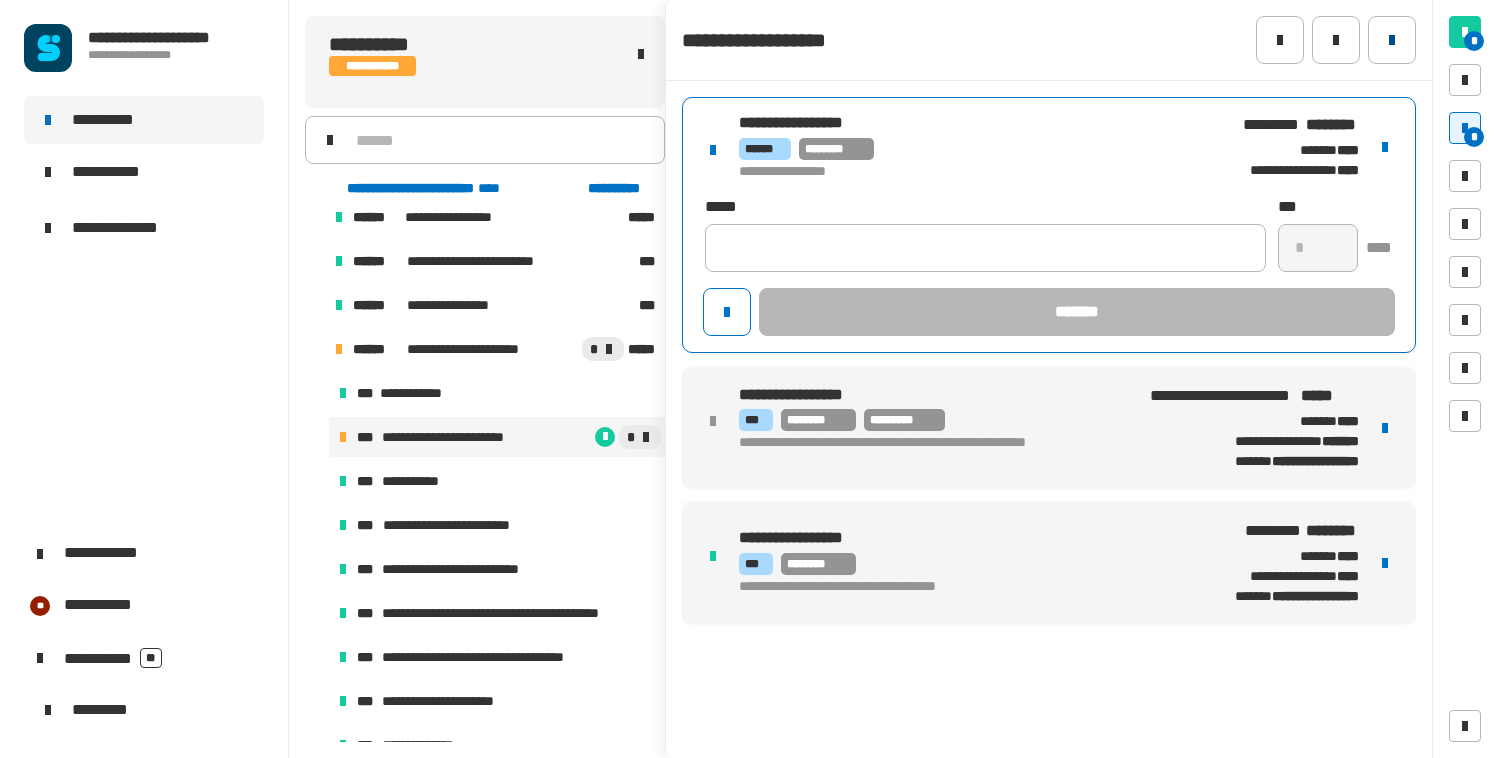 click 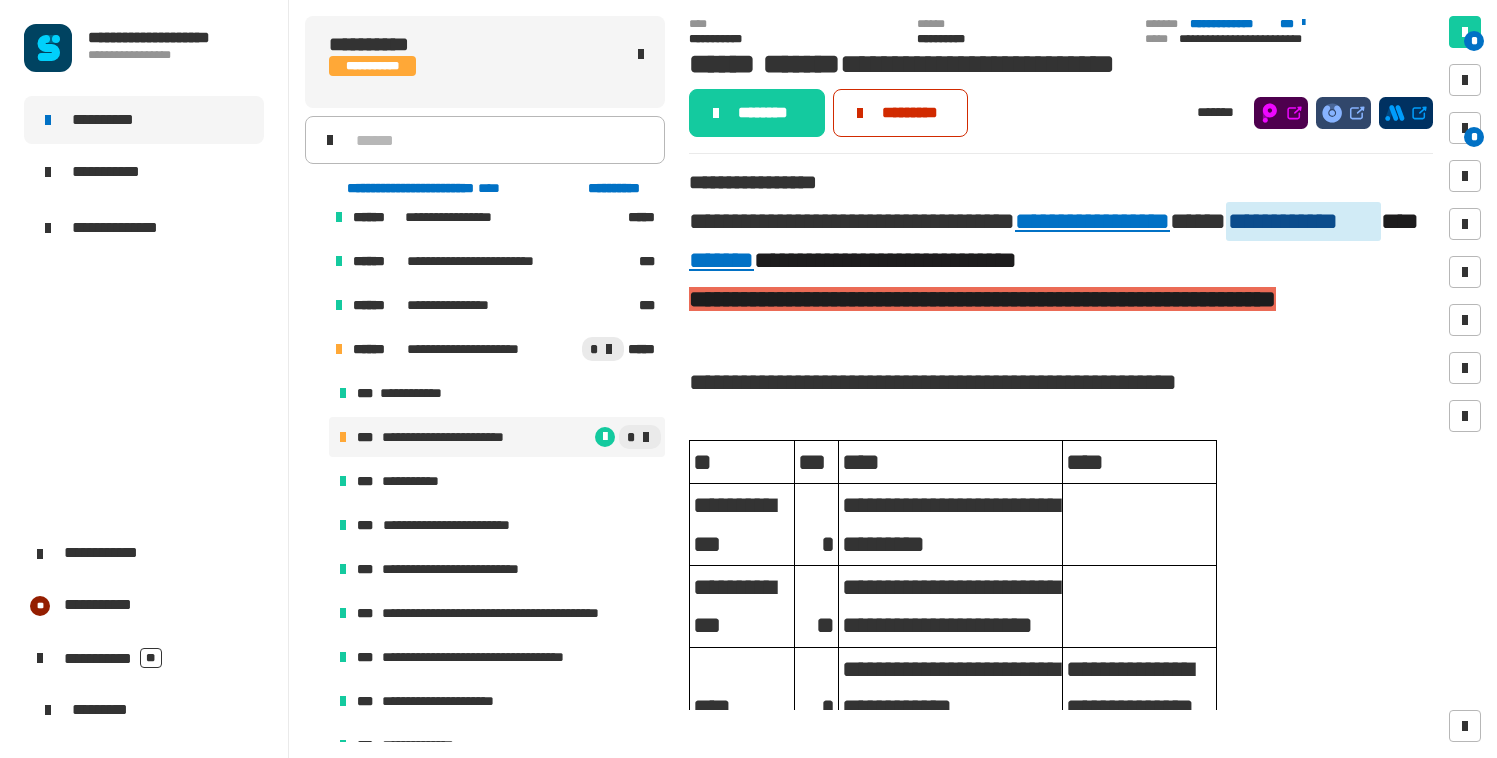 click on "*********" 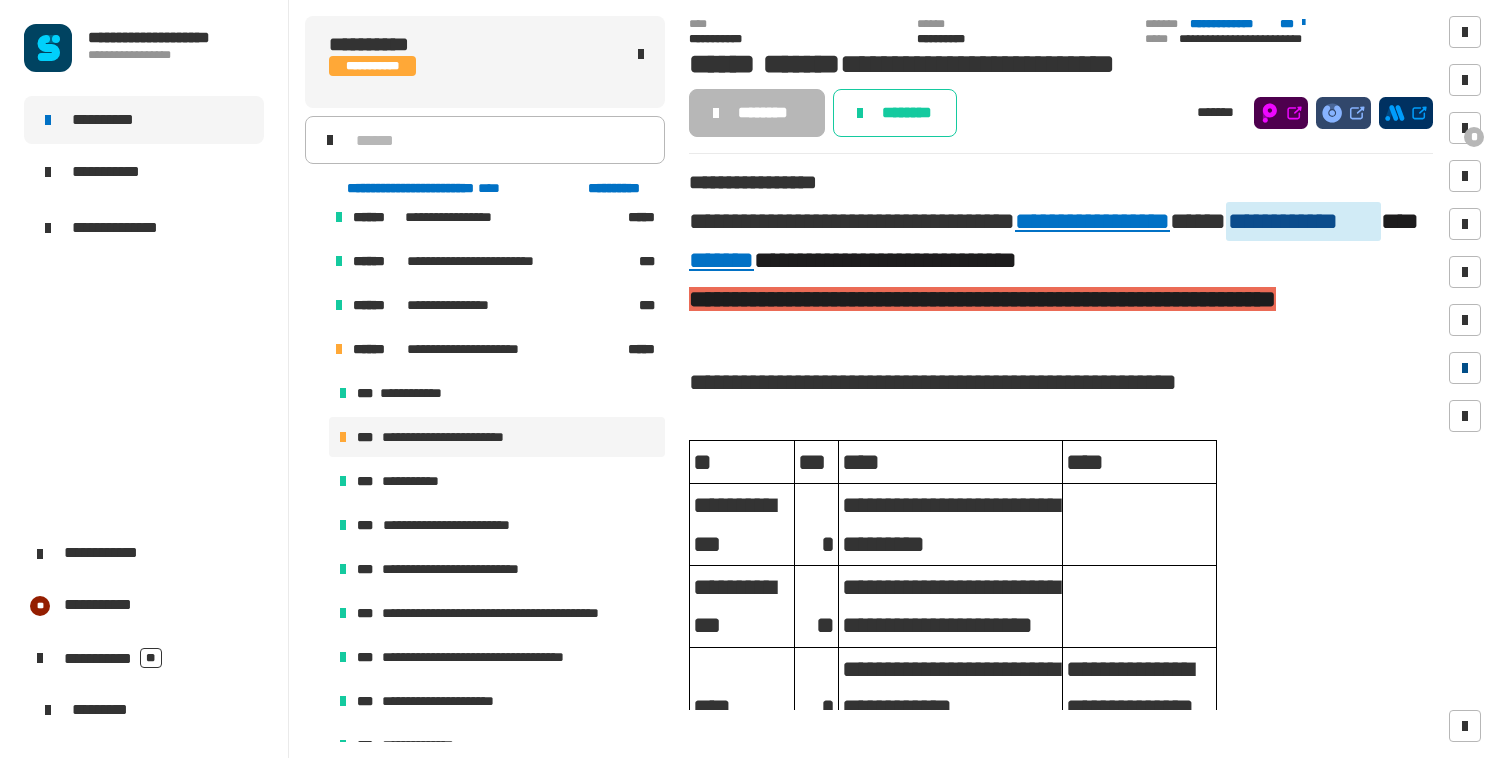click at bounding box center [1465, 368] 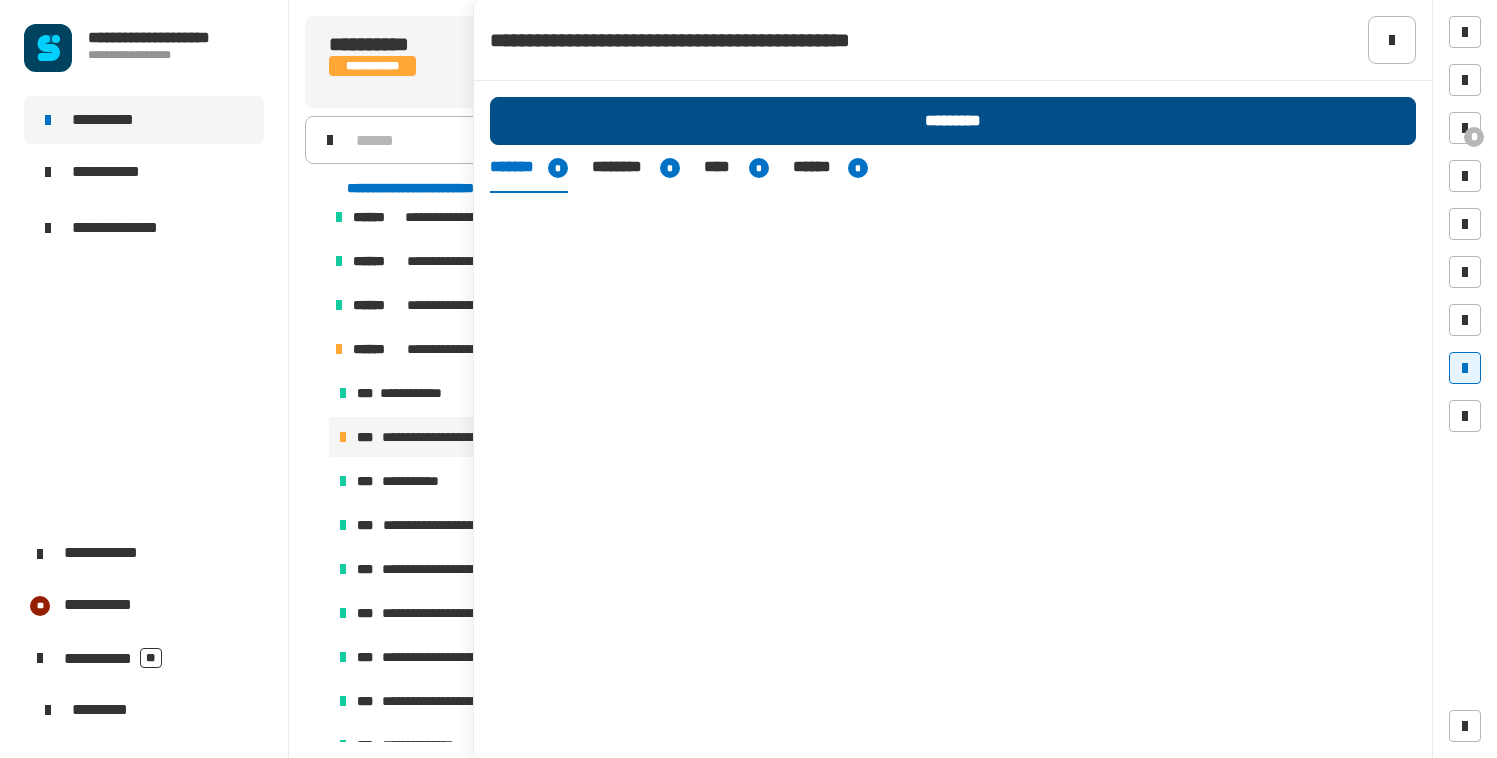 click on "*********" 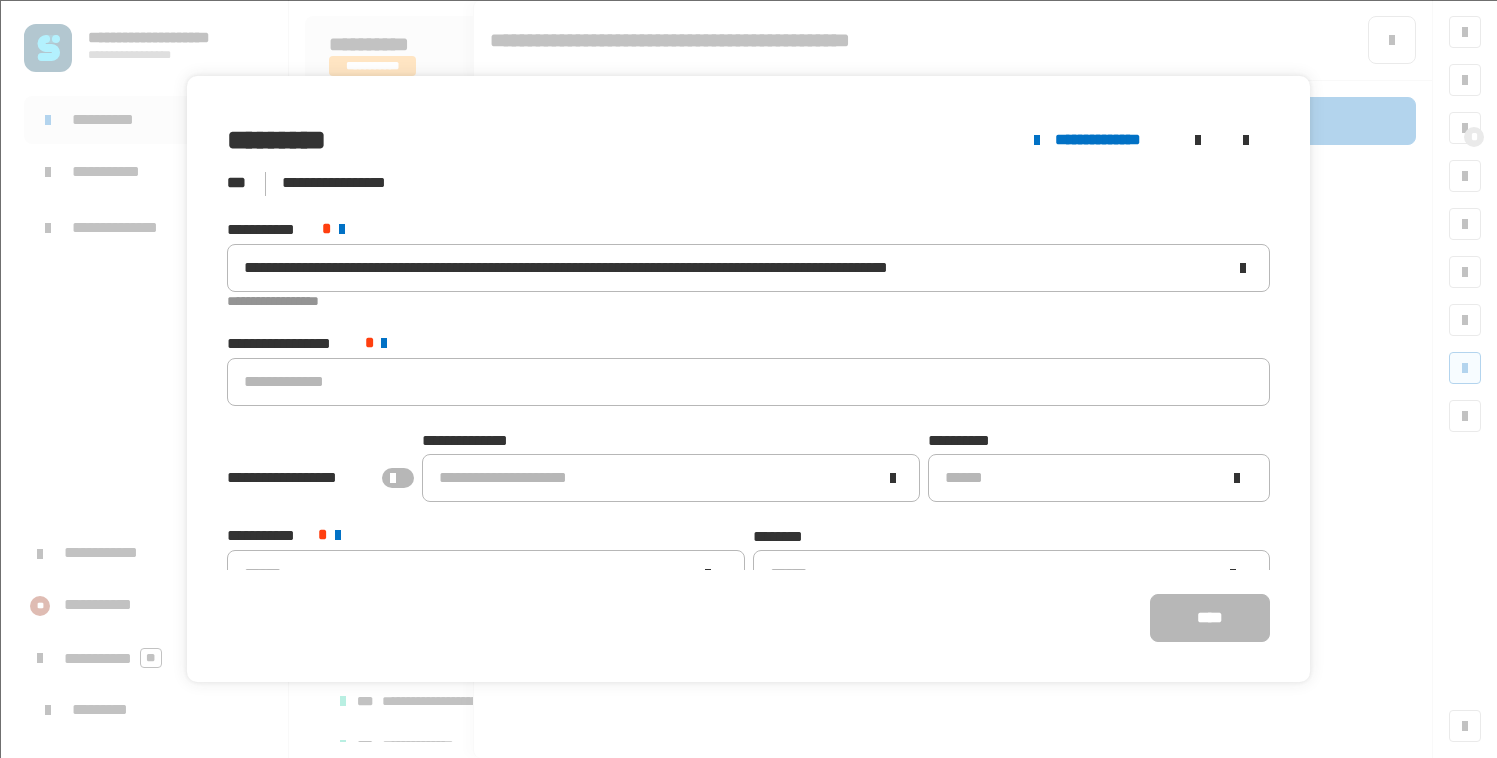 click on "**********" 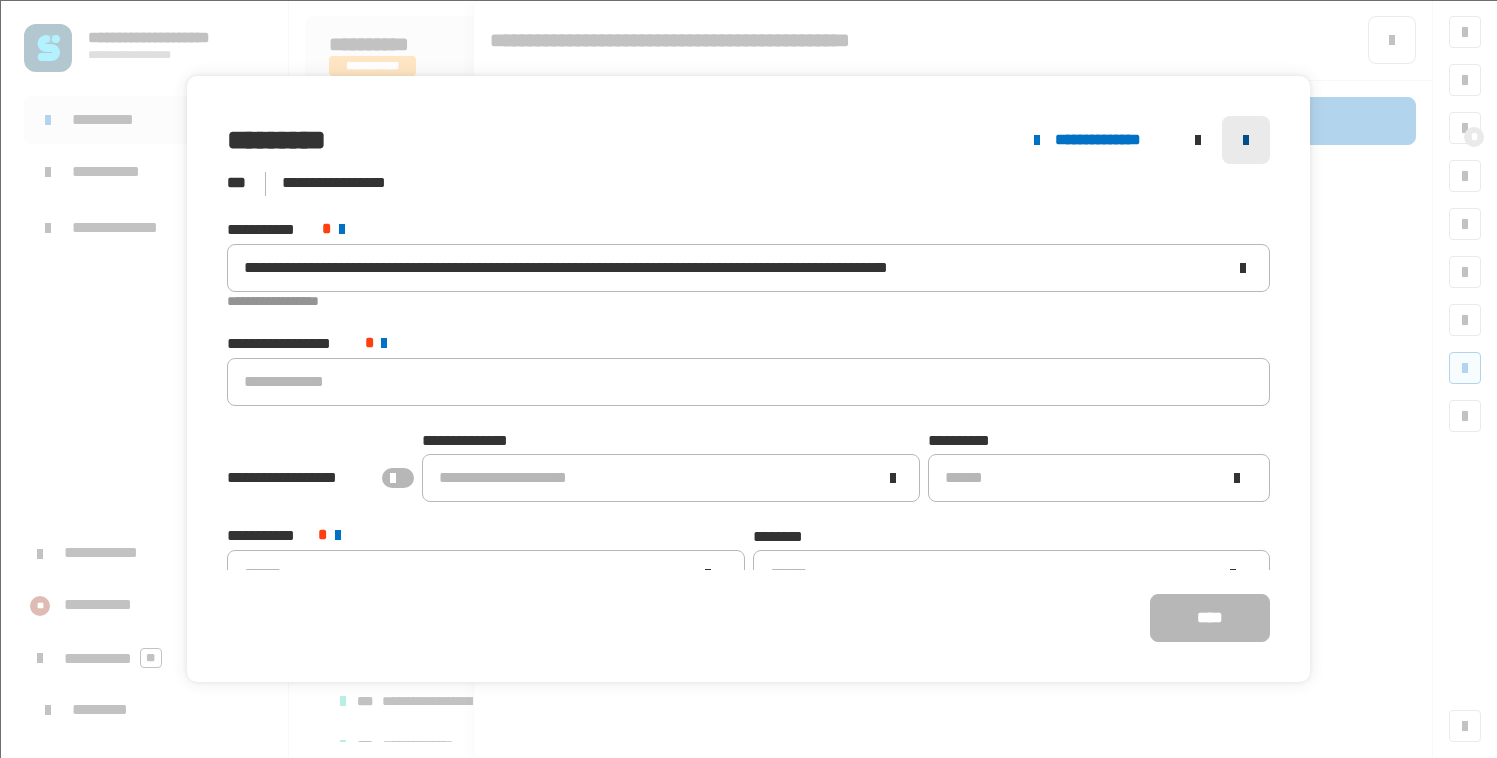 click 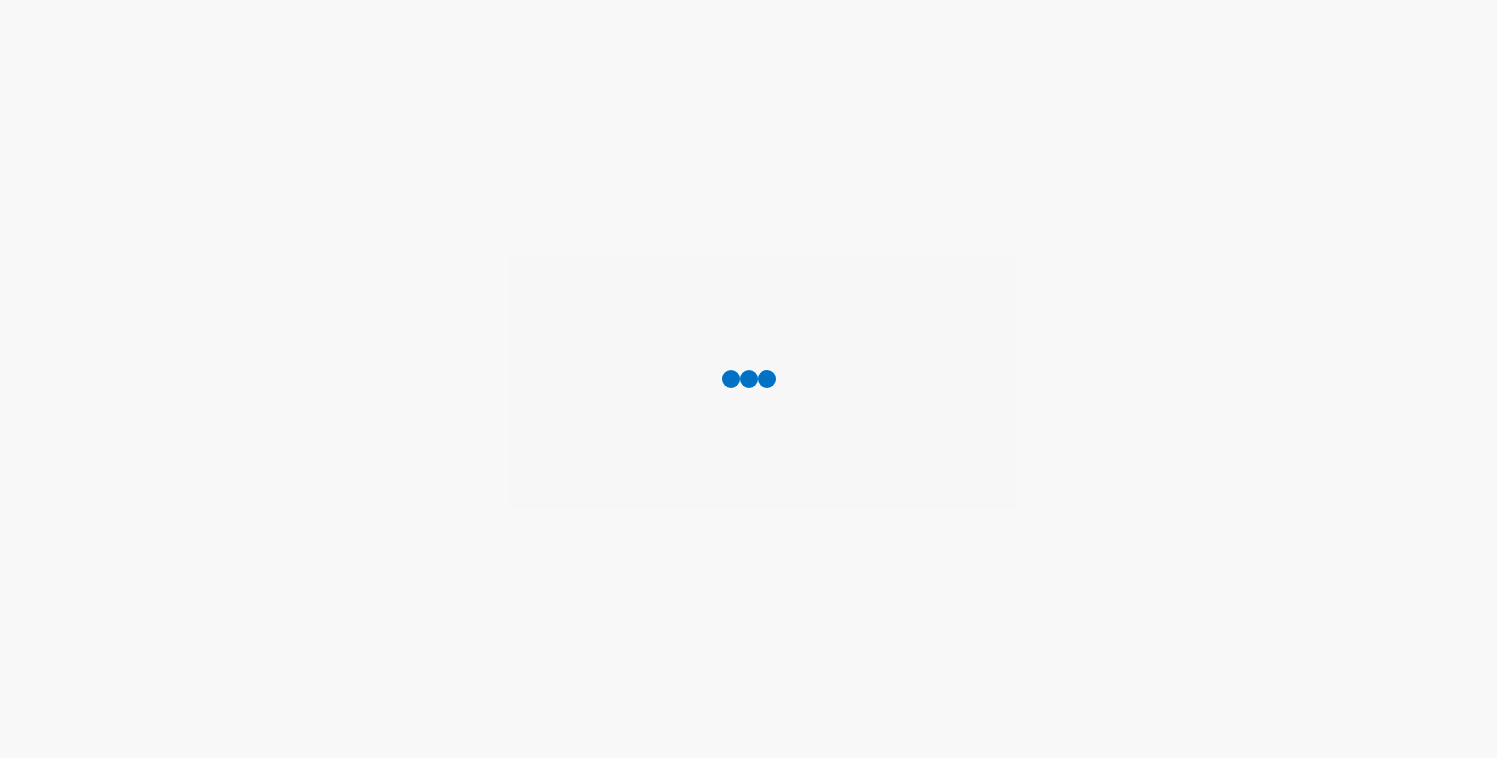 scroll, scrollTop: 0, scrollLeft: 0, axis: both 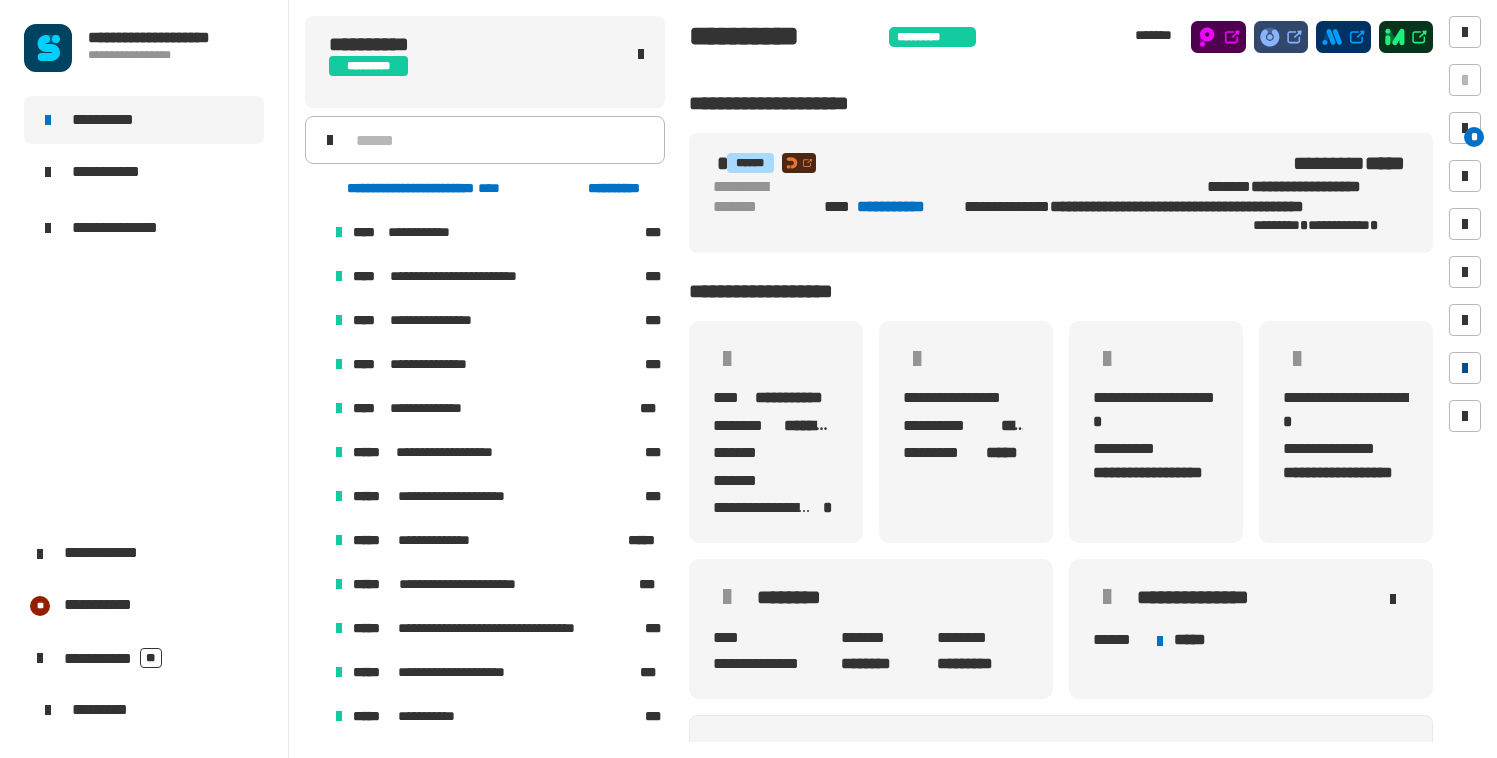 click at bounding box center (1465, 368) 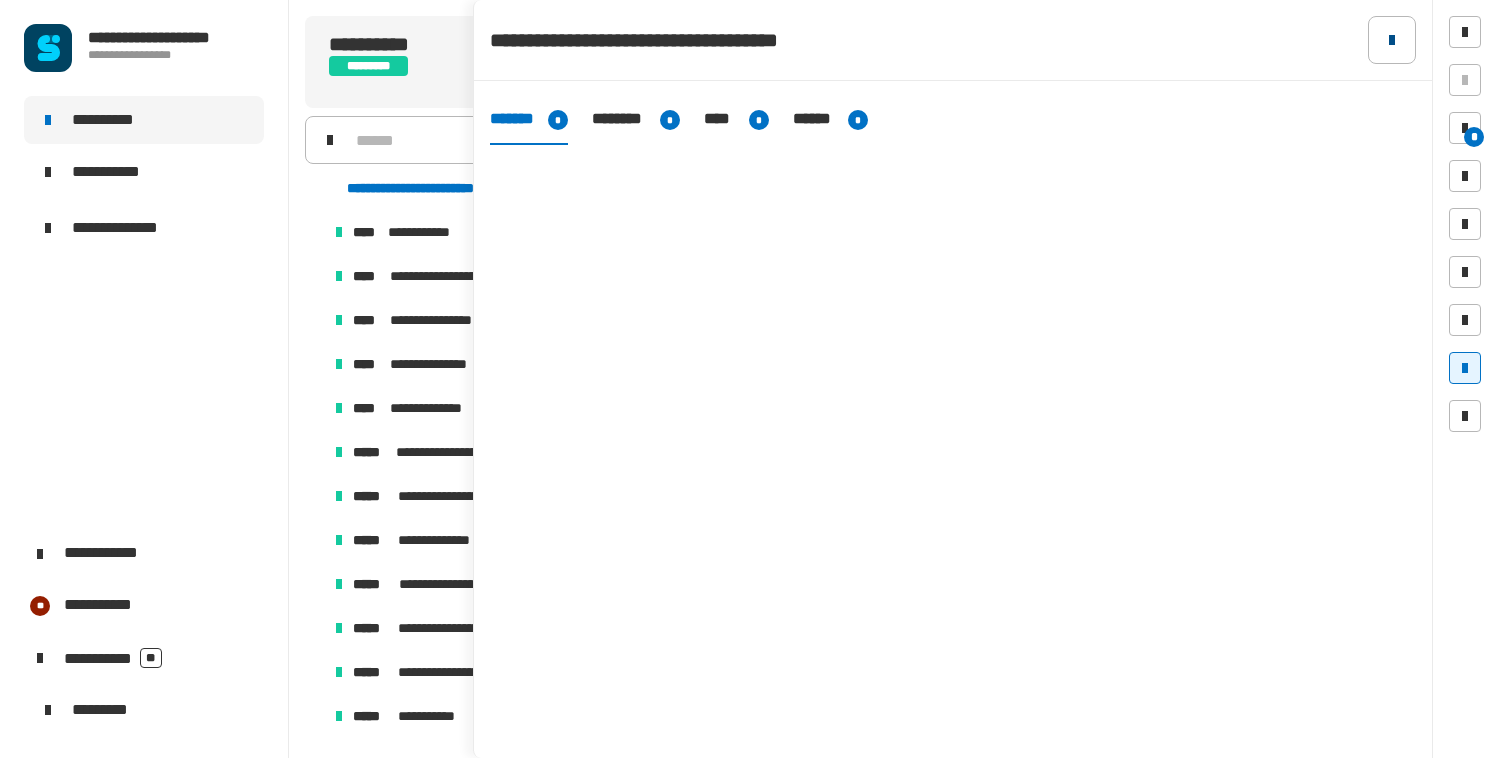 click 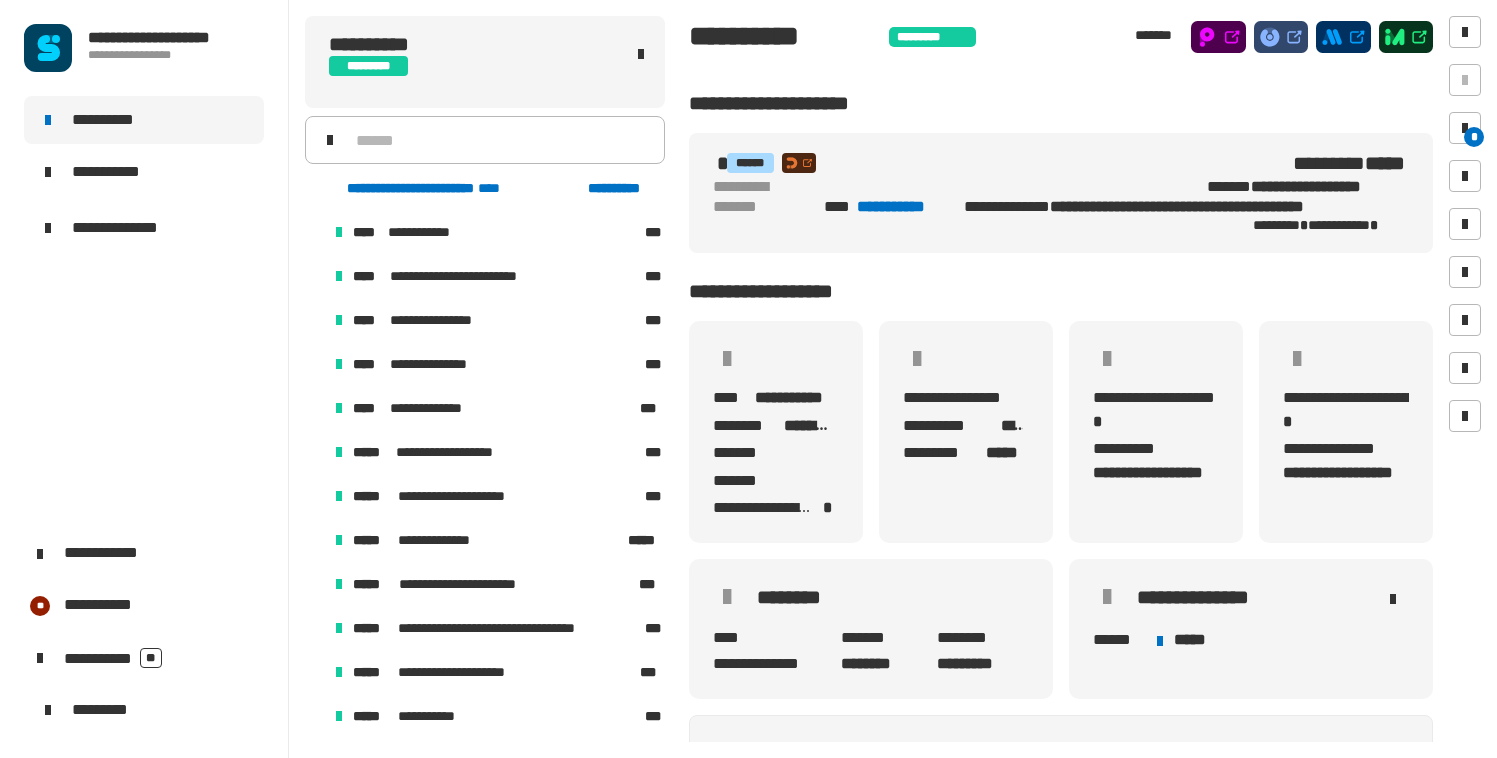 click on "**********" 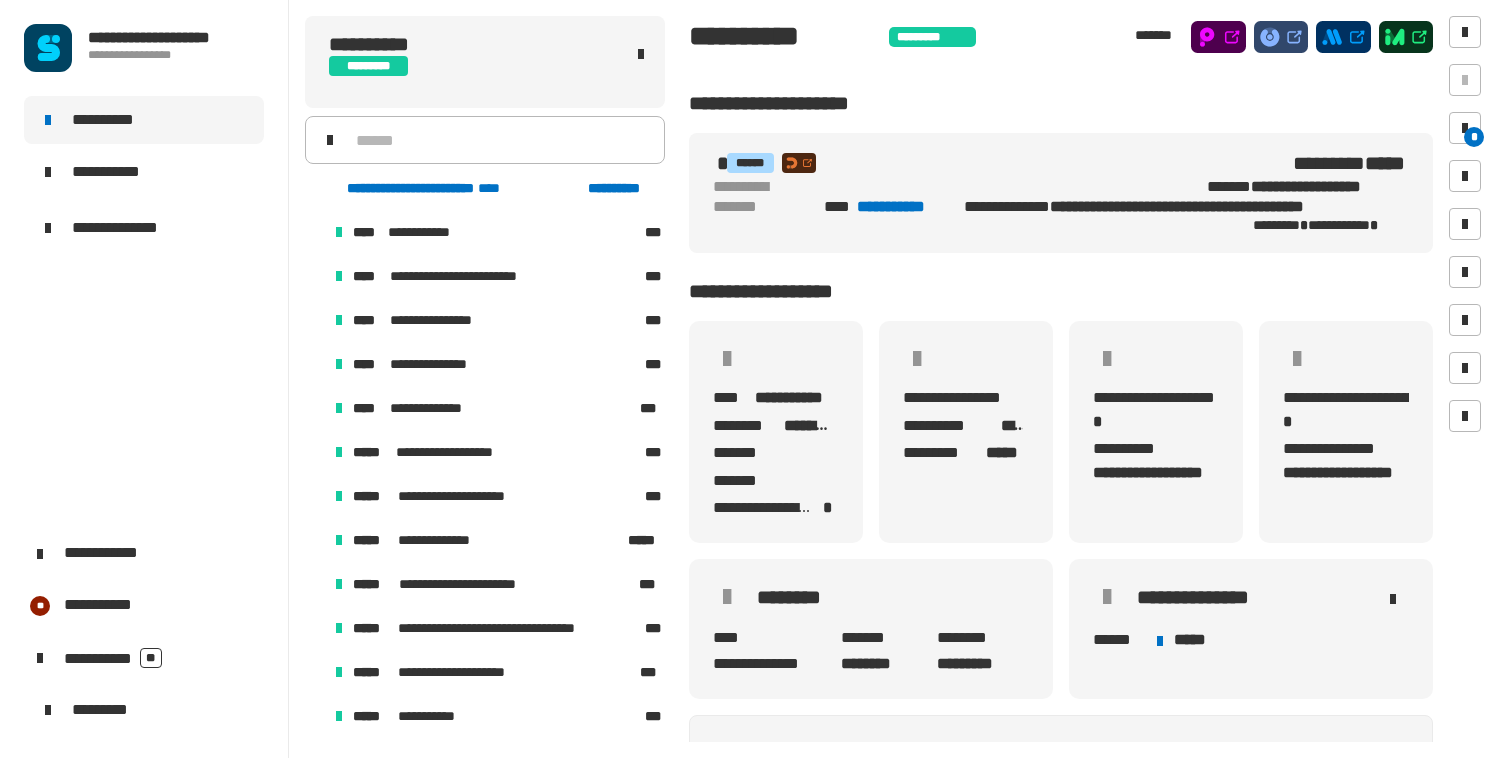 click on "**********" 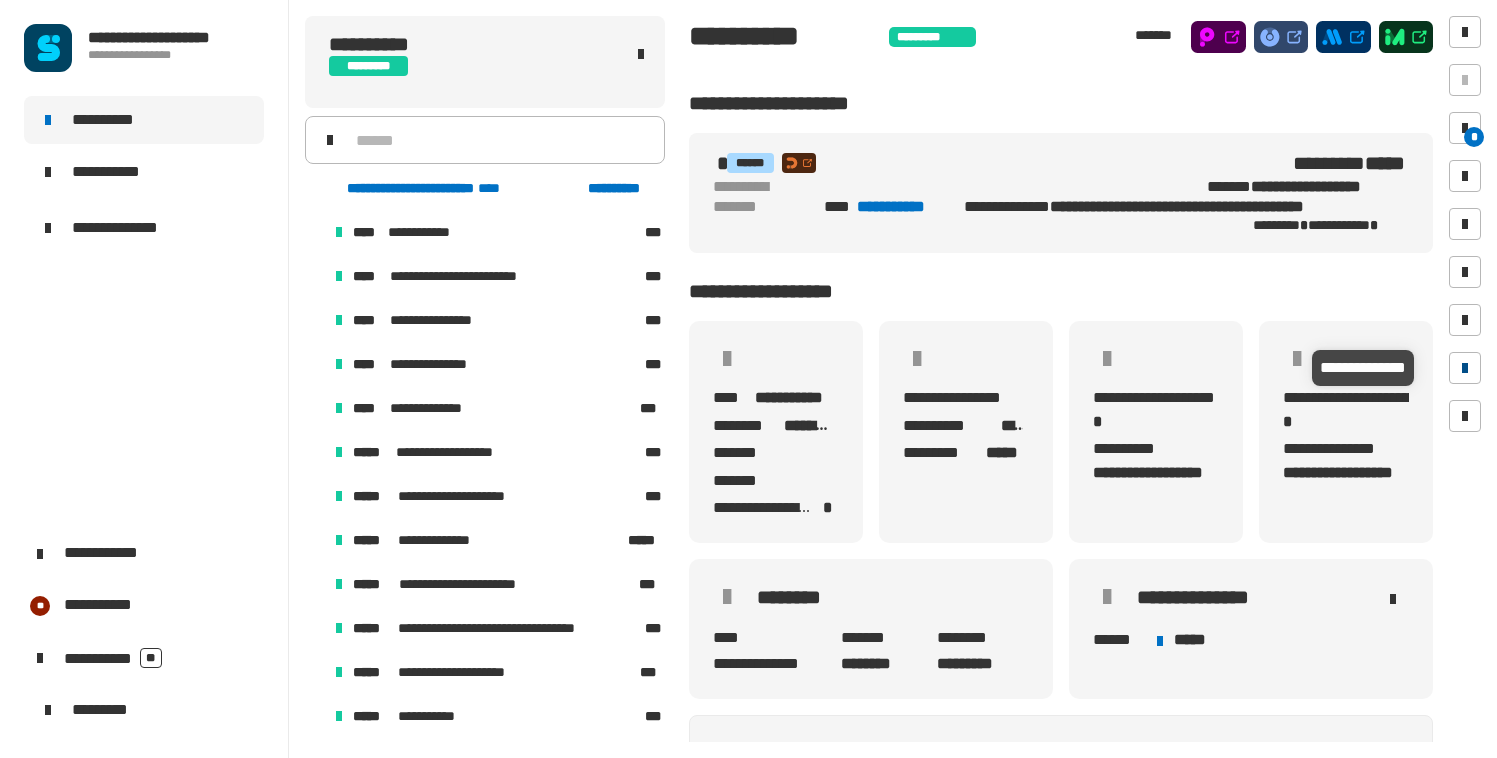 click at bounding box center [1465, 368] 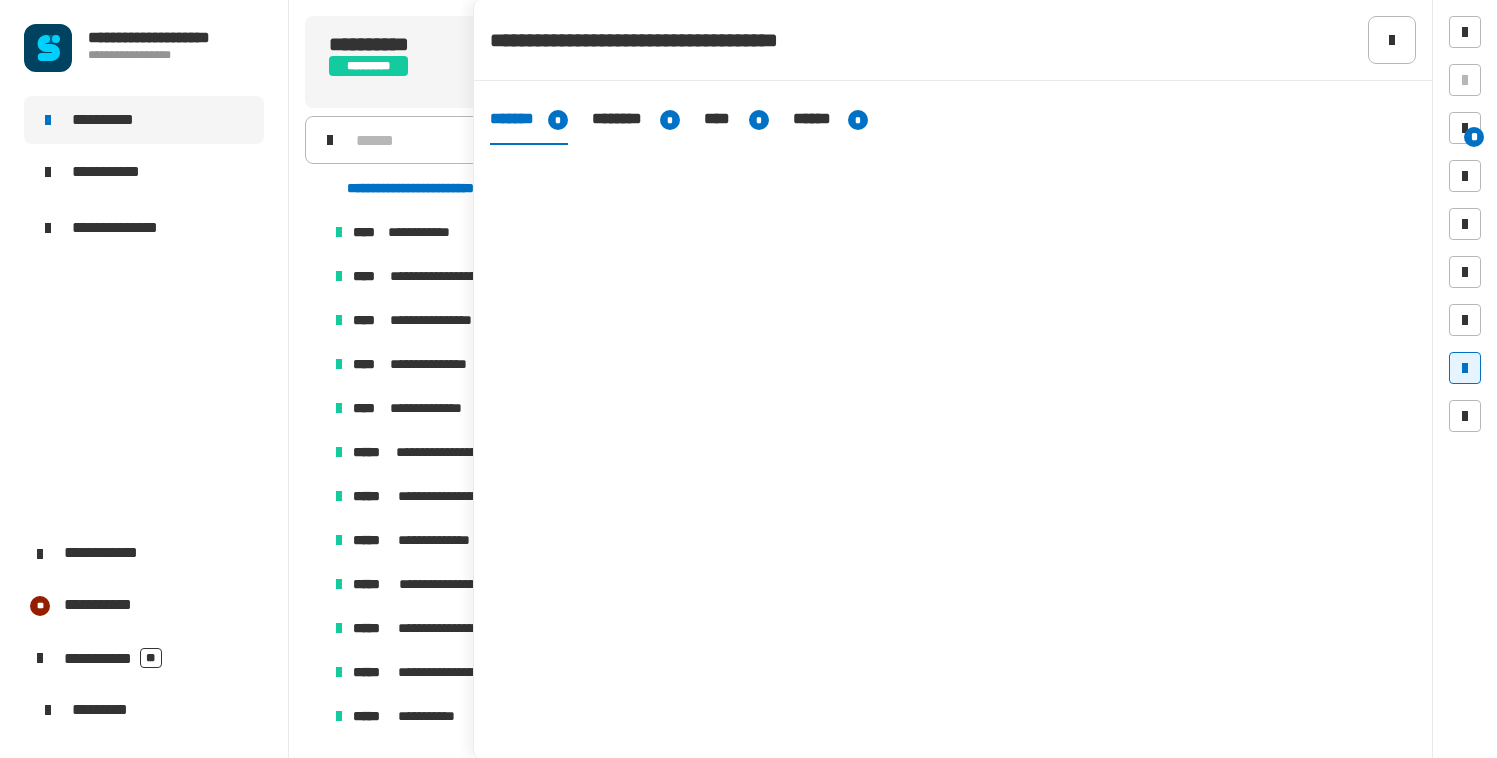 click on "******* * ******** * **** * ****** *" 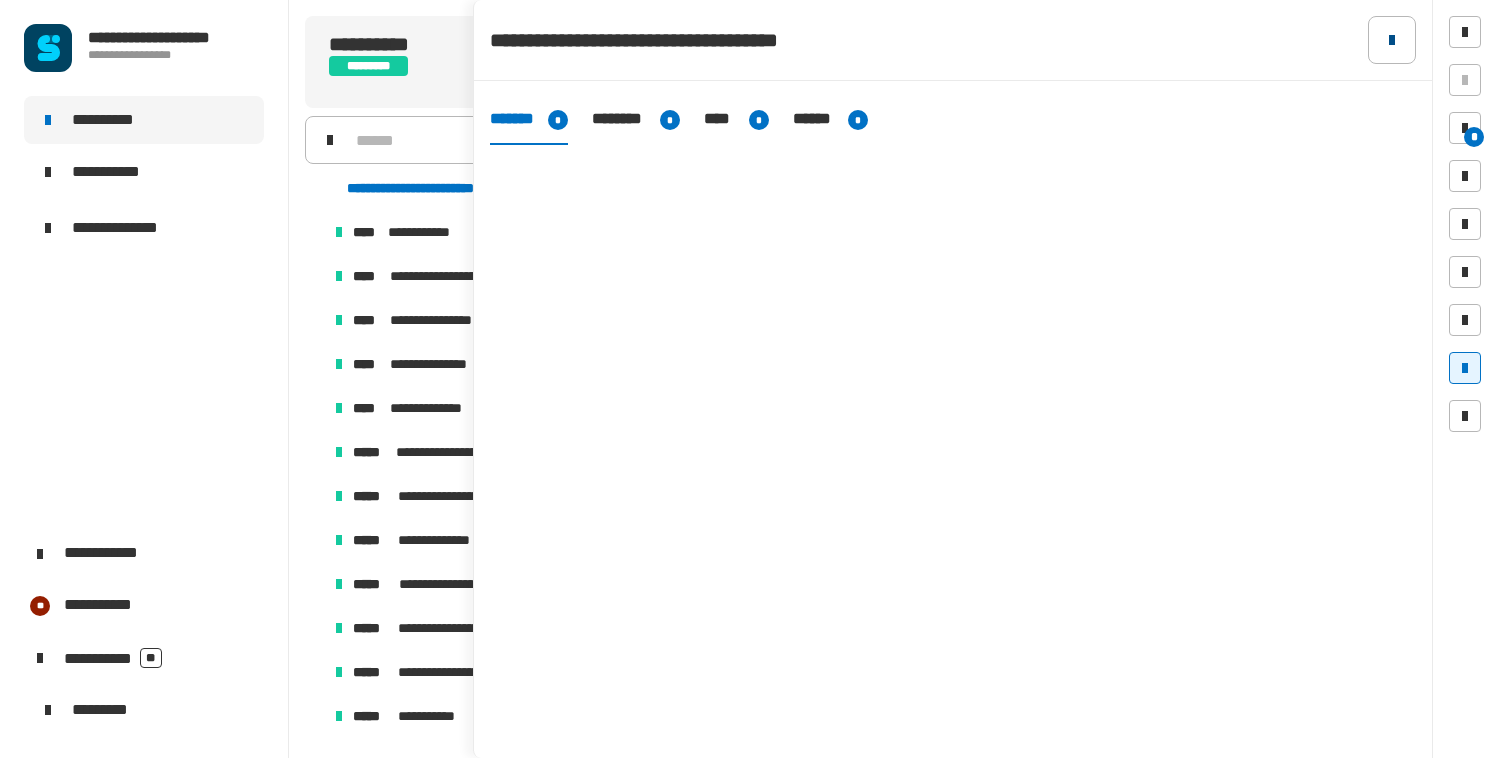 click 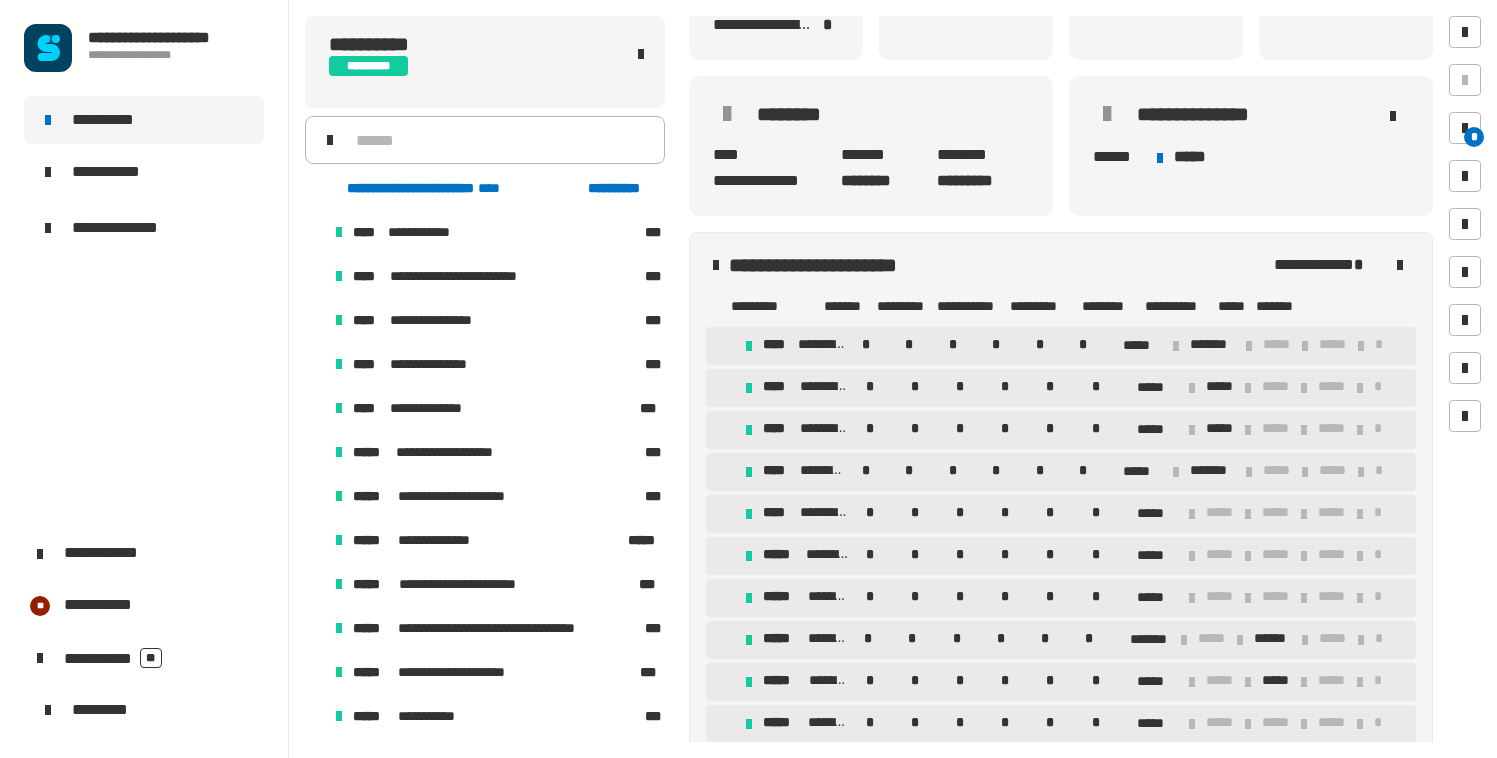 scroll, scrollTop: 520, scrollLeft: 0, axis: vertical 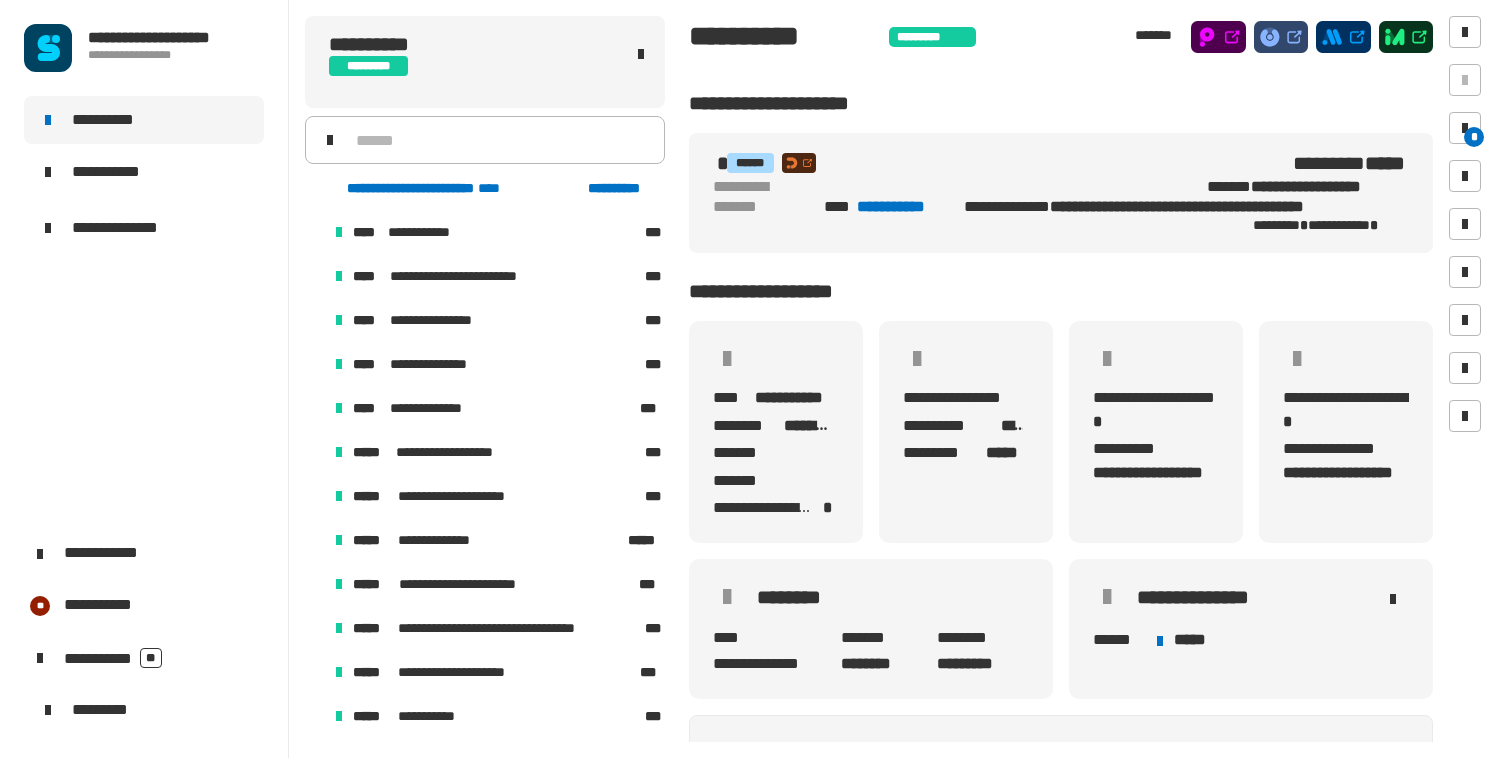 click on "**********" 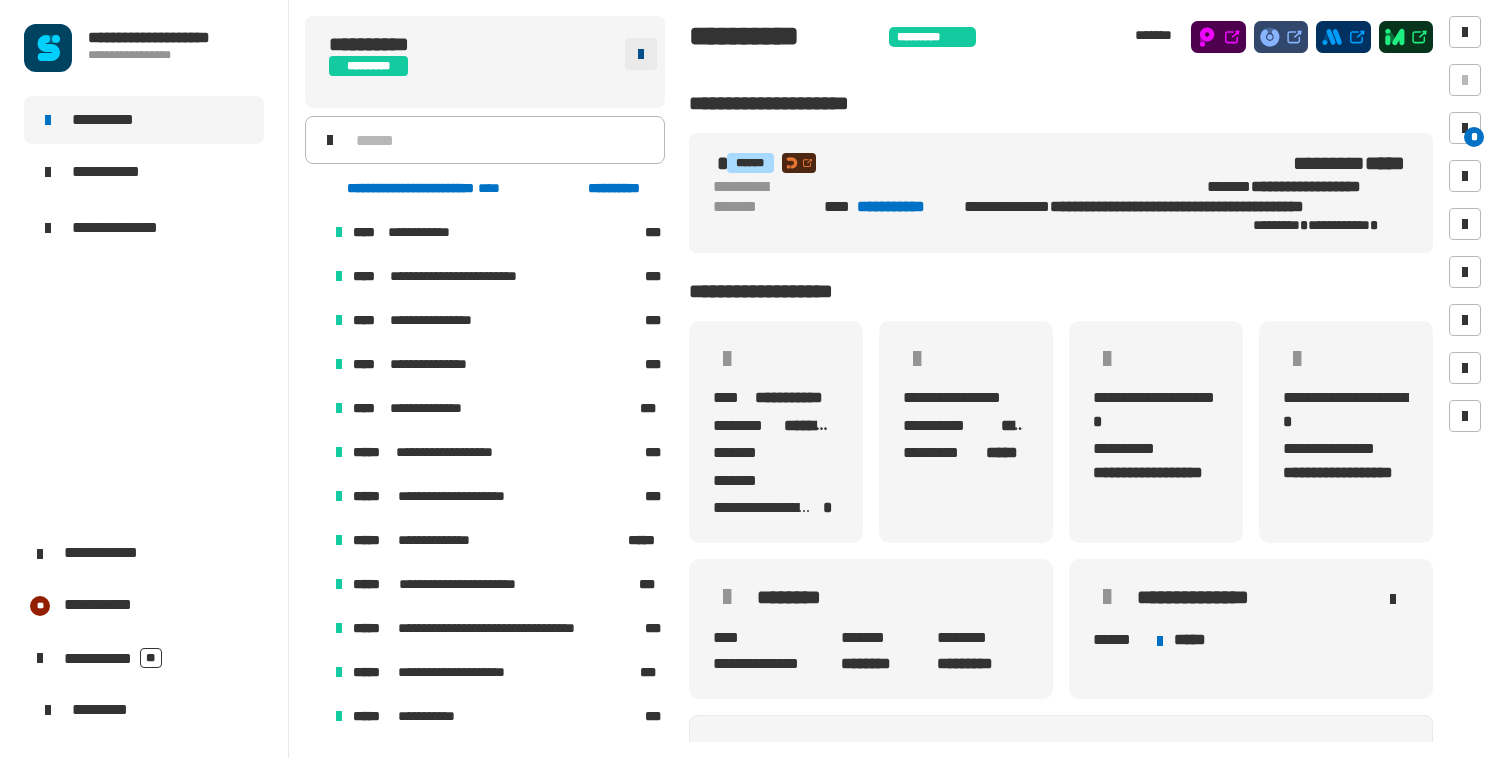 click 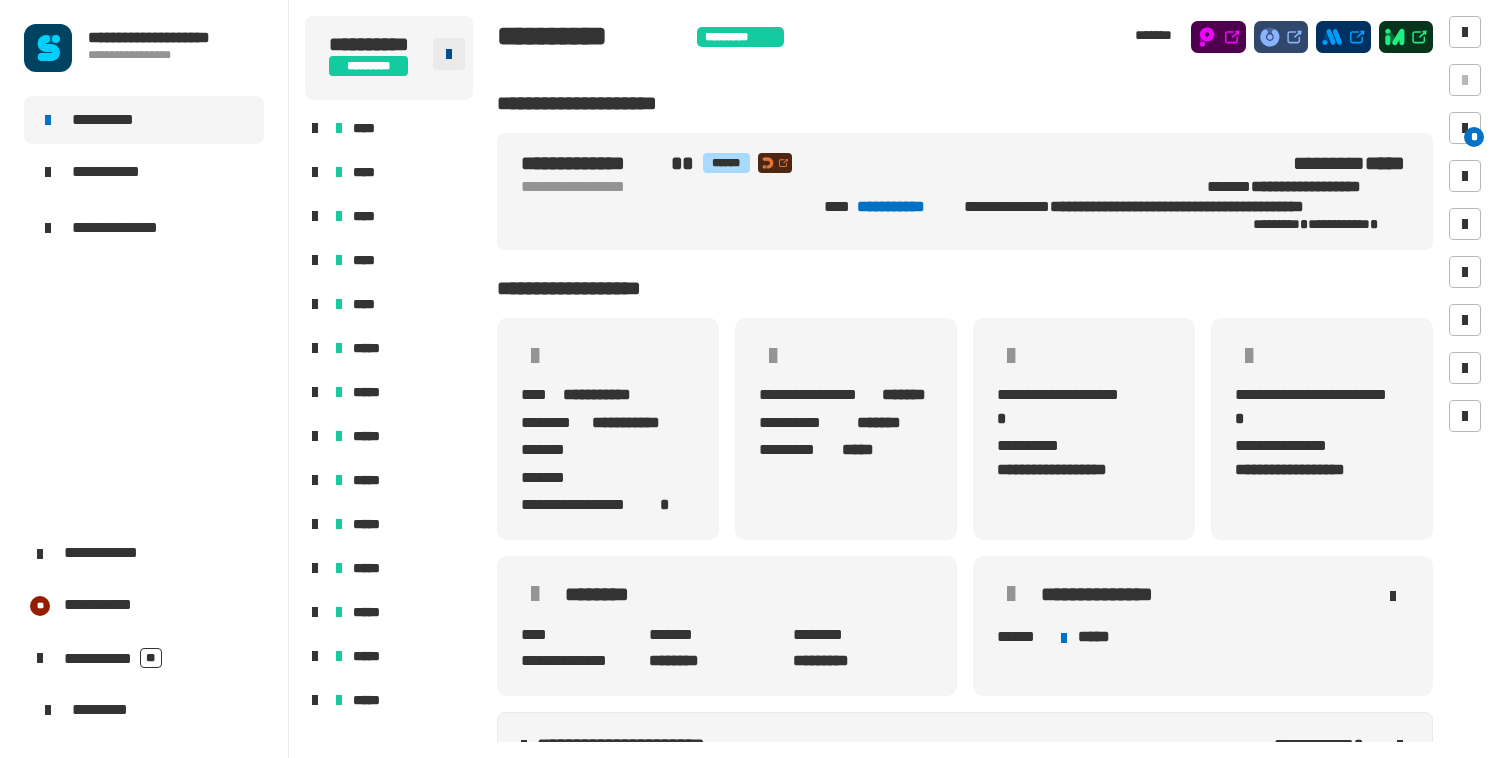 click 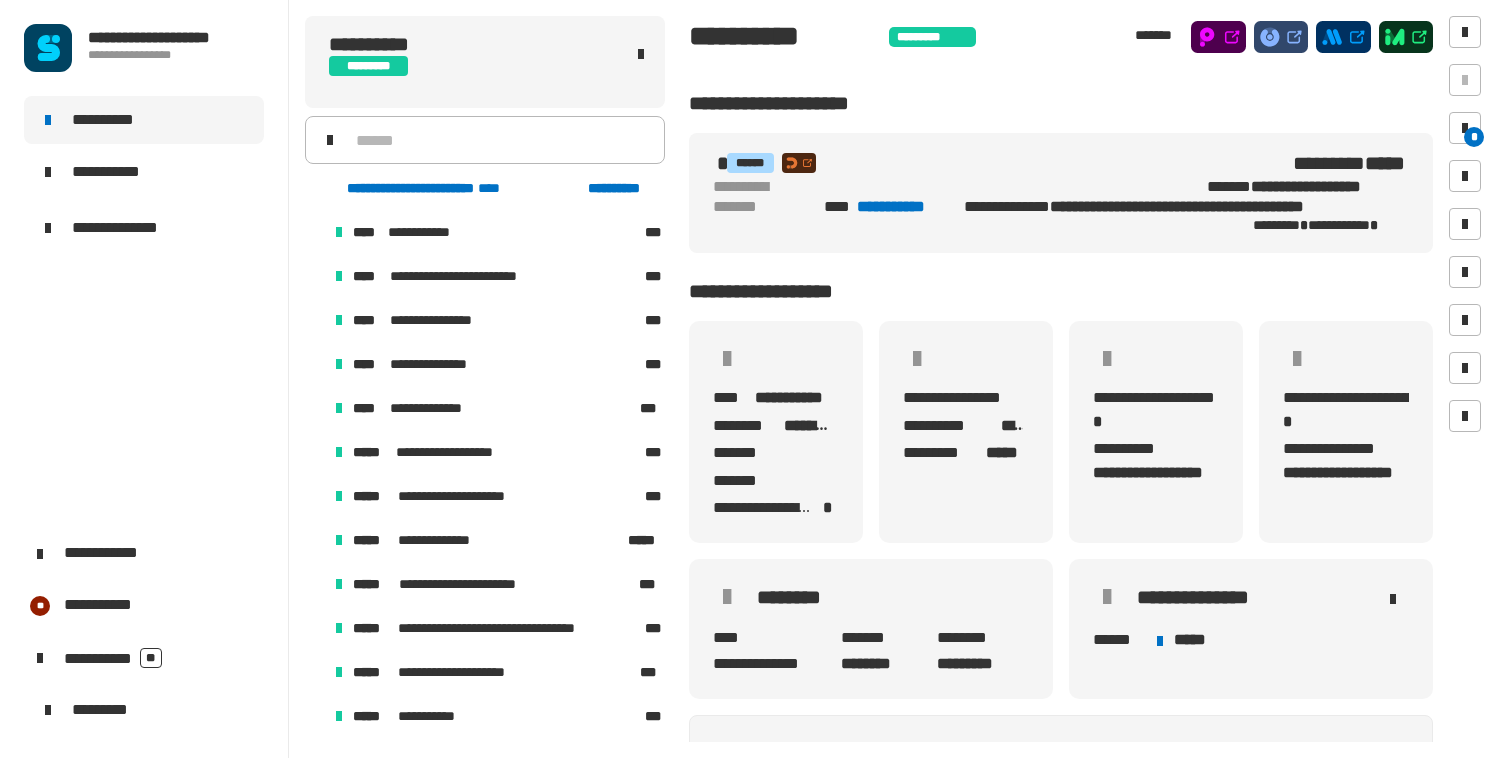 click on "**********" 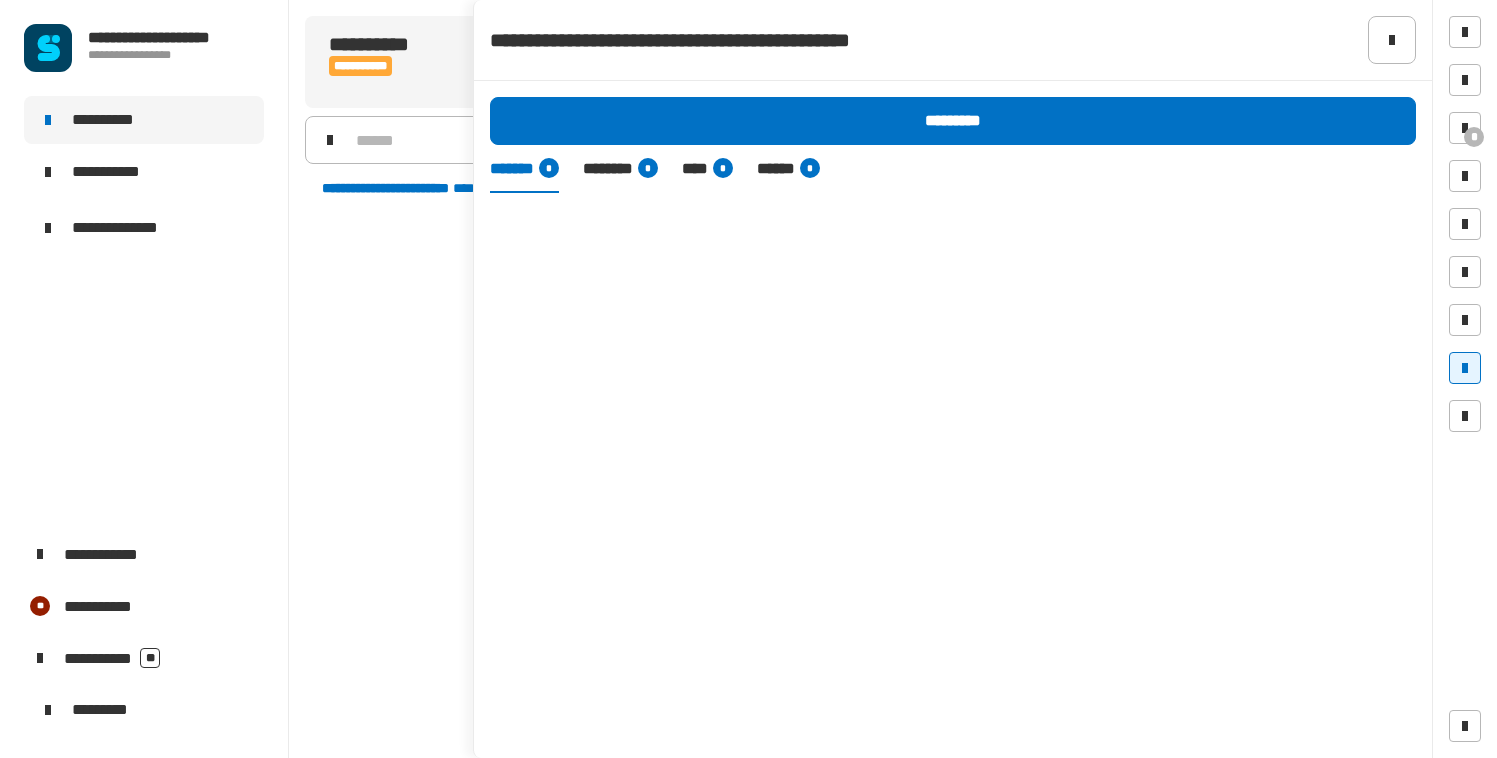 scroll, scrollTop: 0, scrollLeft: 0, axis: both 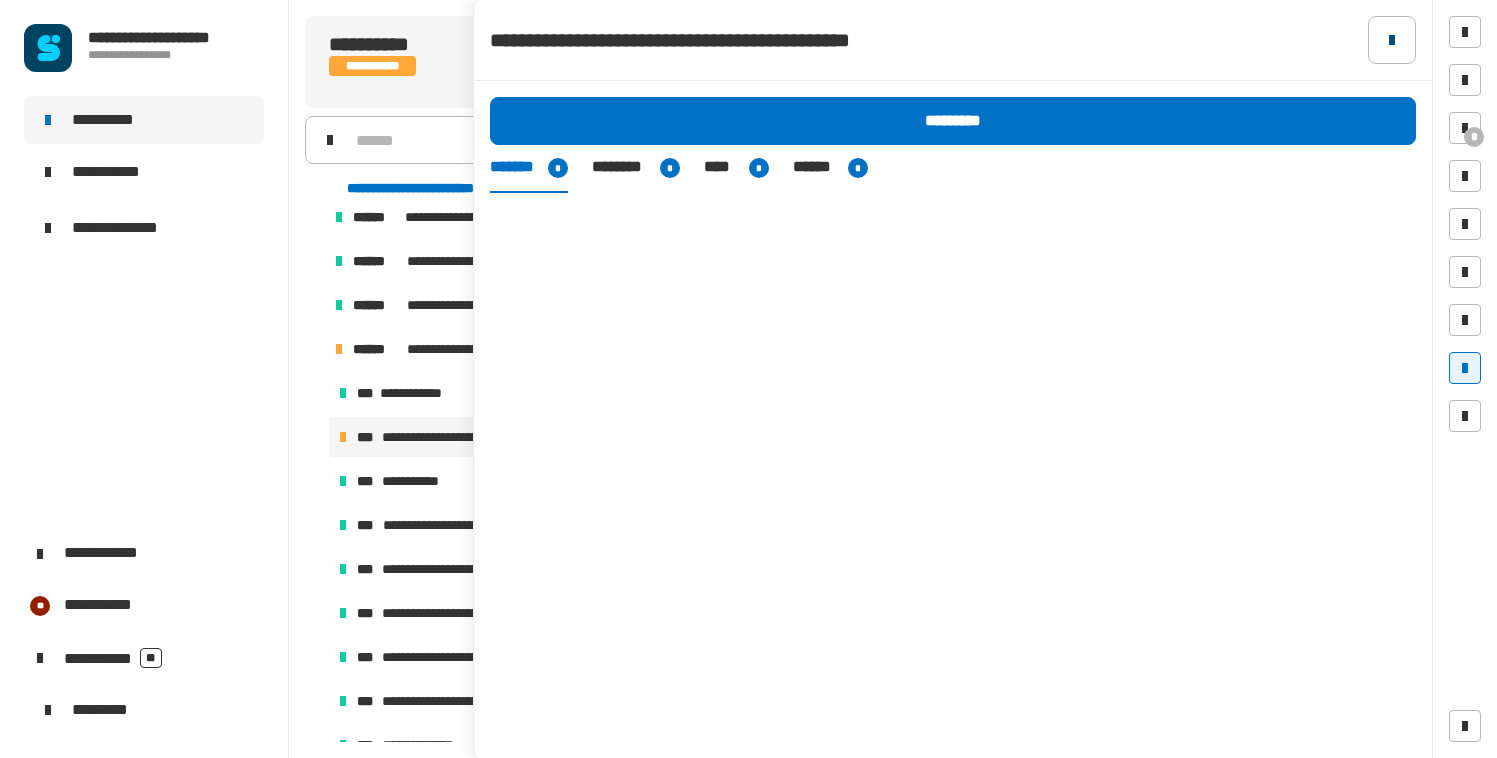 click 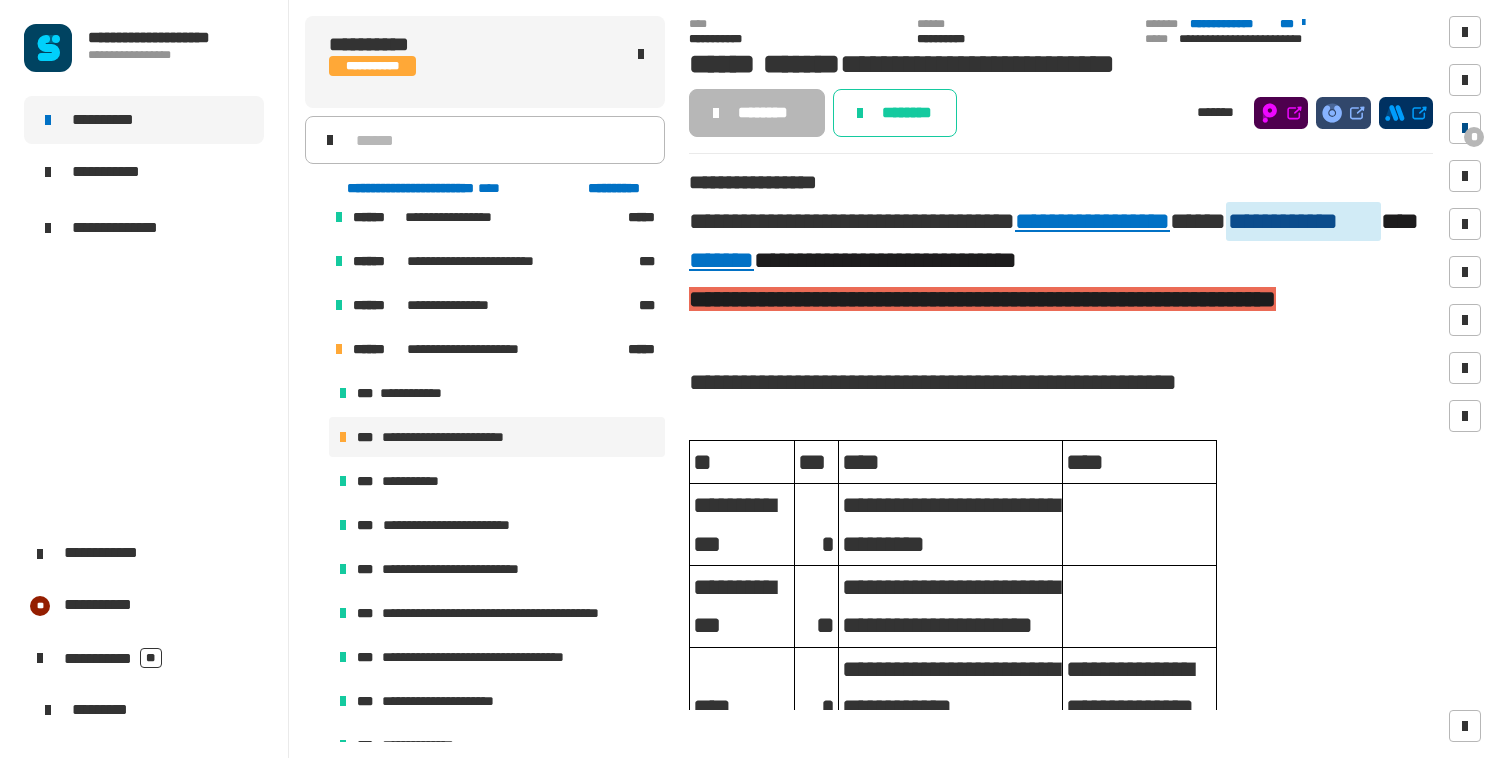 click at bounding box center [1465, 128] 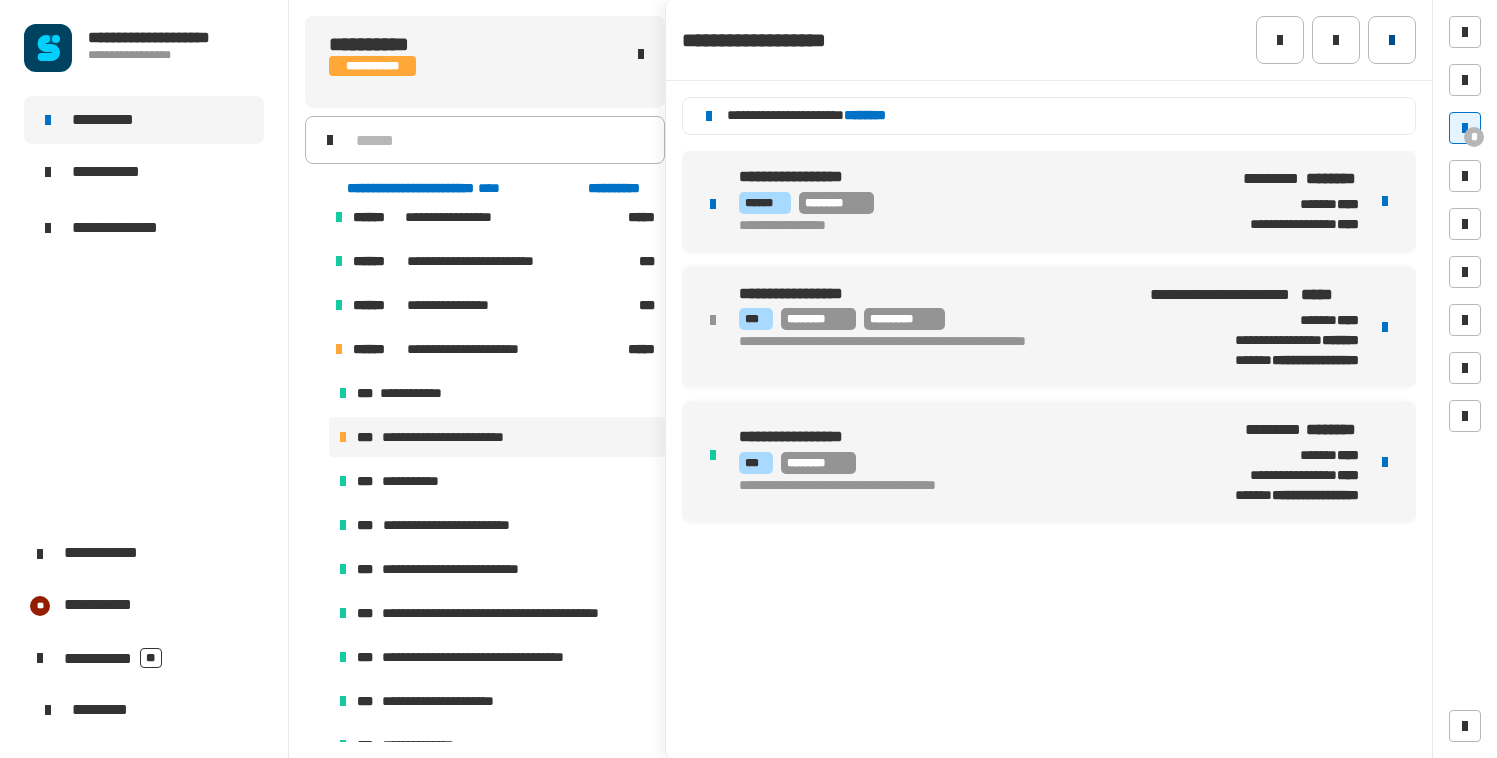 click 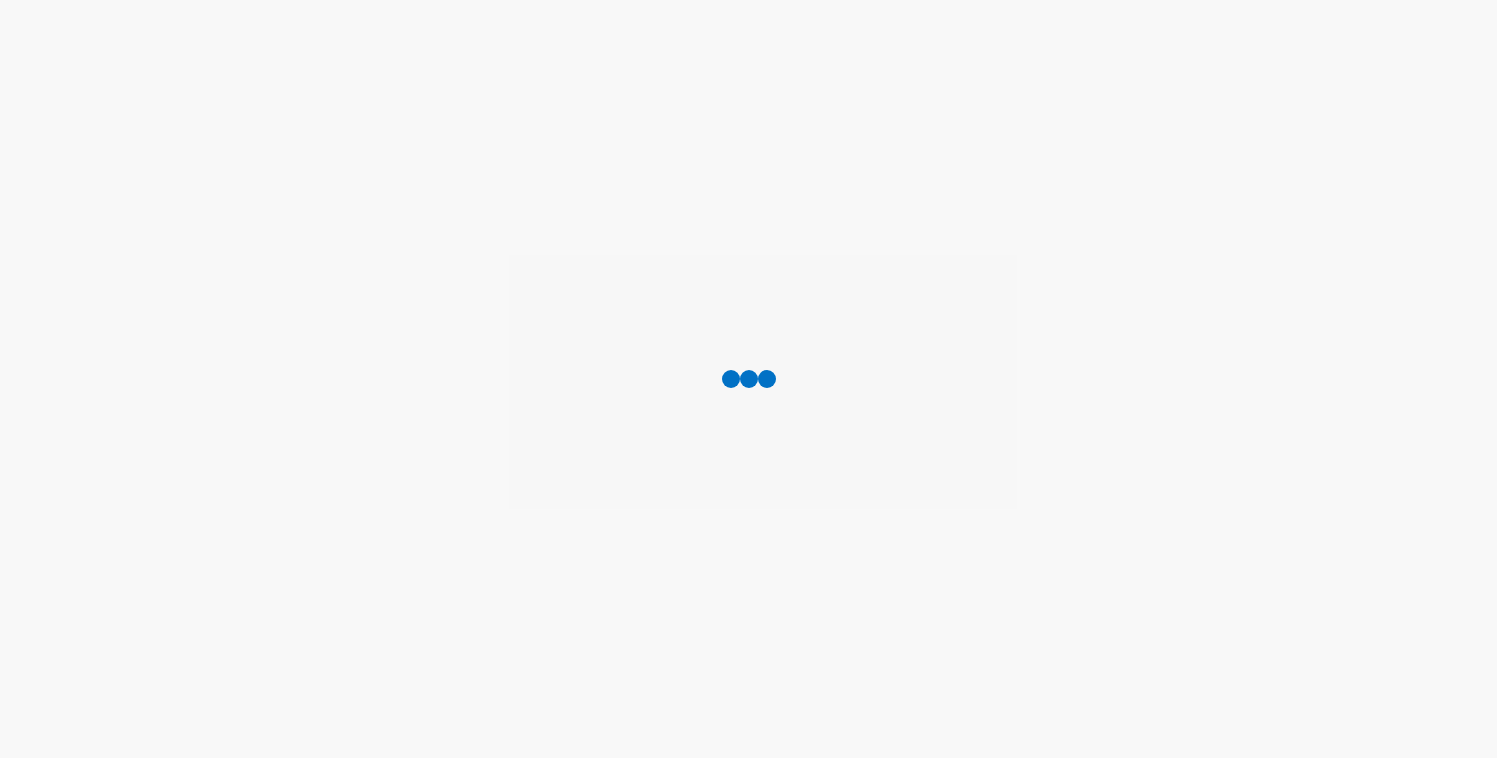 scroll, scrollTop: 0, scrollLeft: 0, axis: both 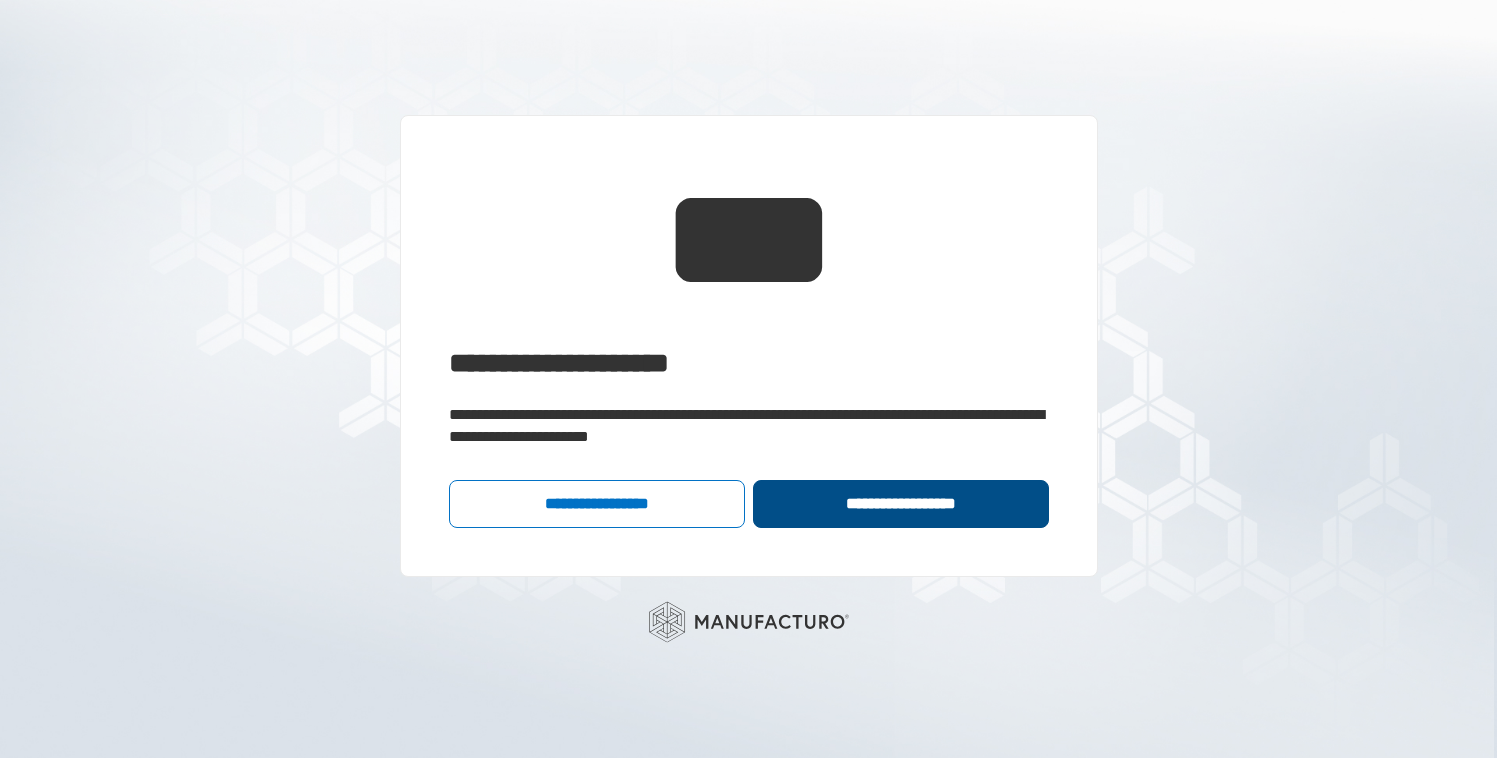 click on "**********" 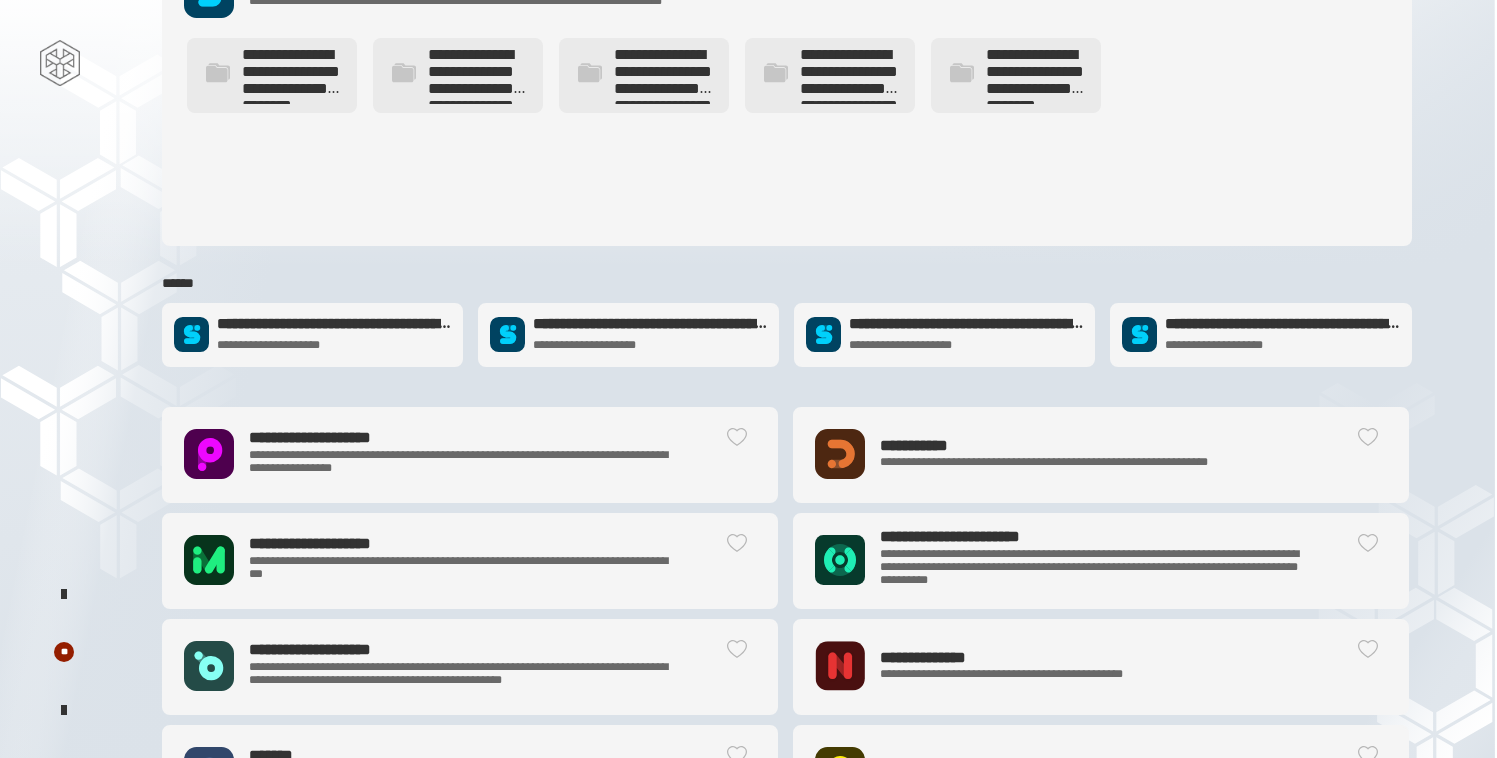 scroll, scrollTop: 204, scrollLeft: 0, axis: vertical 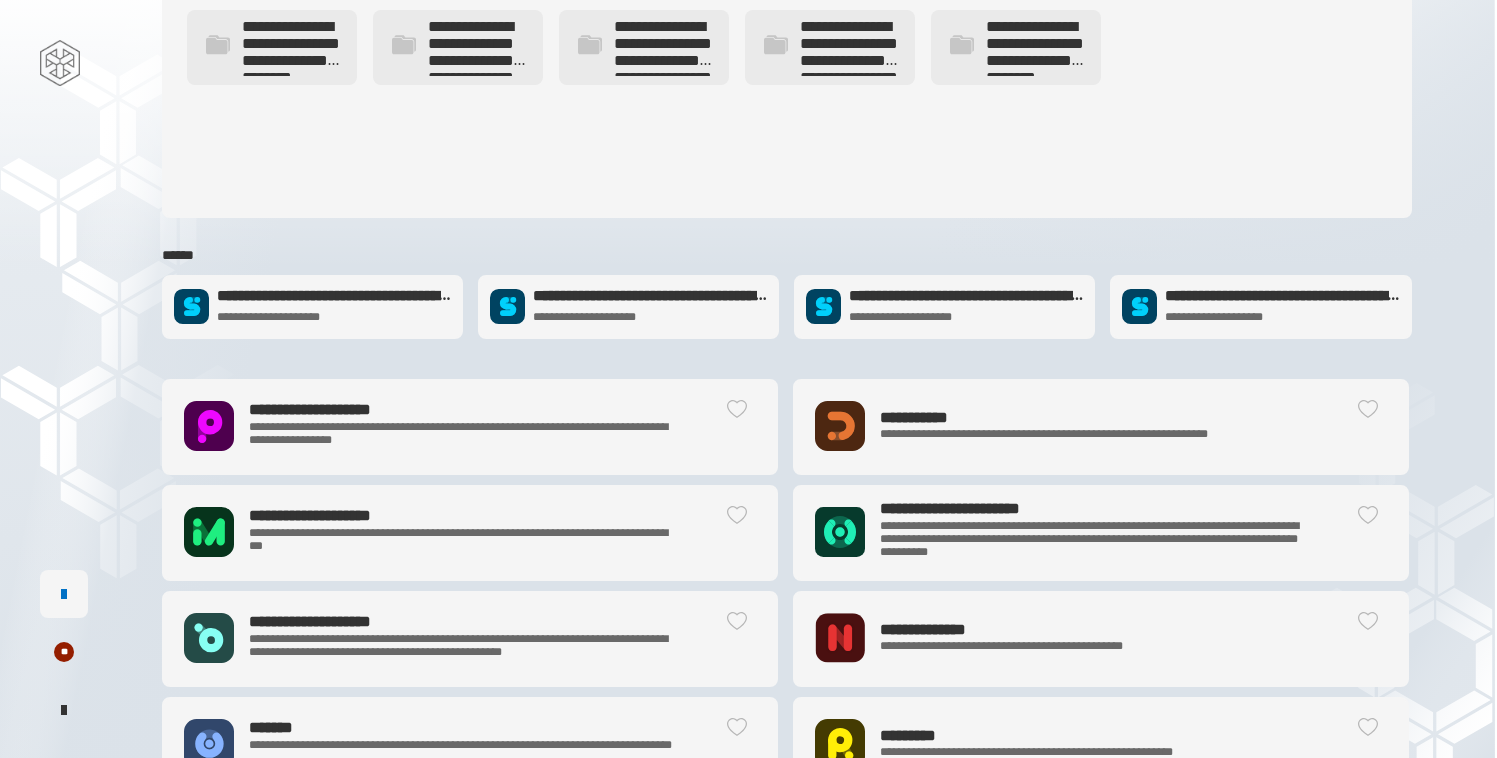 click 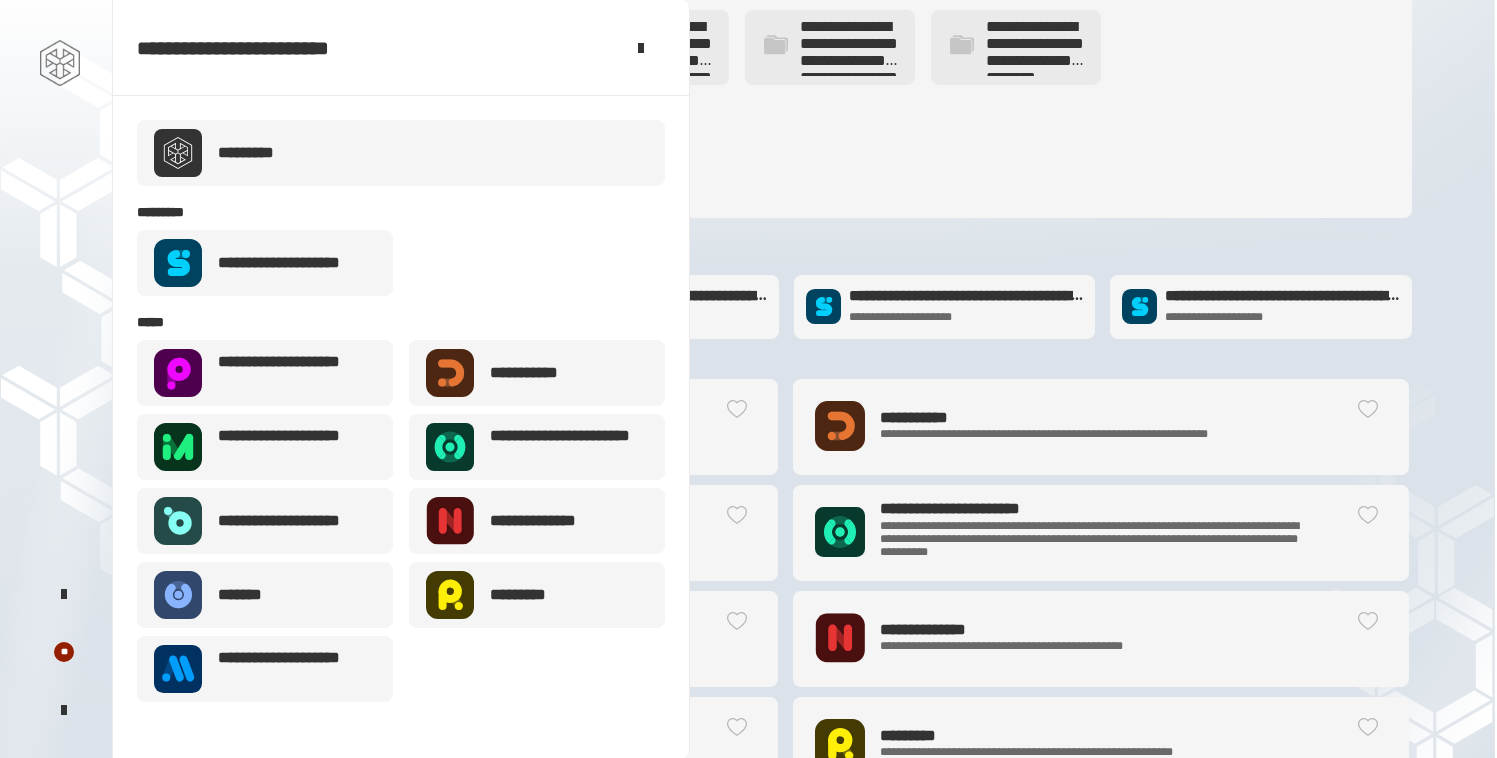 click on "**********" 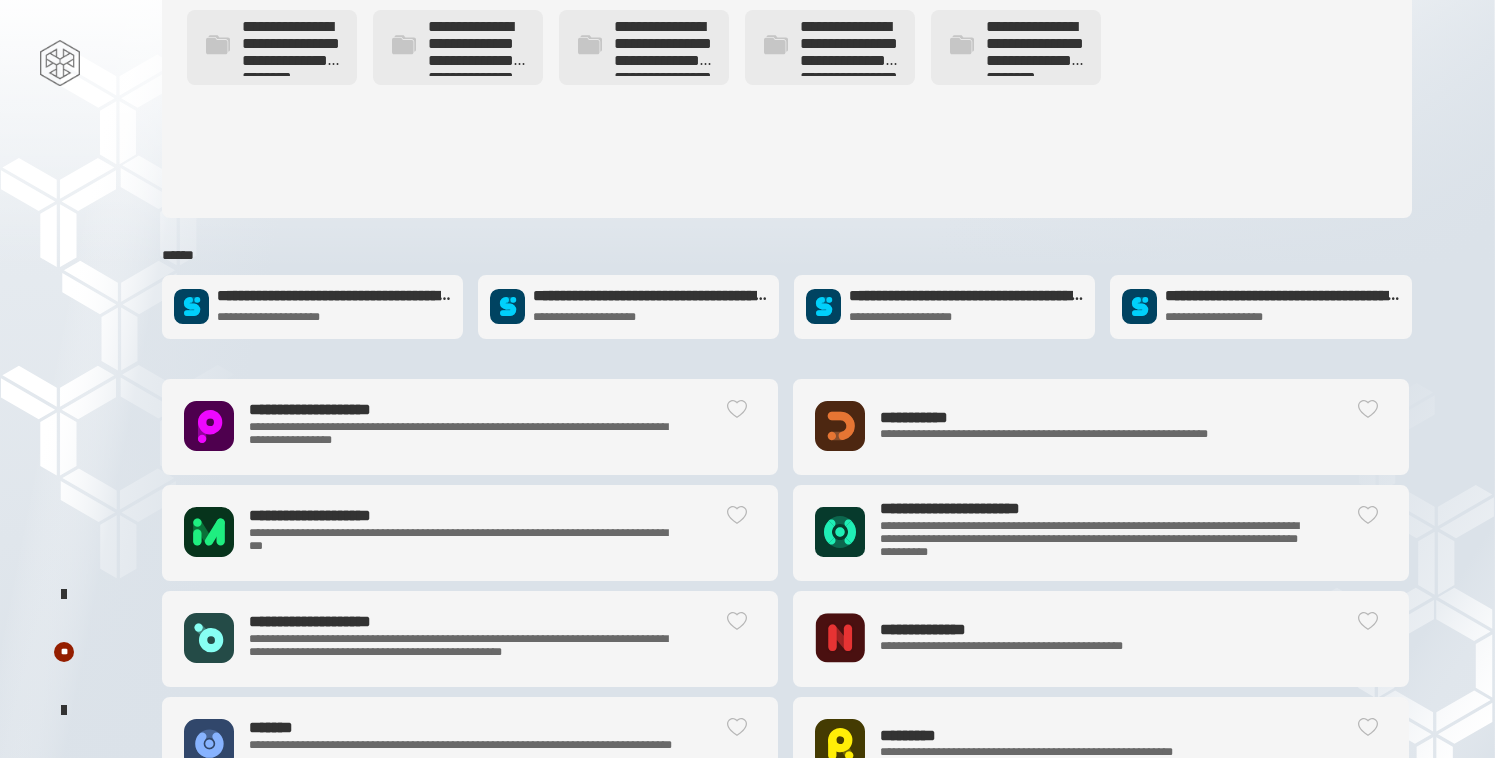 click on "**********" 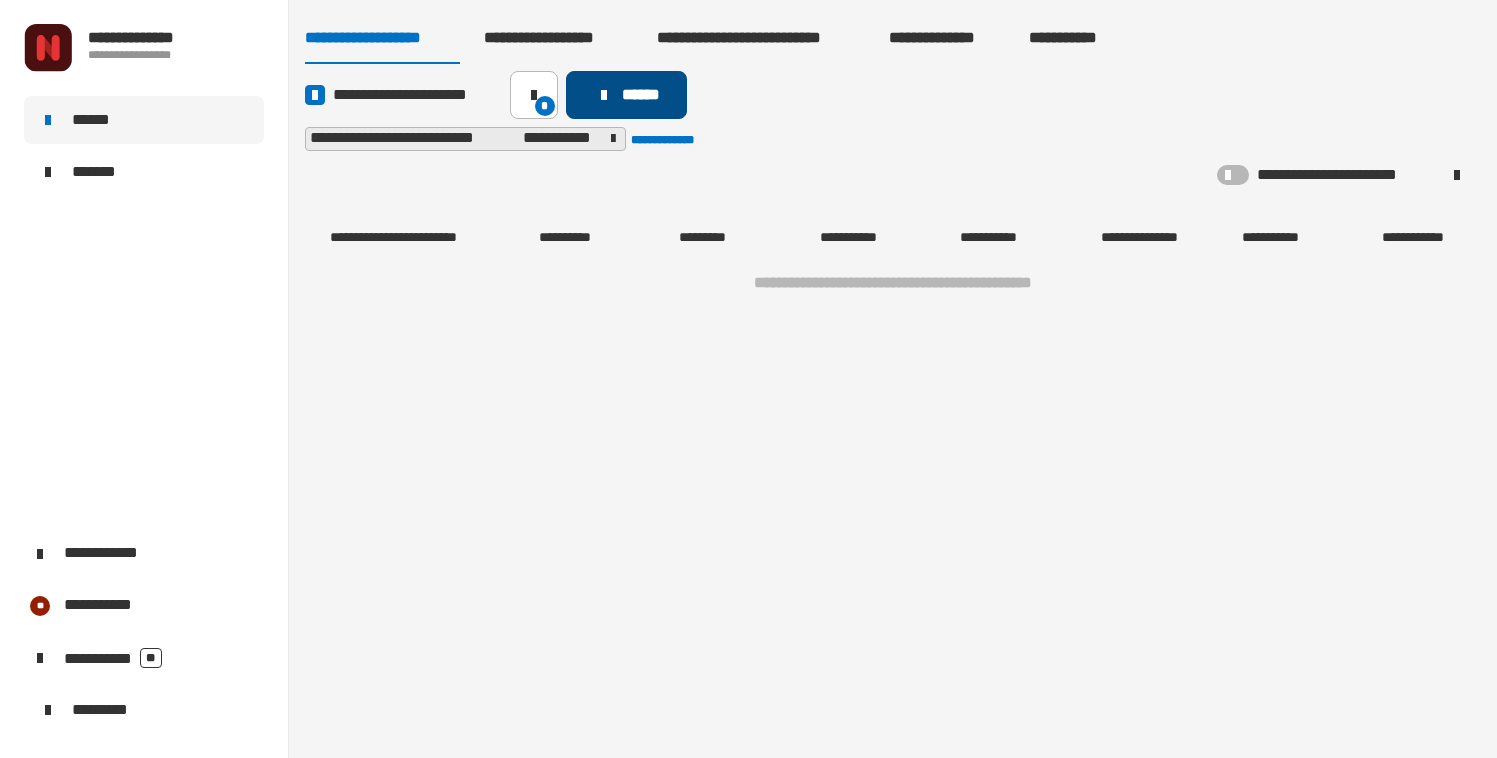 click on "******" 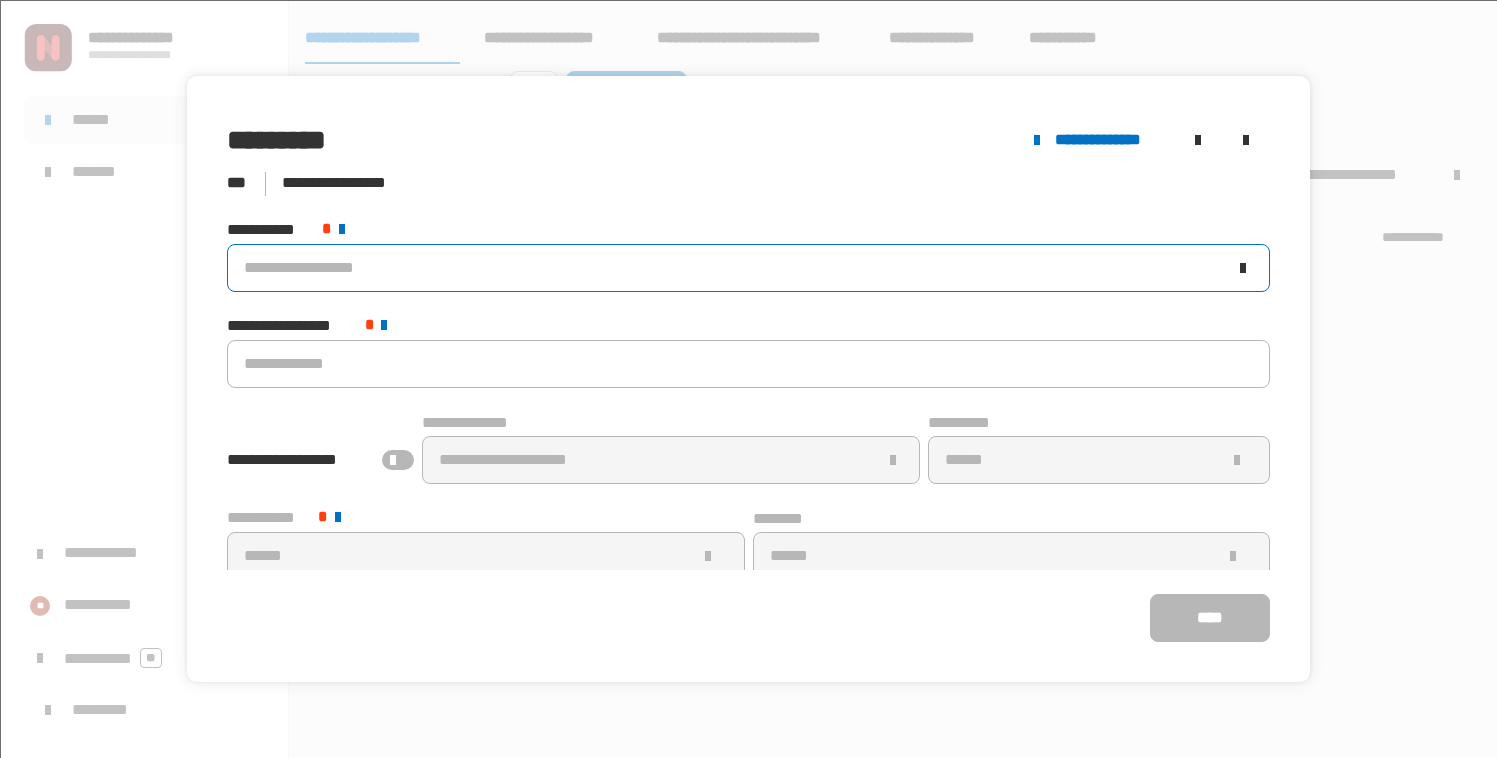 click on "**********" 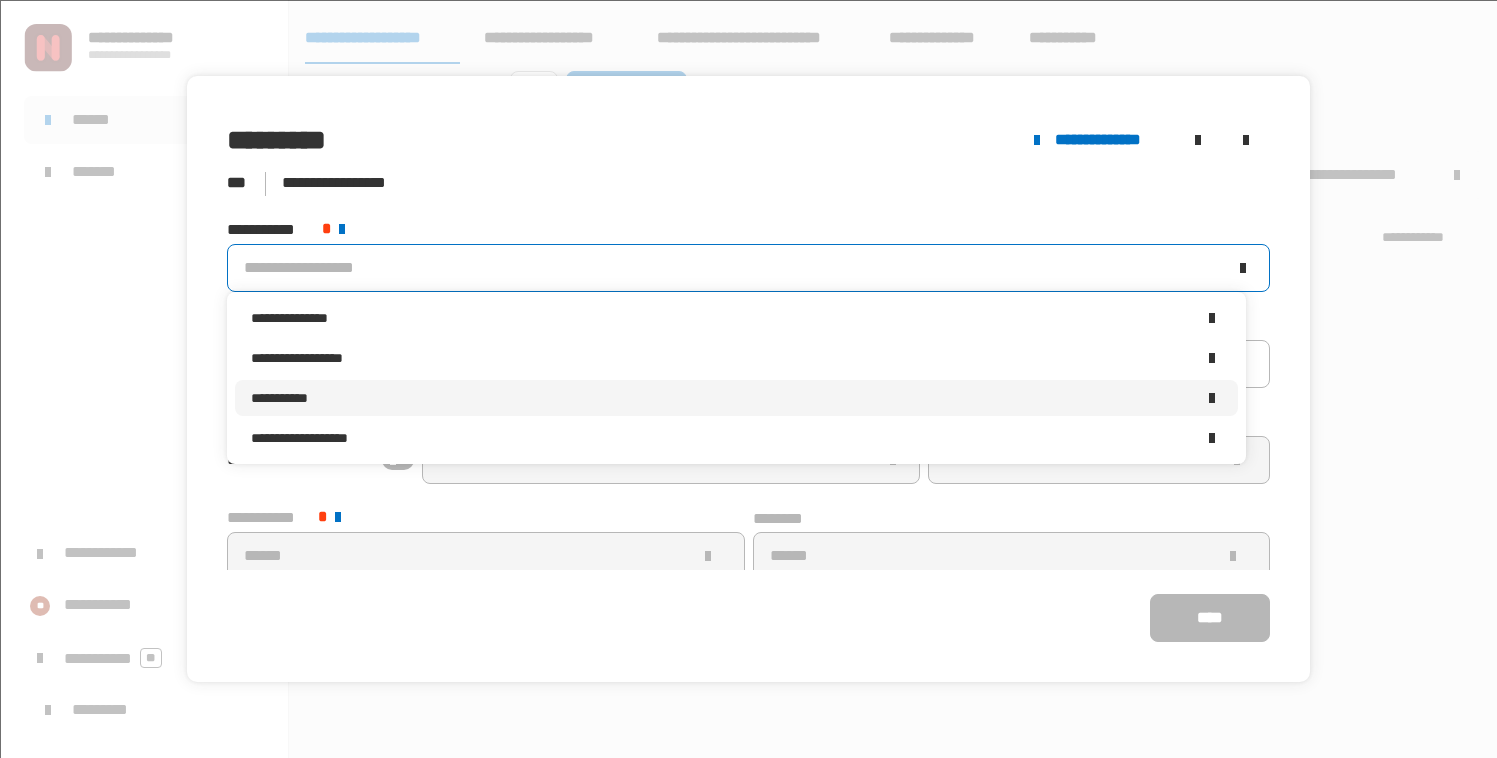 click on "**********" at bounding box center [722, 398] 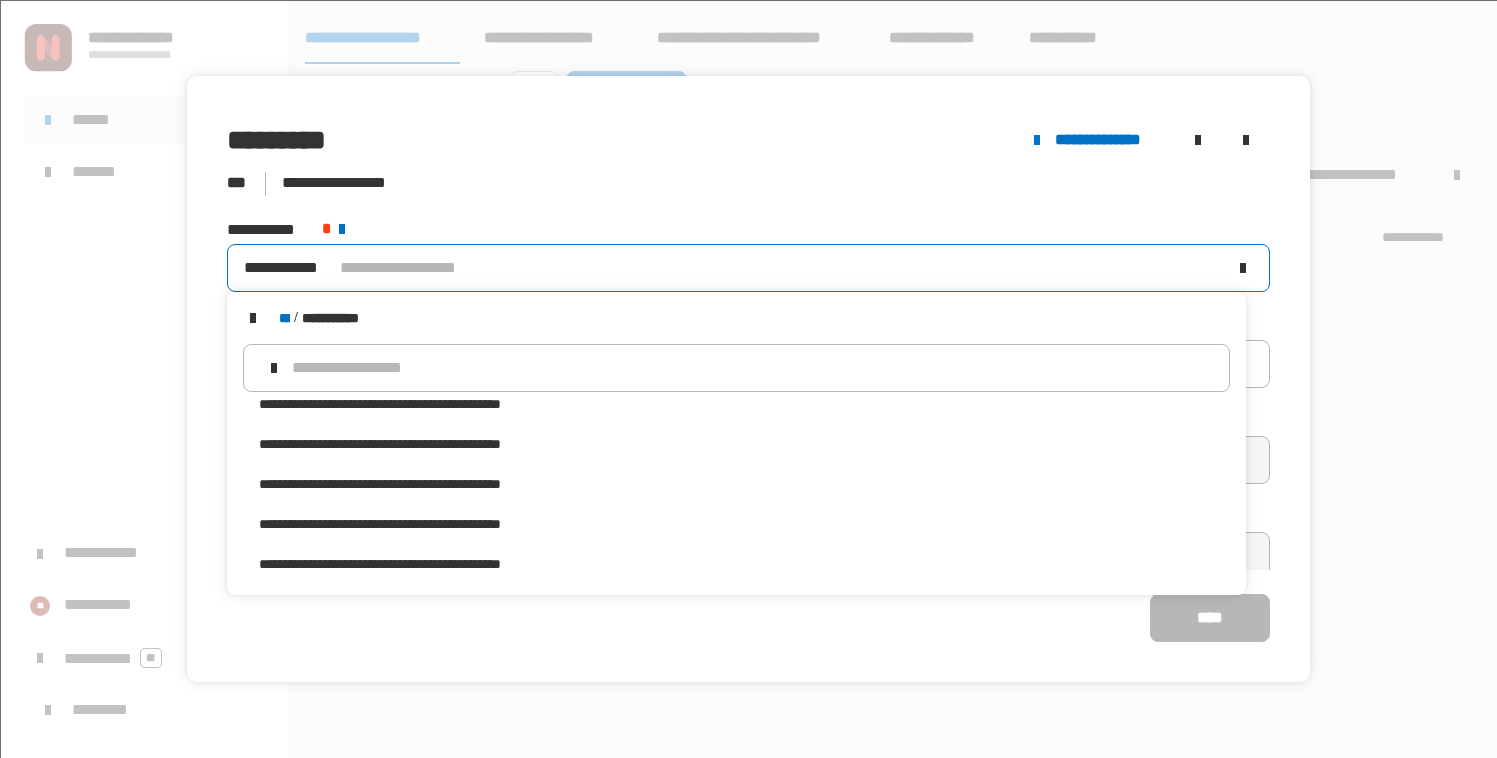 scroll, scrollTop: 215, scrollLeft: 0, axis: vertical 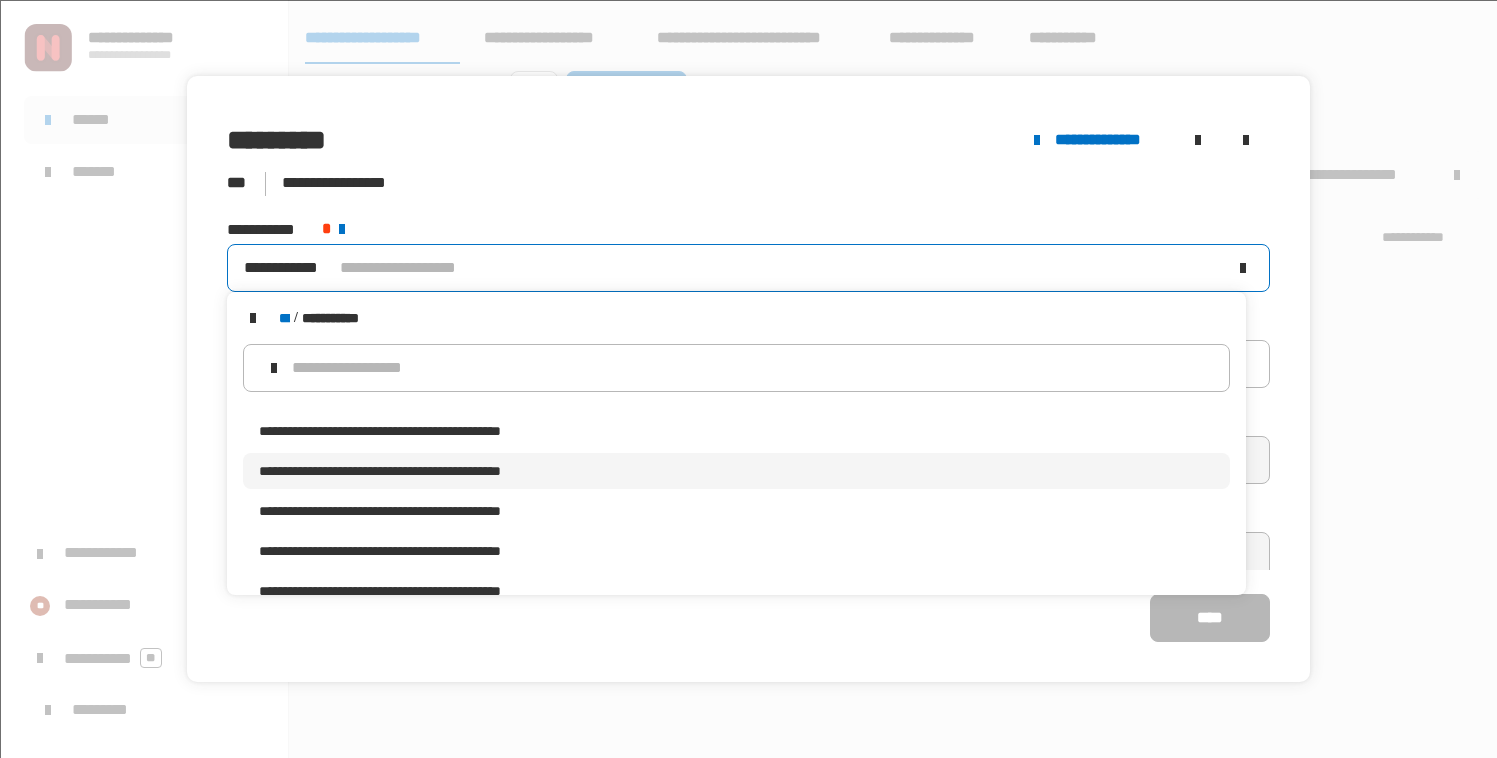 click on "**********" at bounding box center (736, 471) 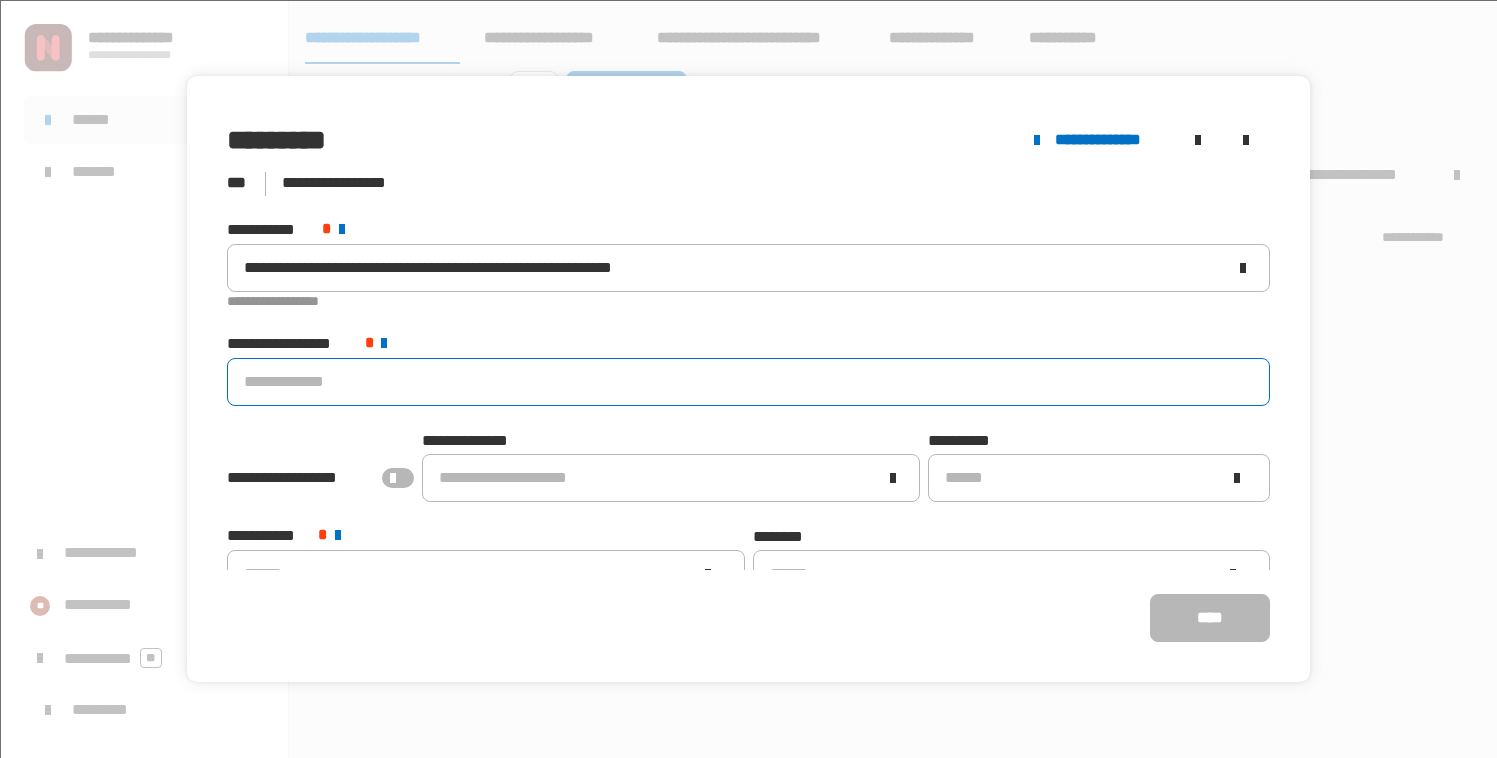 click 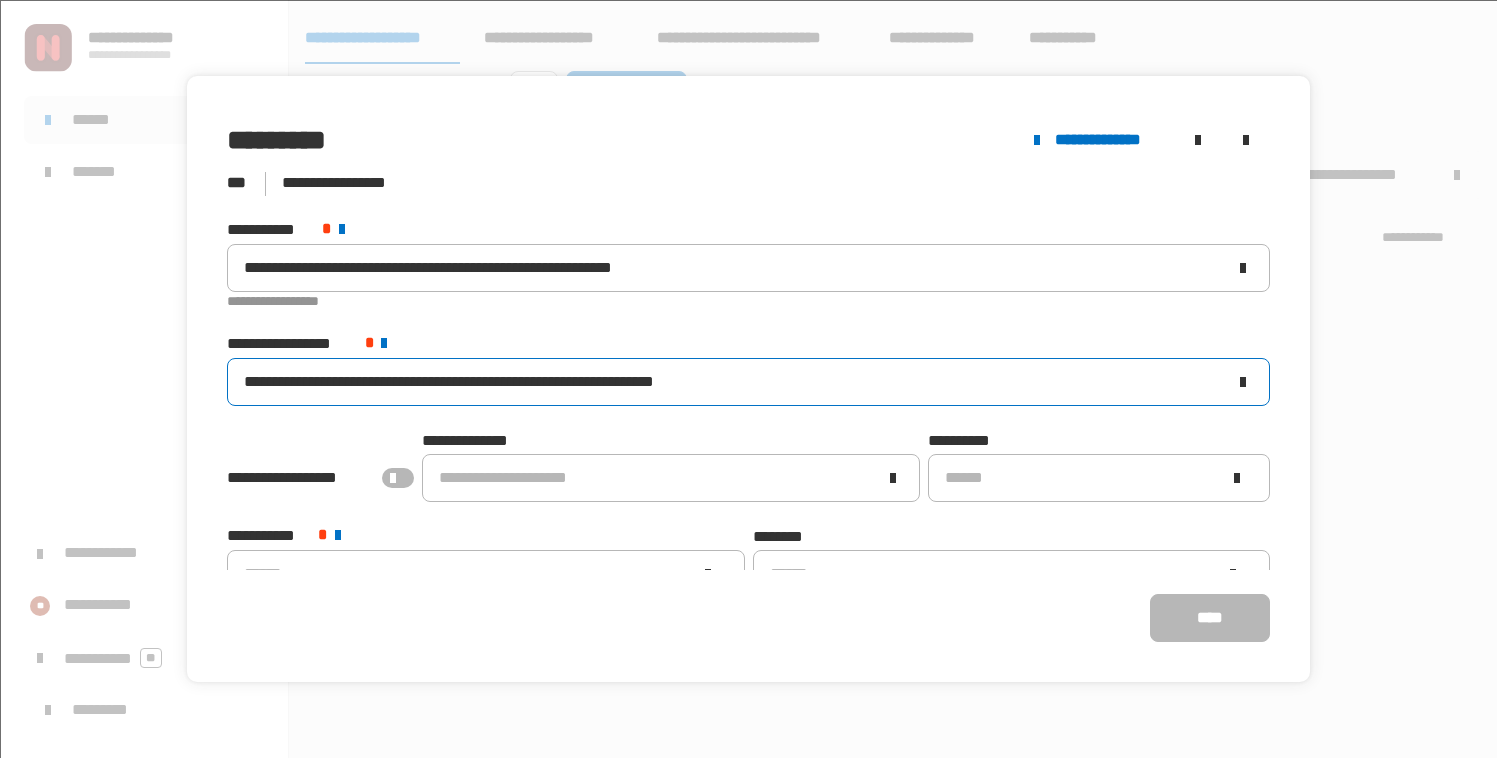 paste on "**********" 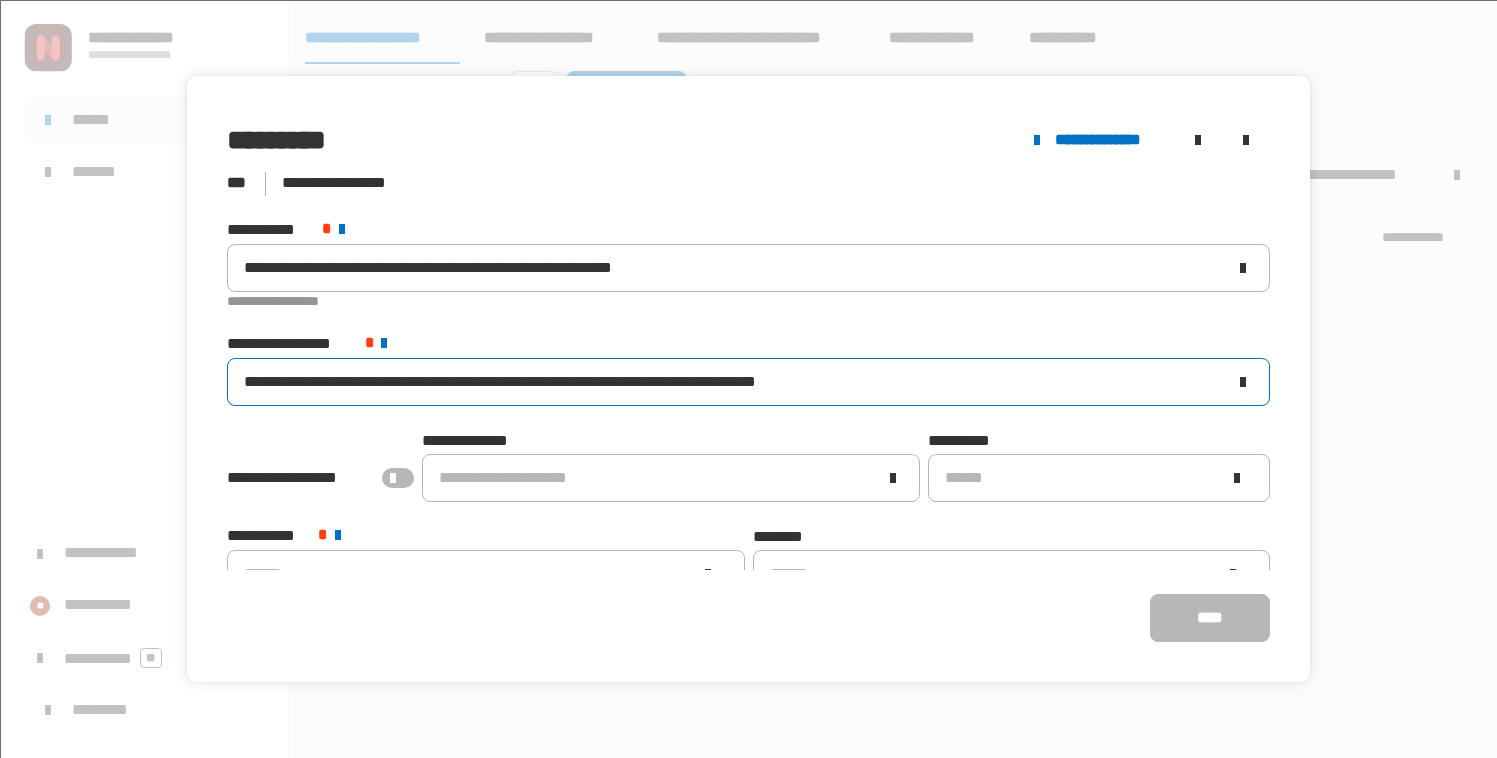 click on "**********" 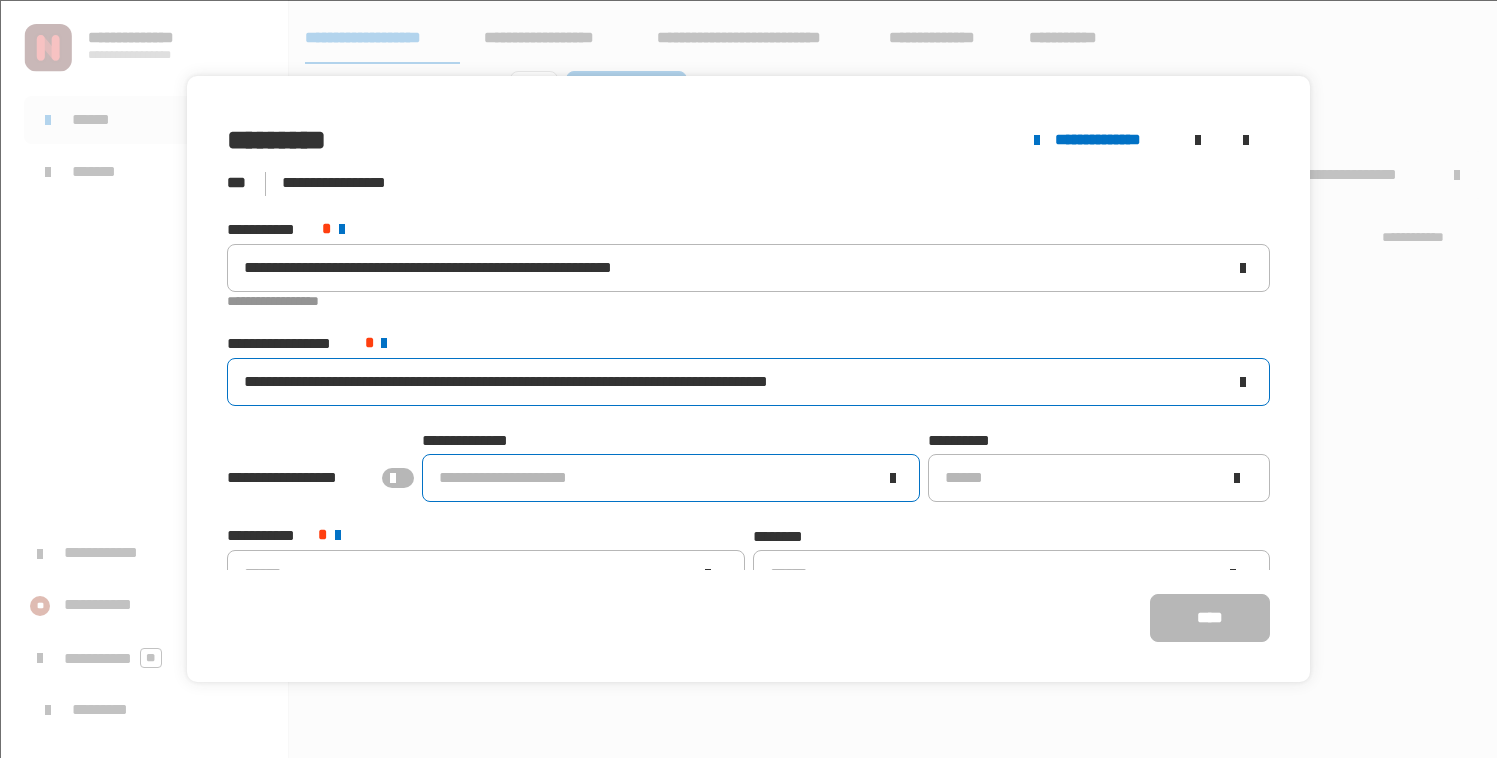 type on "**********" 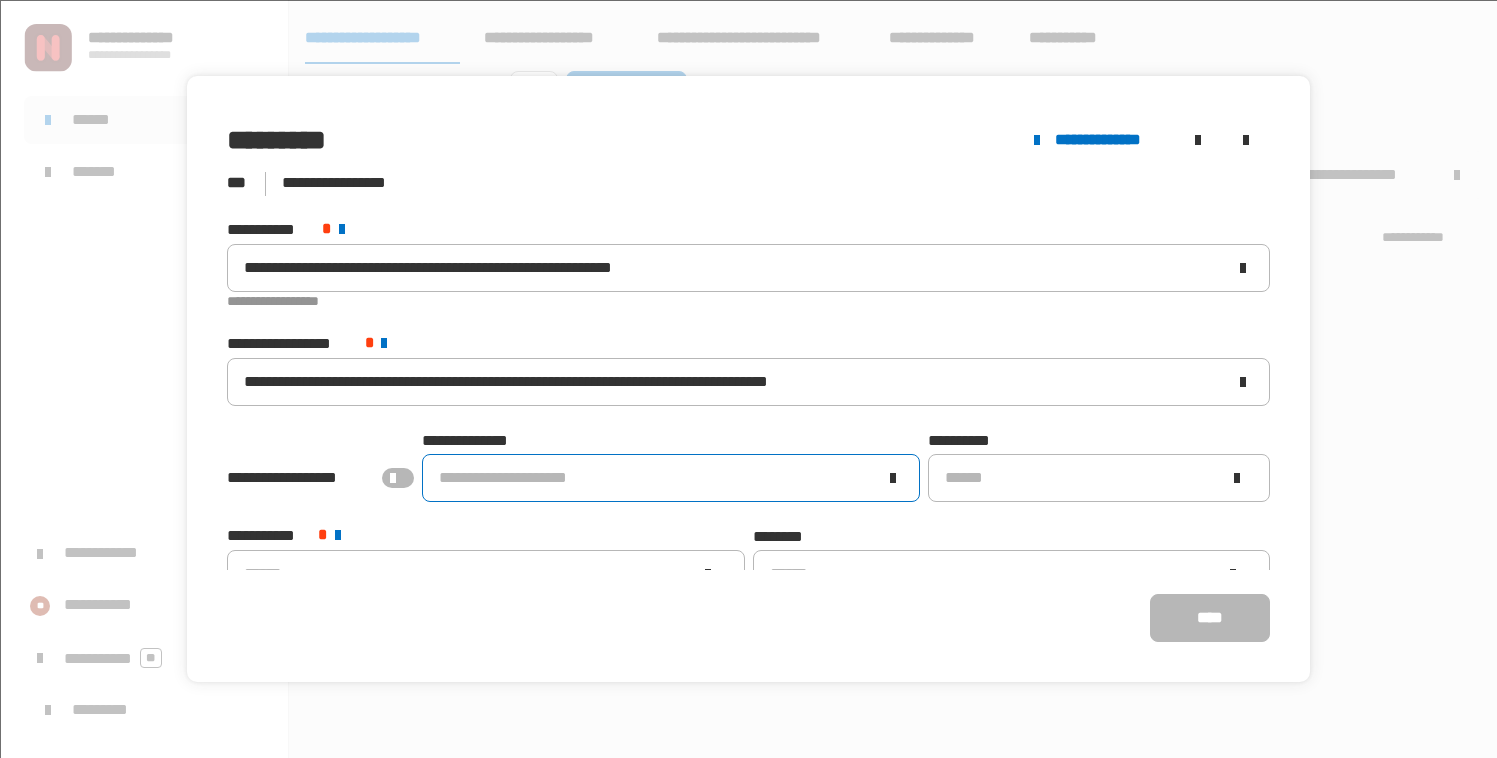 click on "**********" 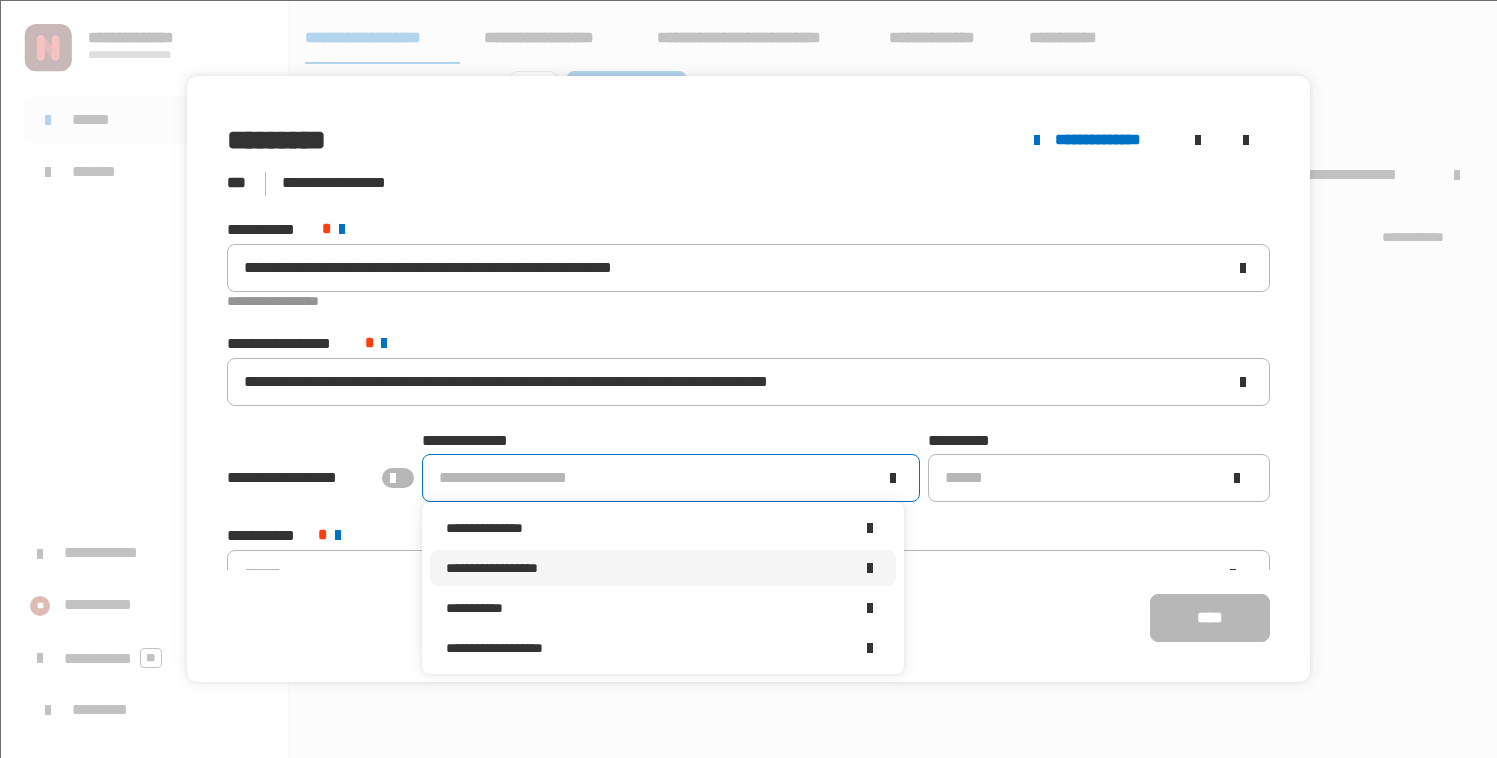 click on "**********" at bounding box center (648, 568) 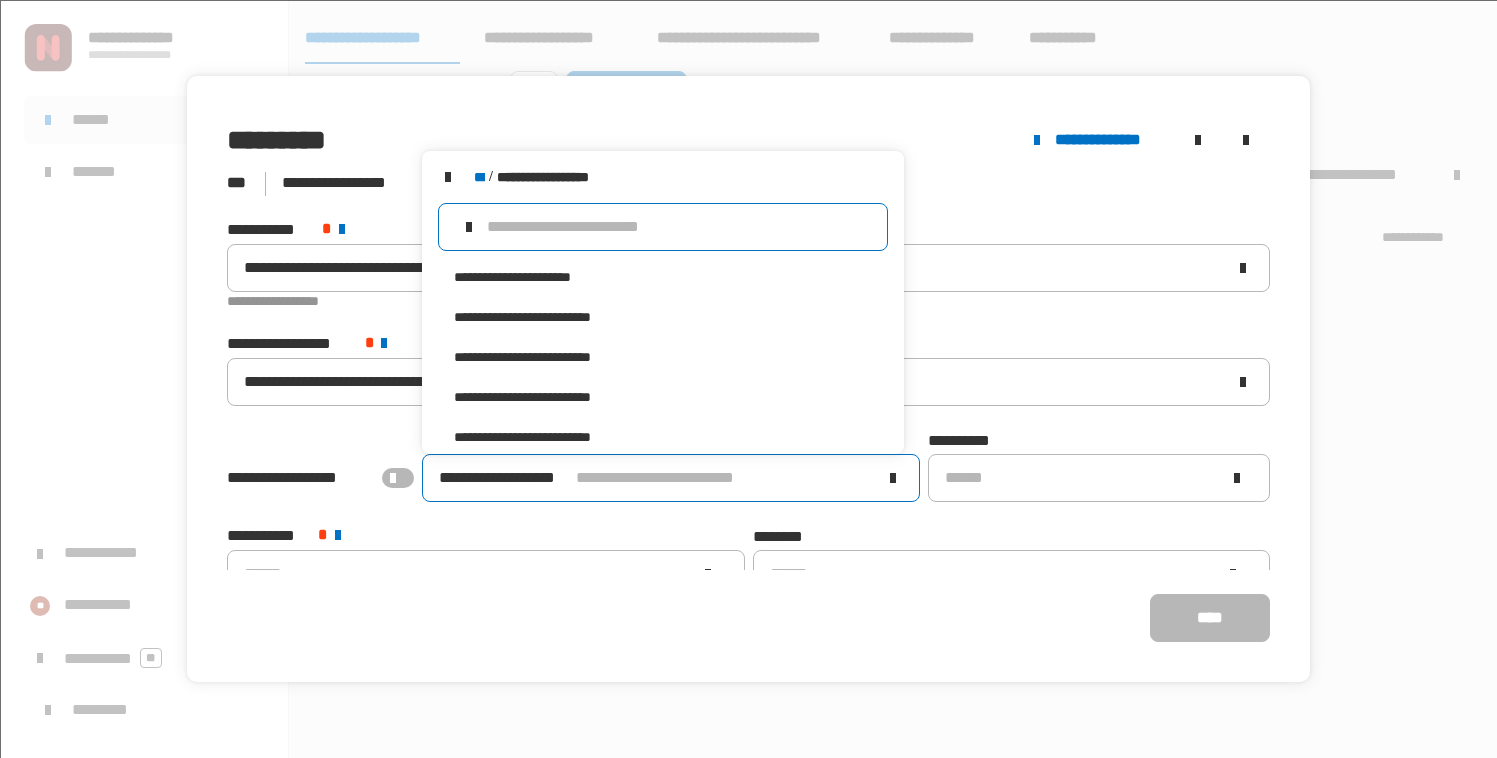 click at bounding box center [678, 227] 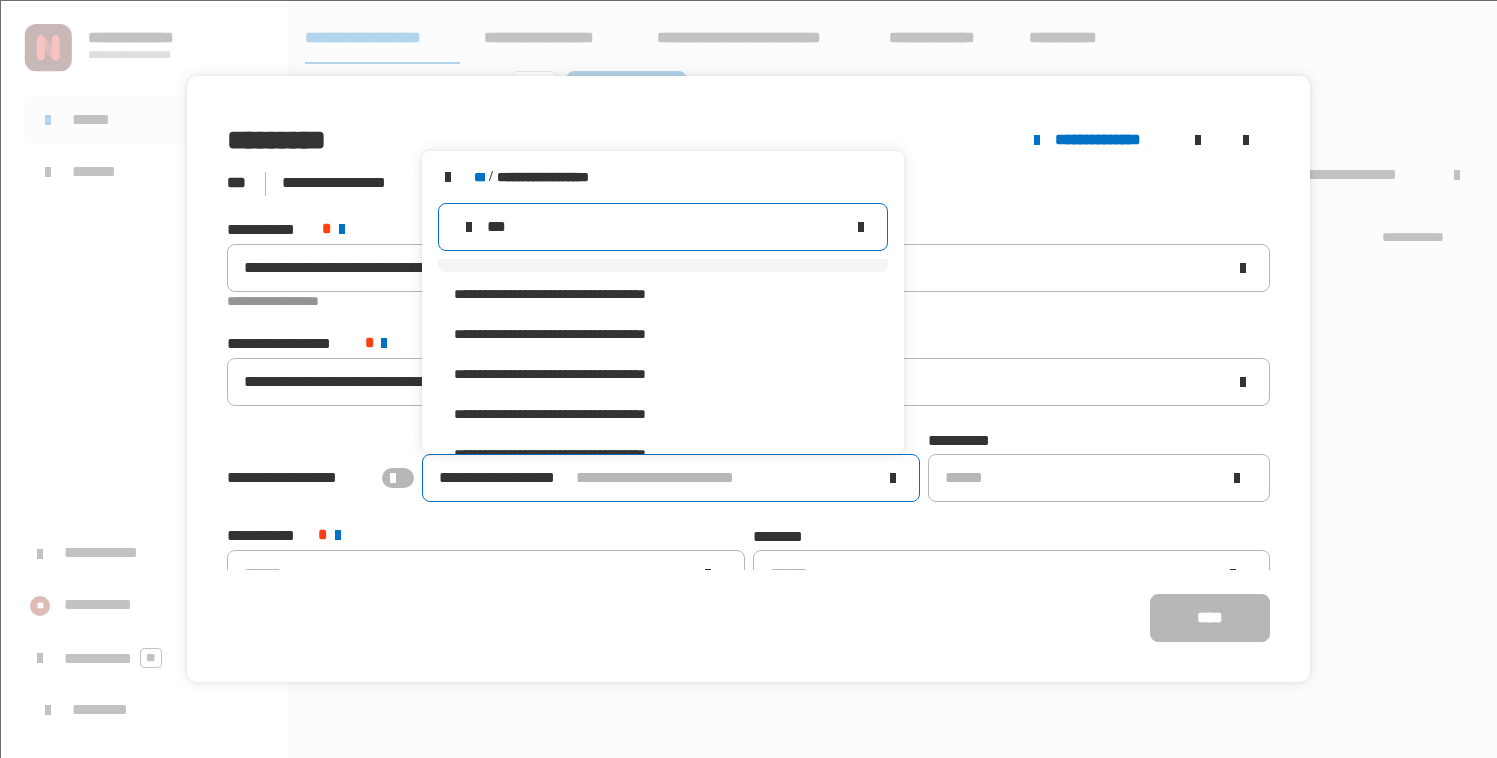 scroll, scrollTop: 828, scrollLeft: 0, axis: vertical 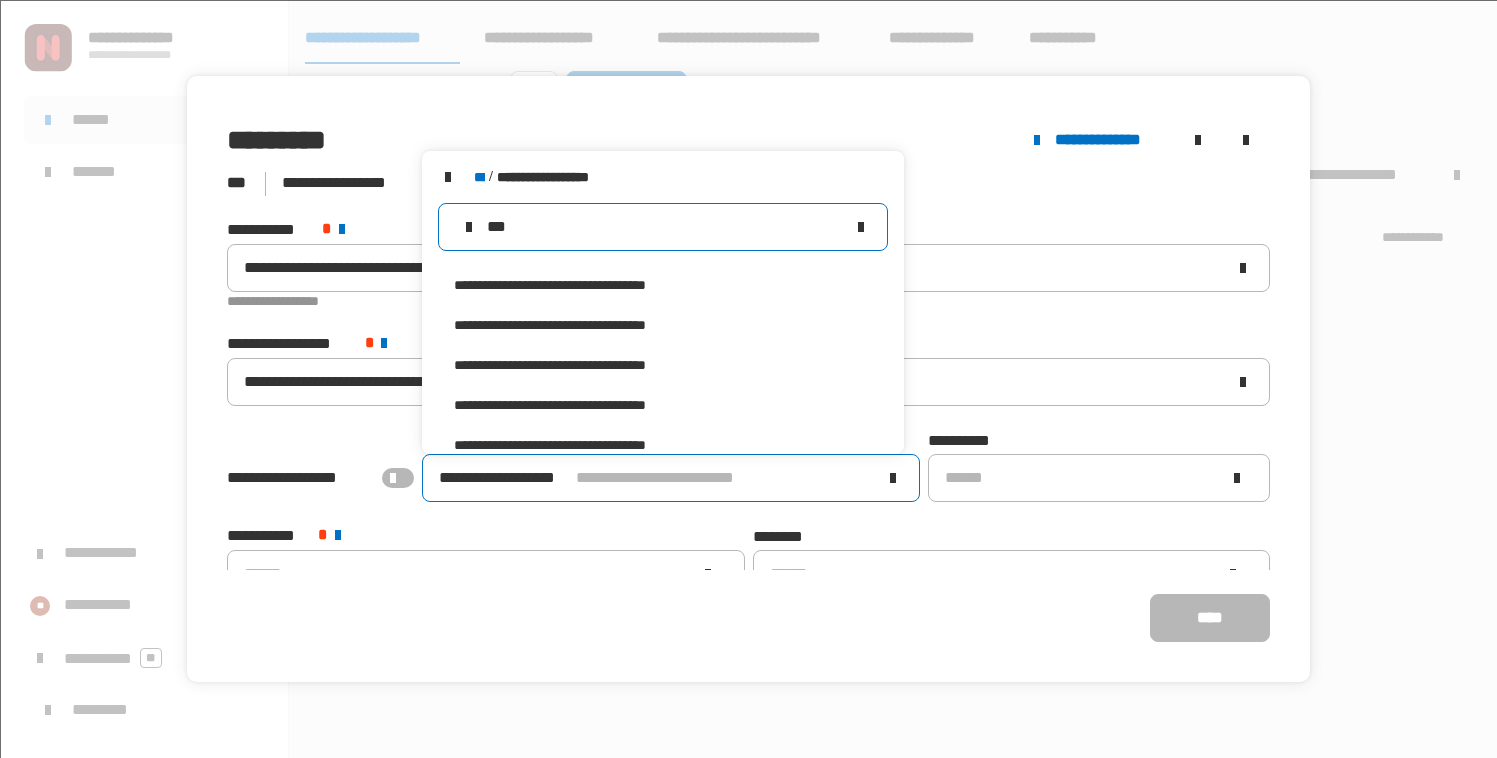 type on "***" 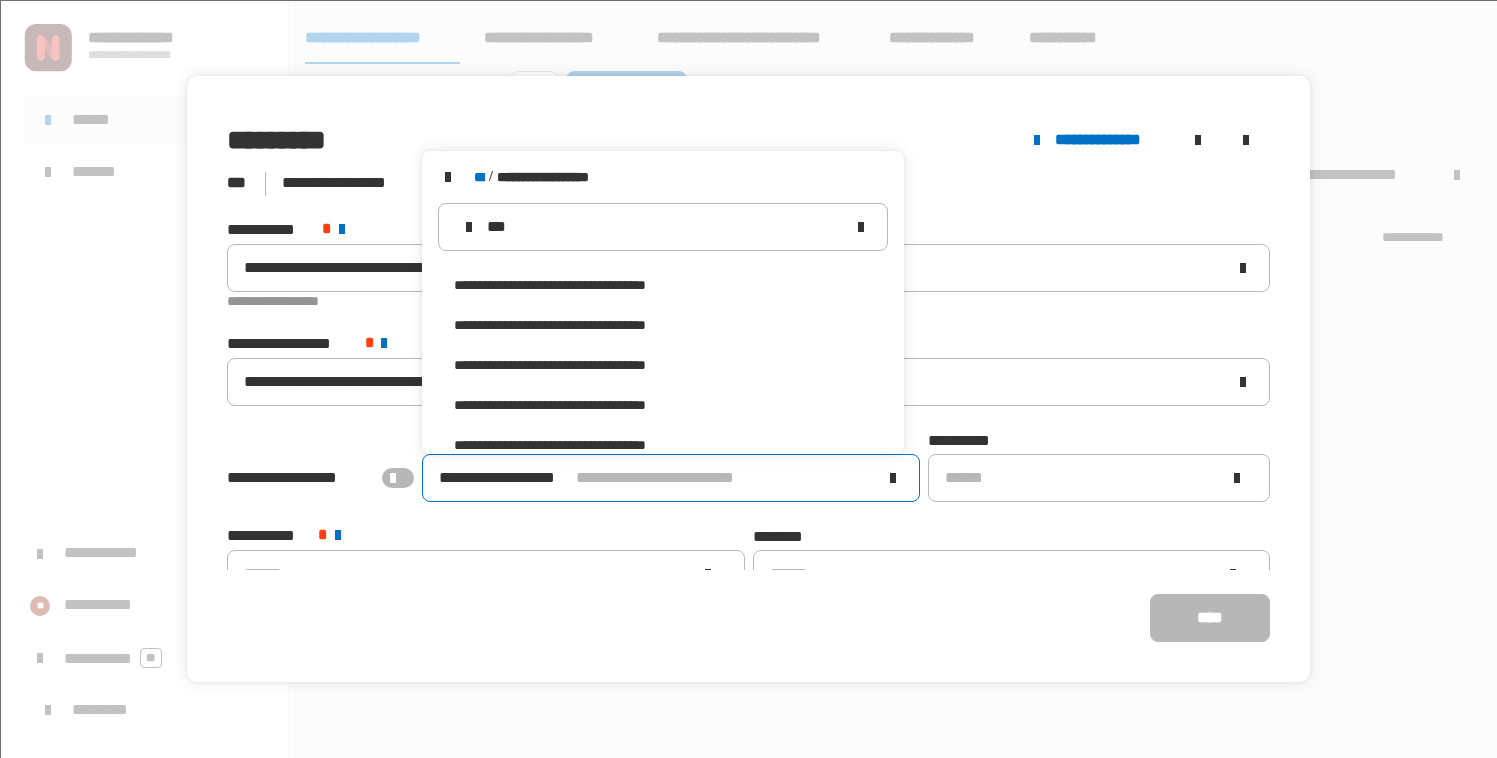 click on "**********" 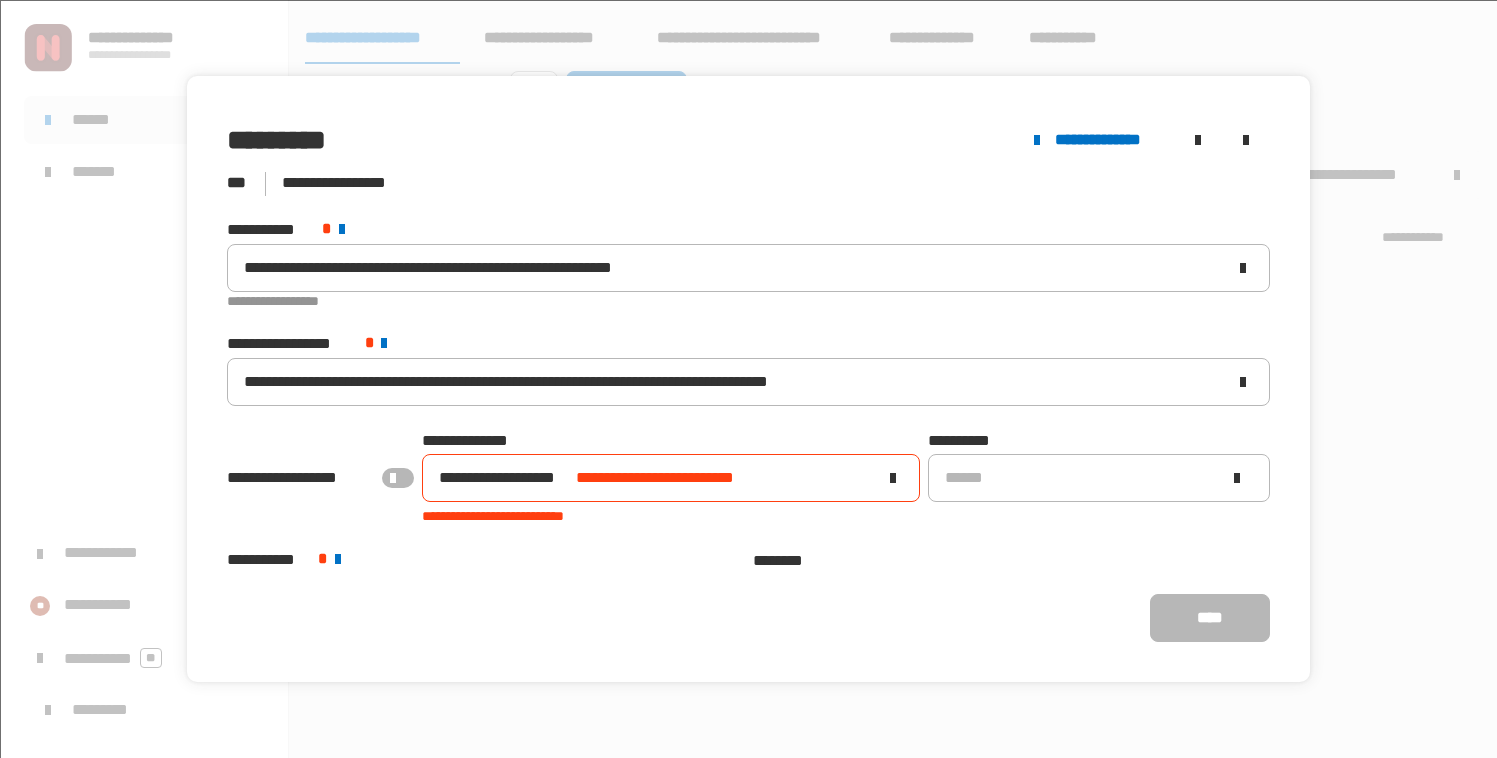 click 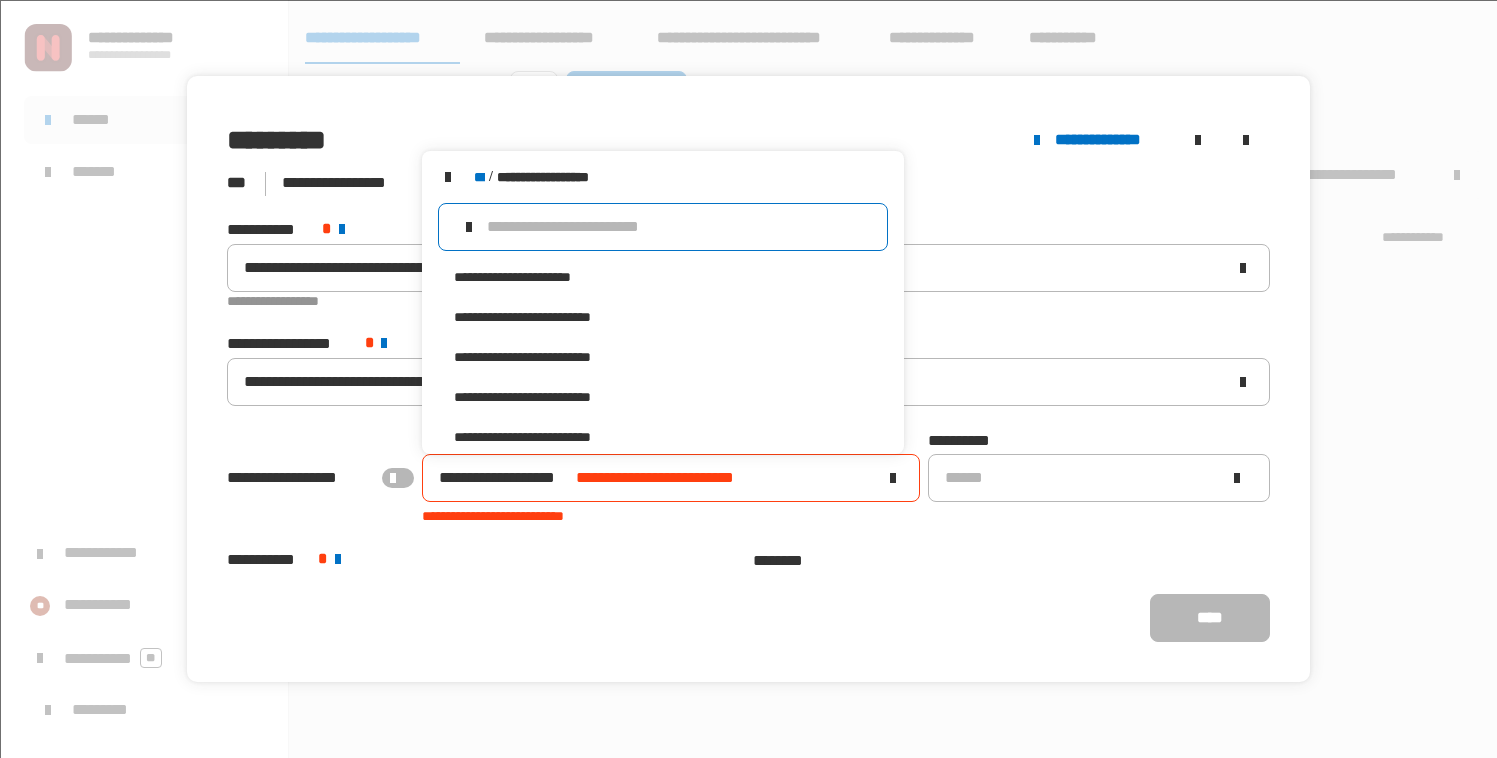 click at bounding box center (678, 227) 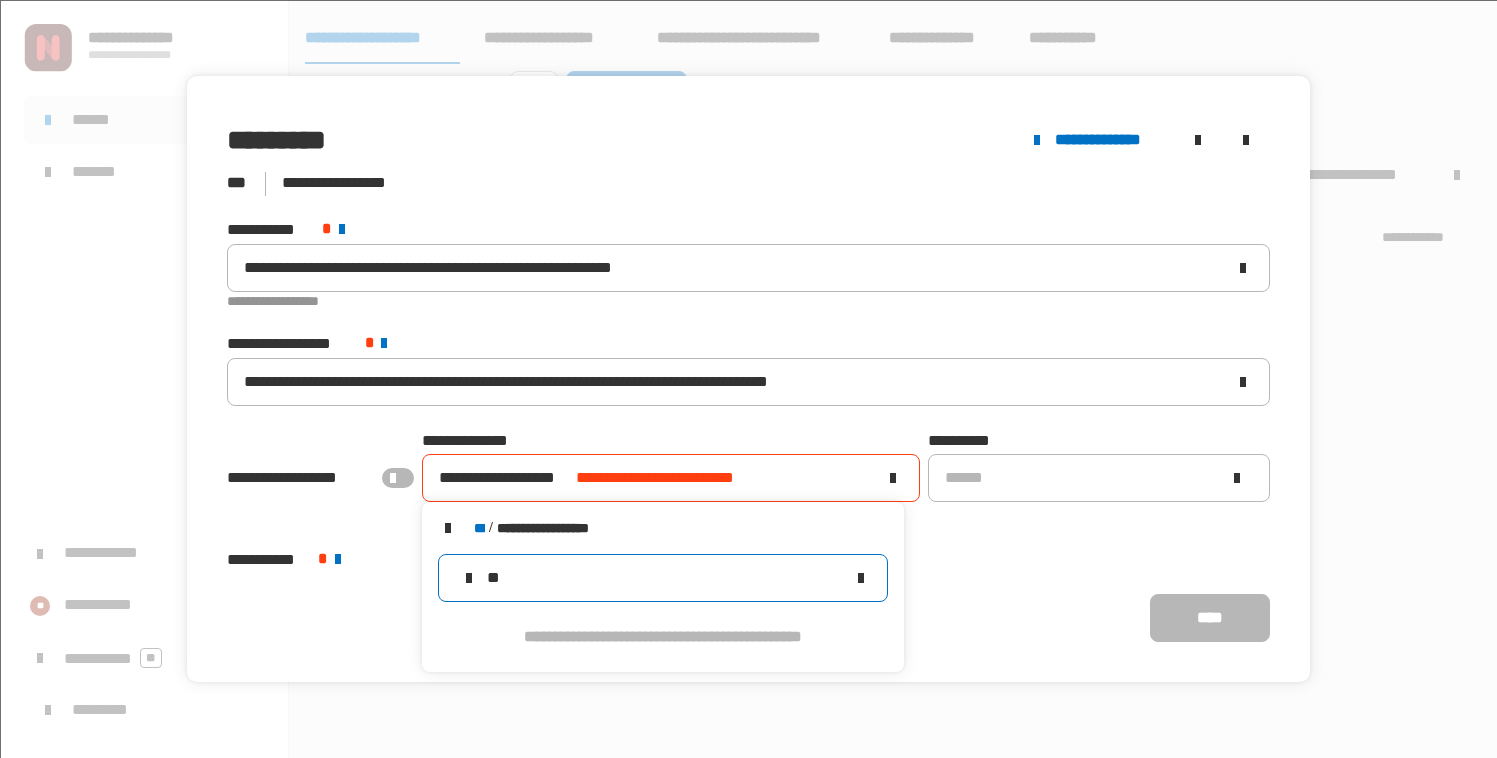 type on "*" 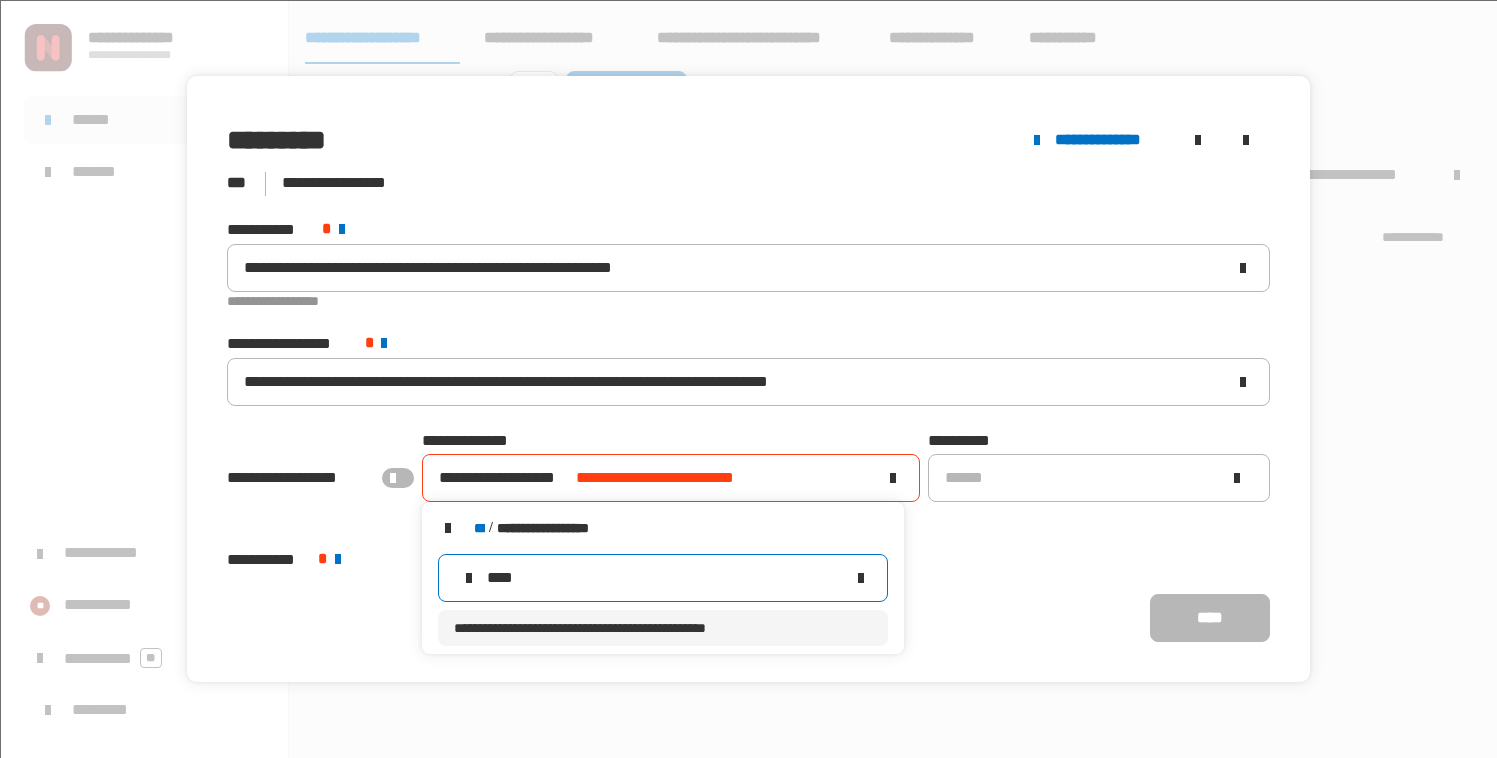 type on "****" 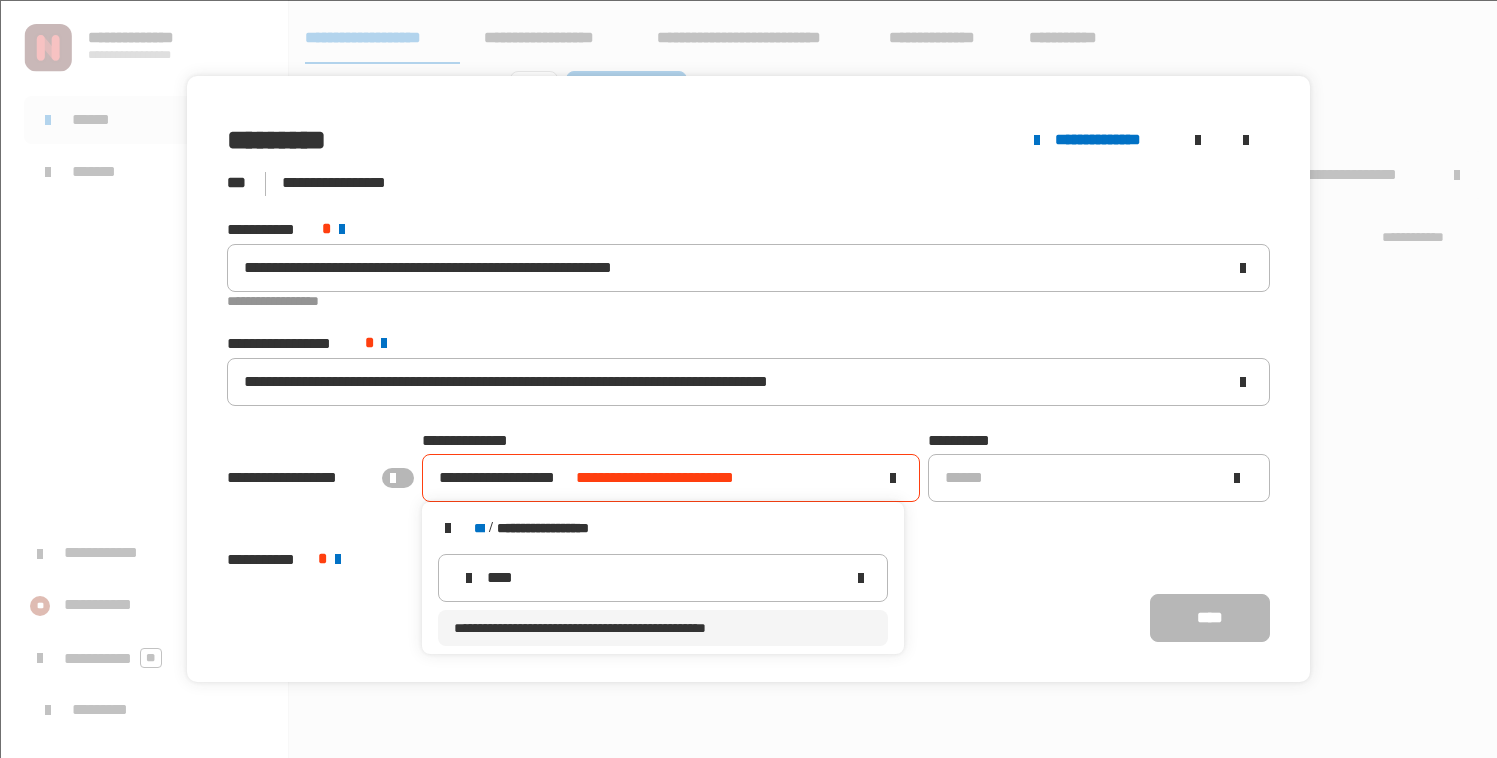 click on "**********" at bounding box center [662, 628] 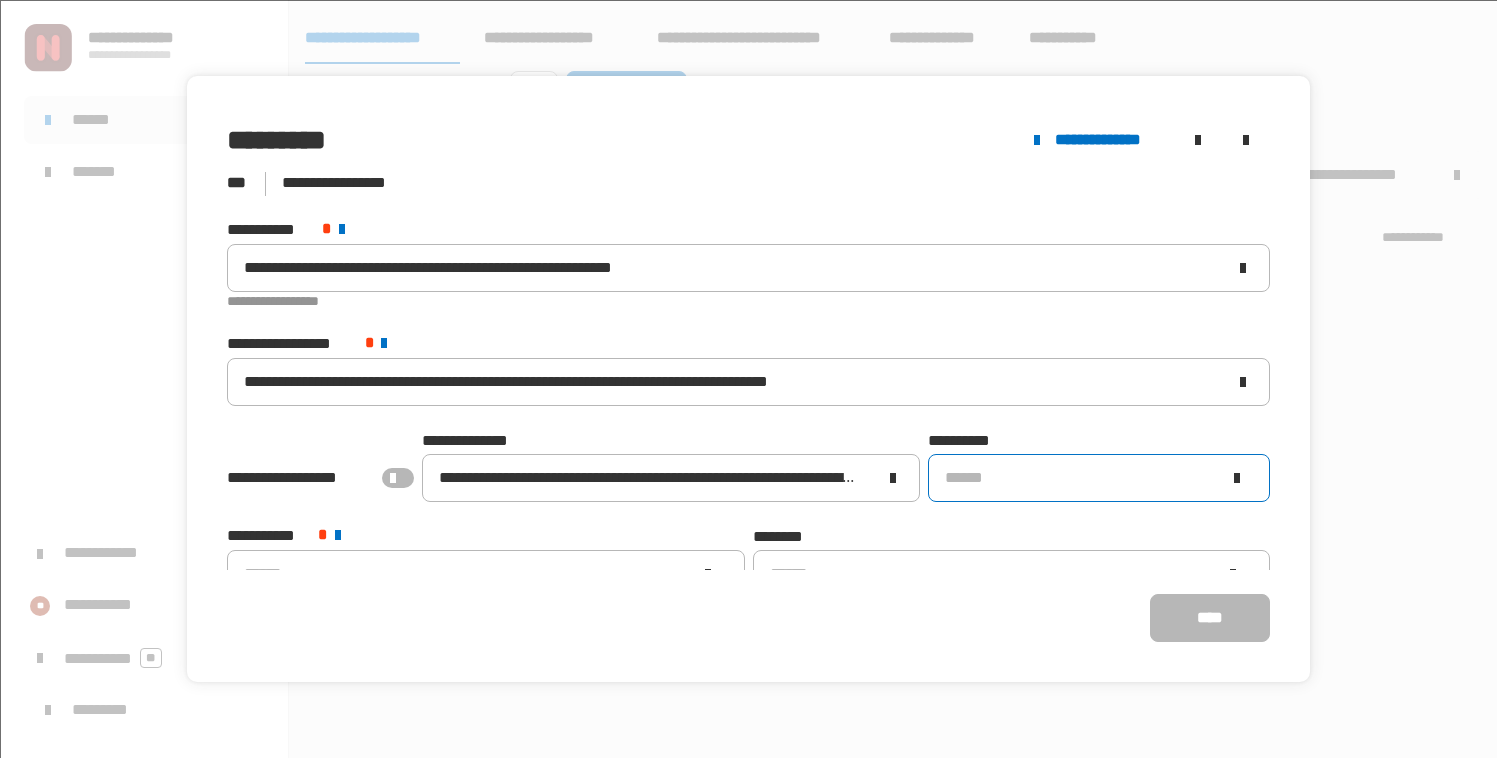 click on "******" 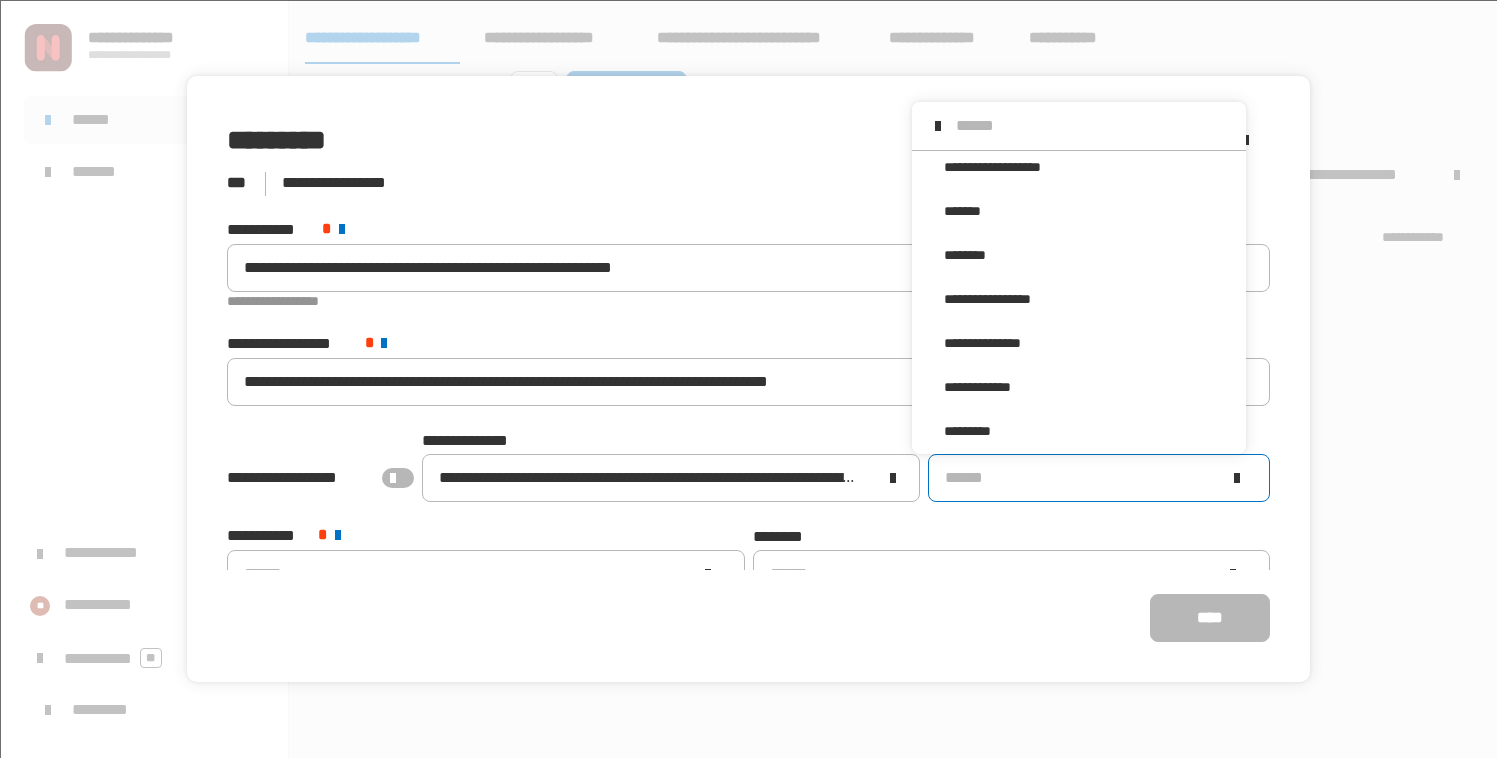 scroll, scrollTop: 365, scrollLeft: 0, axis: vertical 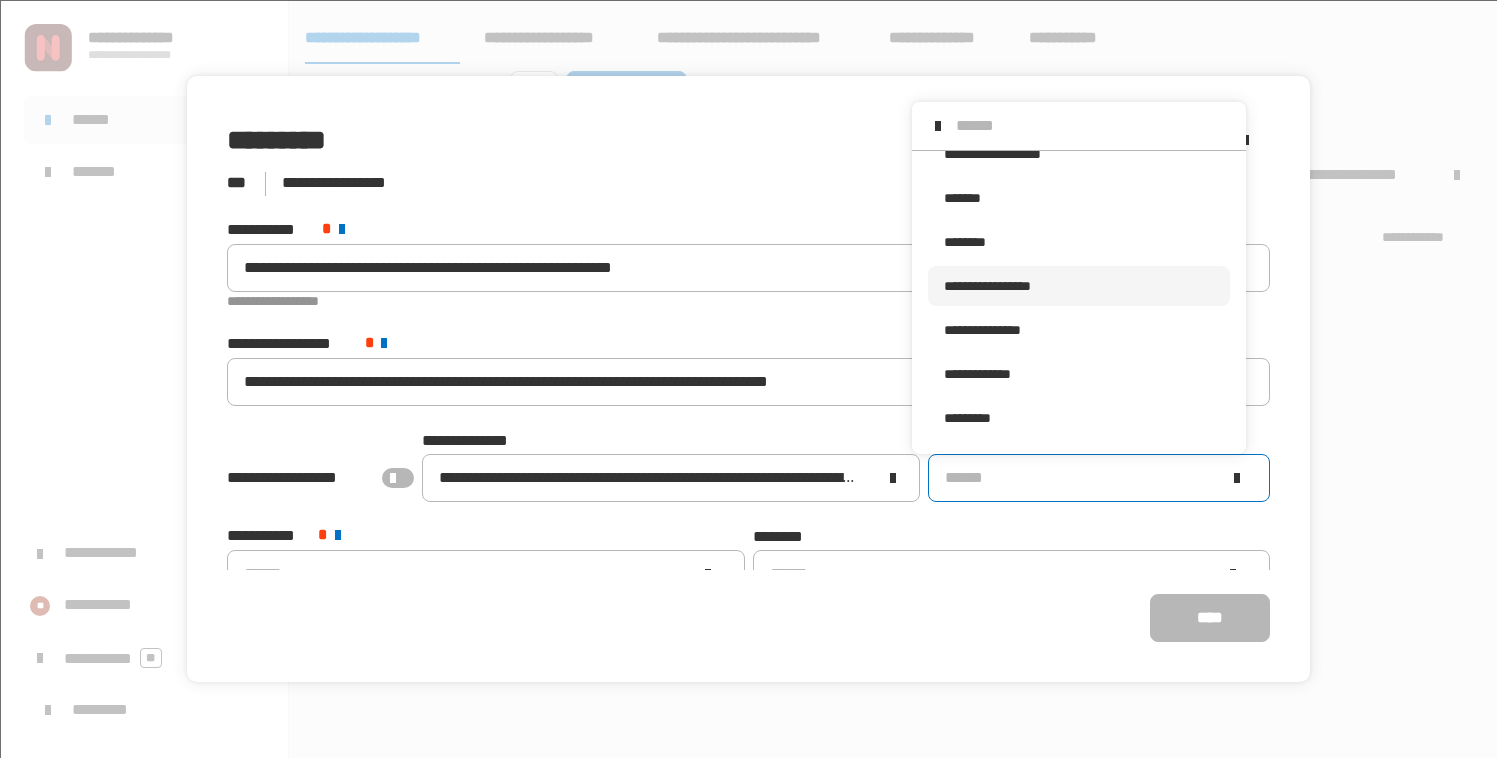 click on "**********" at bounding box center [987, 286] 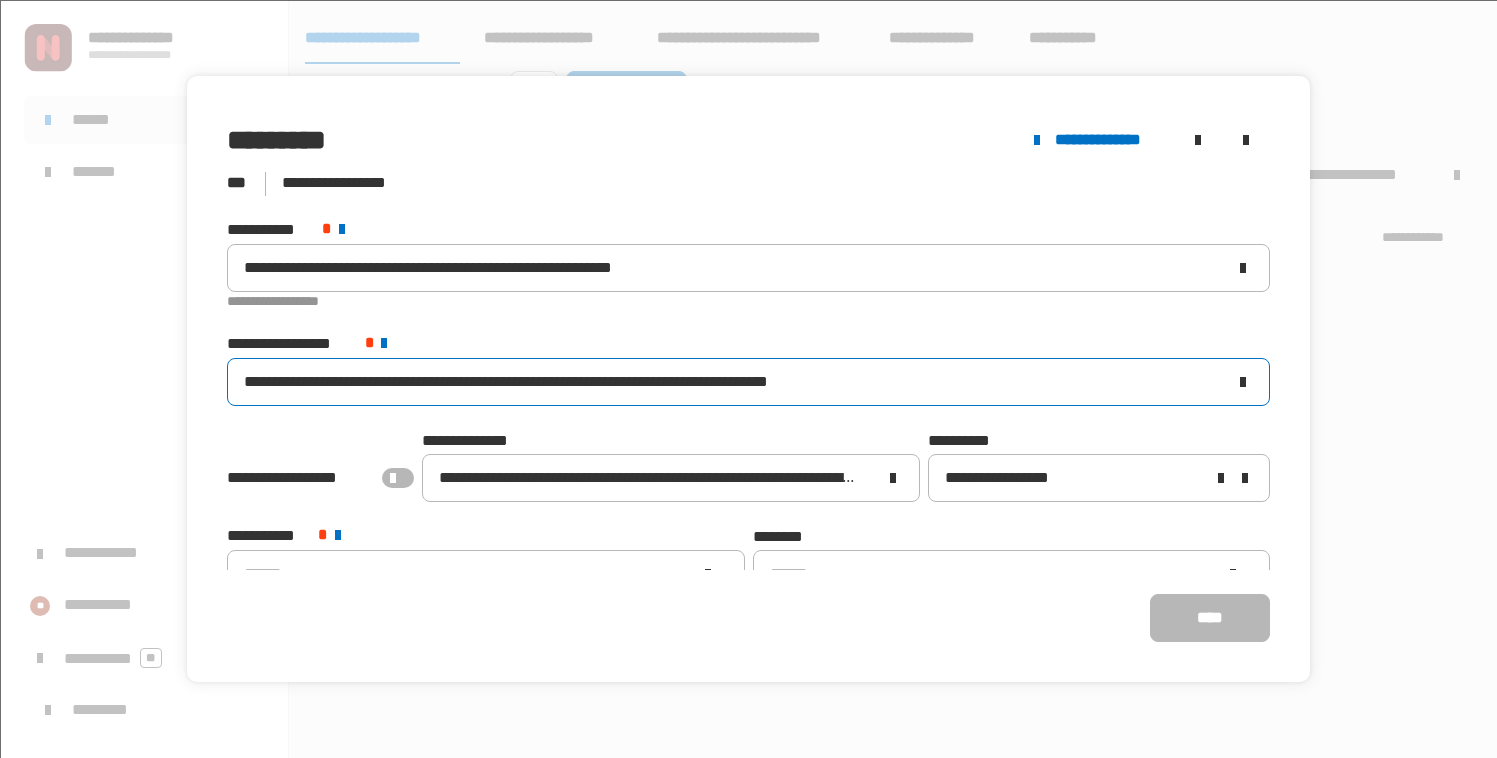 scroll, scrollTop: 27, scrollLeft: 0, axis: vertical 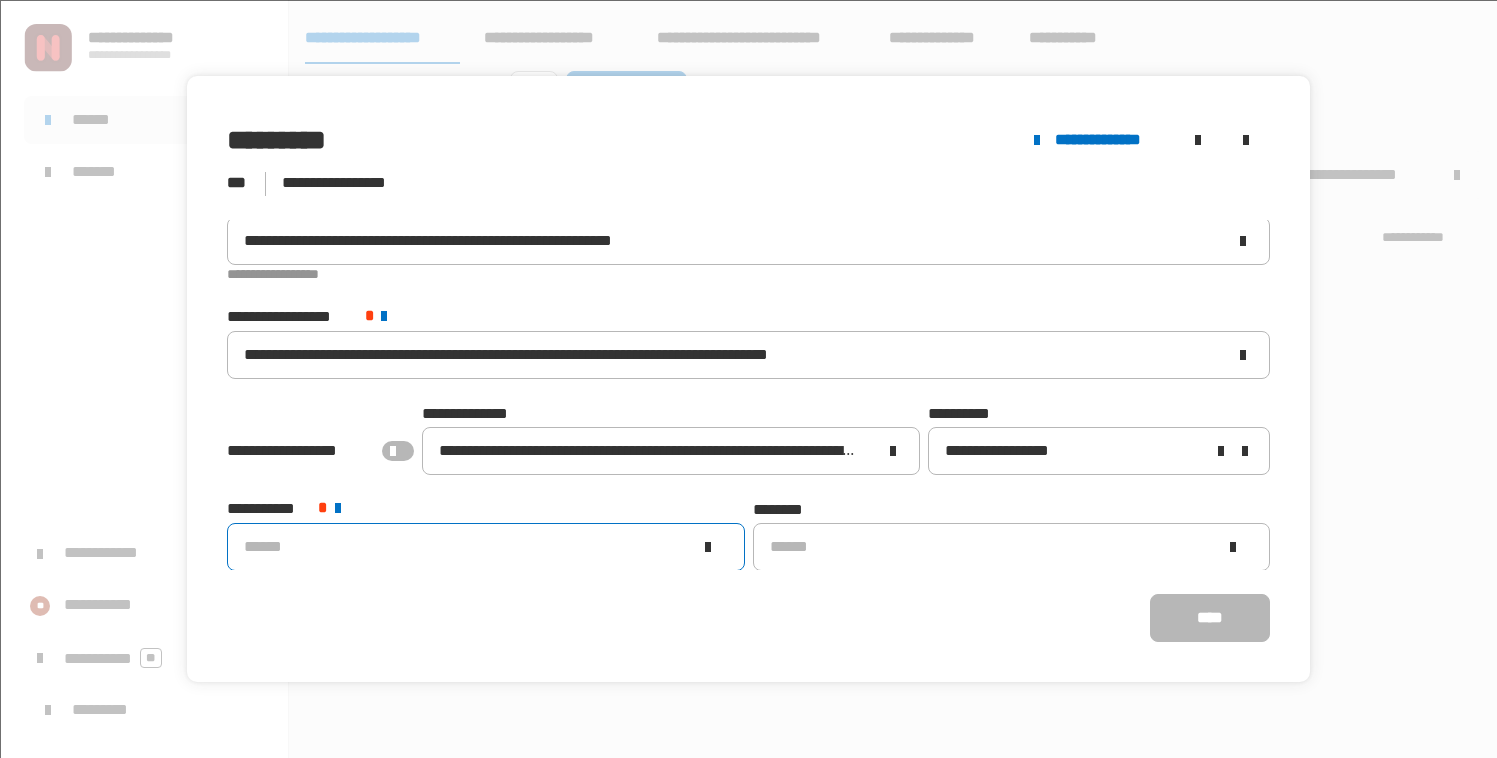 click 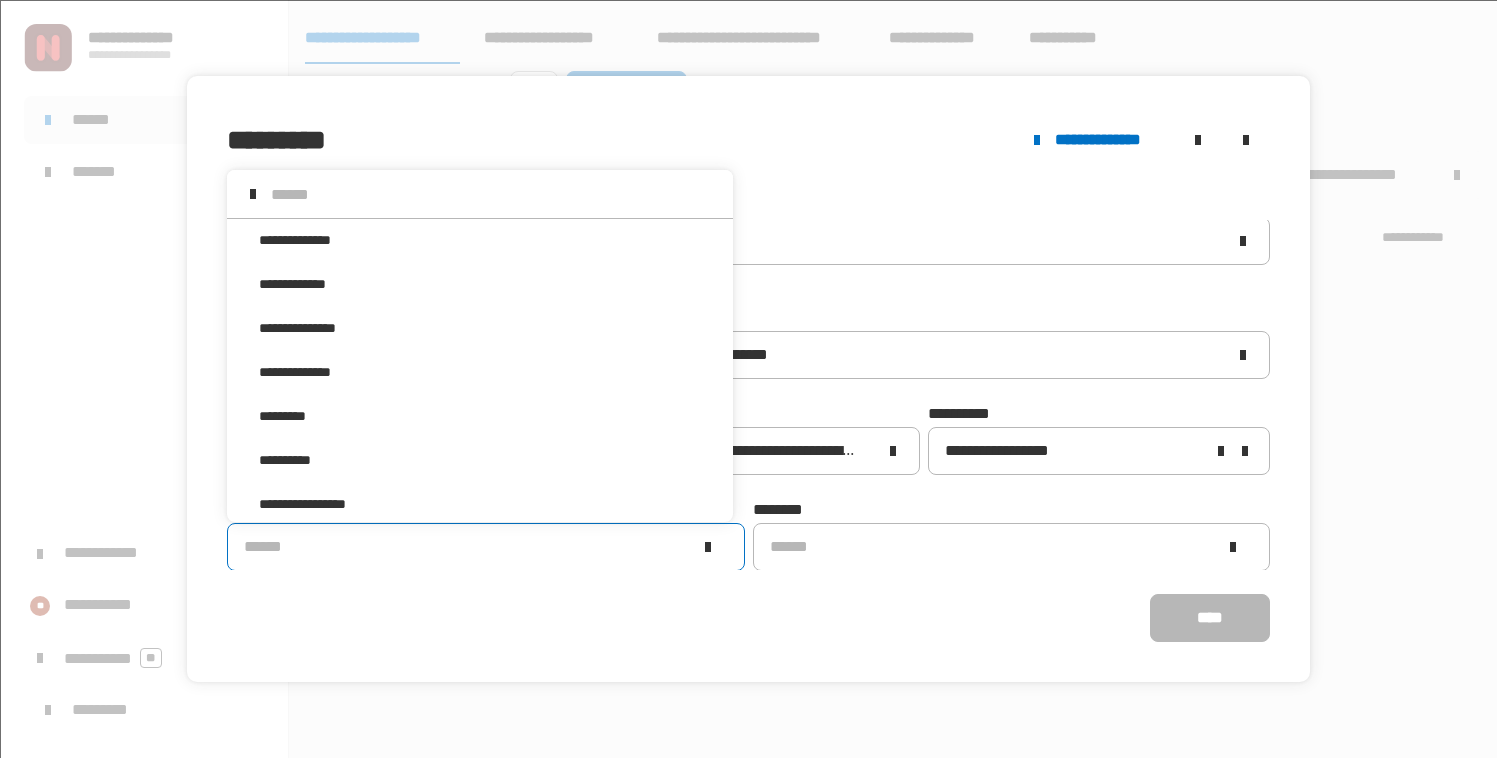 scroll, scrollTop: 16, scrollLeft: 0, axis: vertical 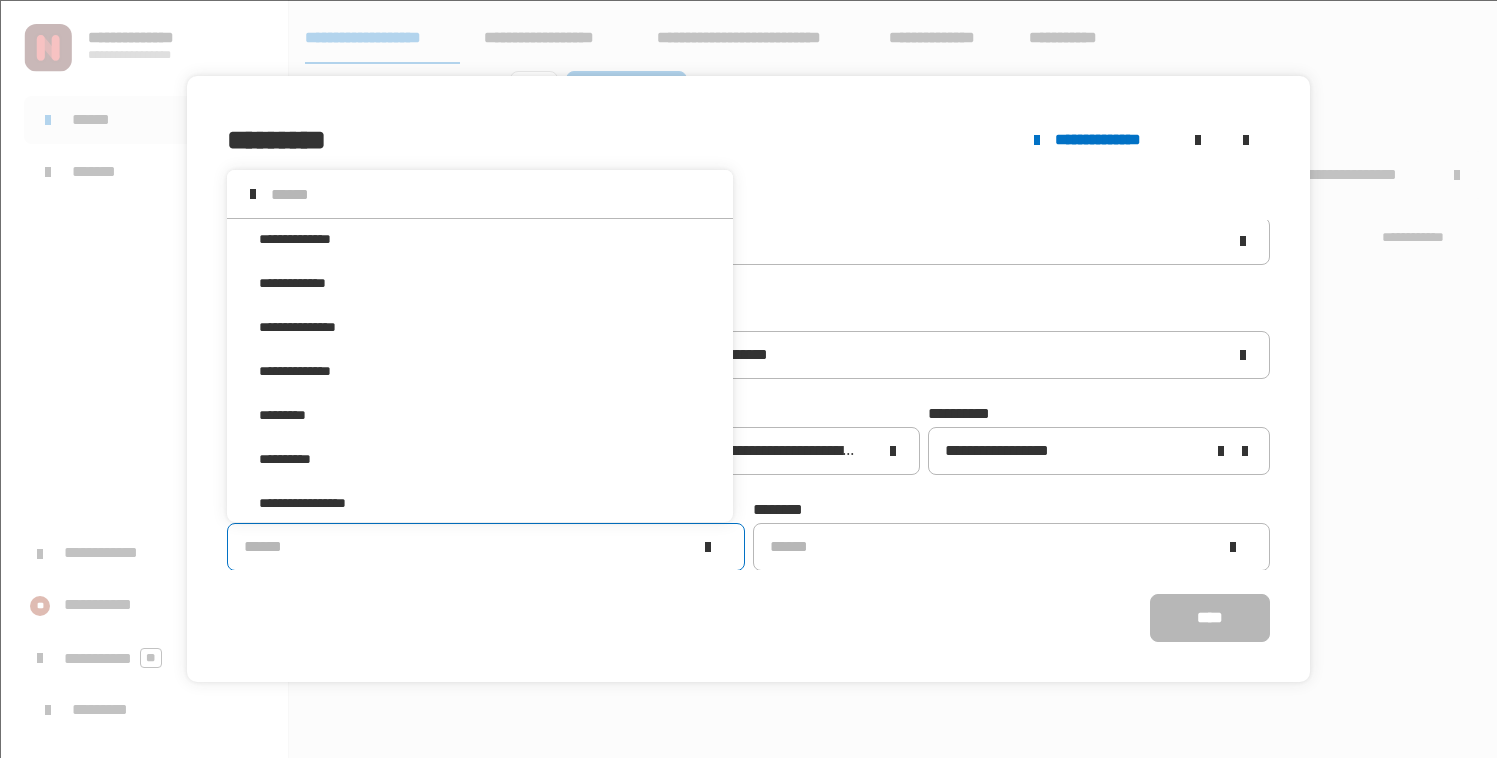 click at bounding box center [493, 194] 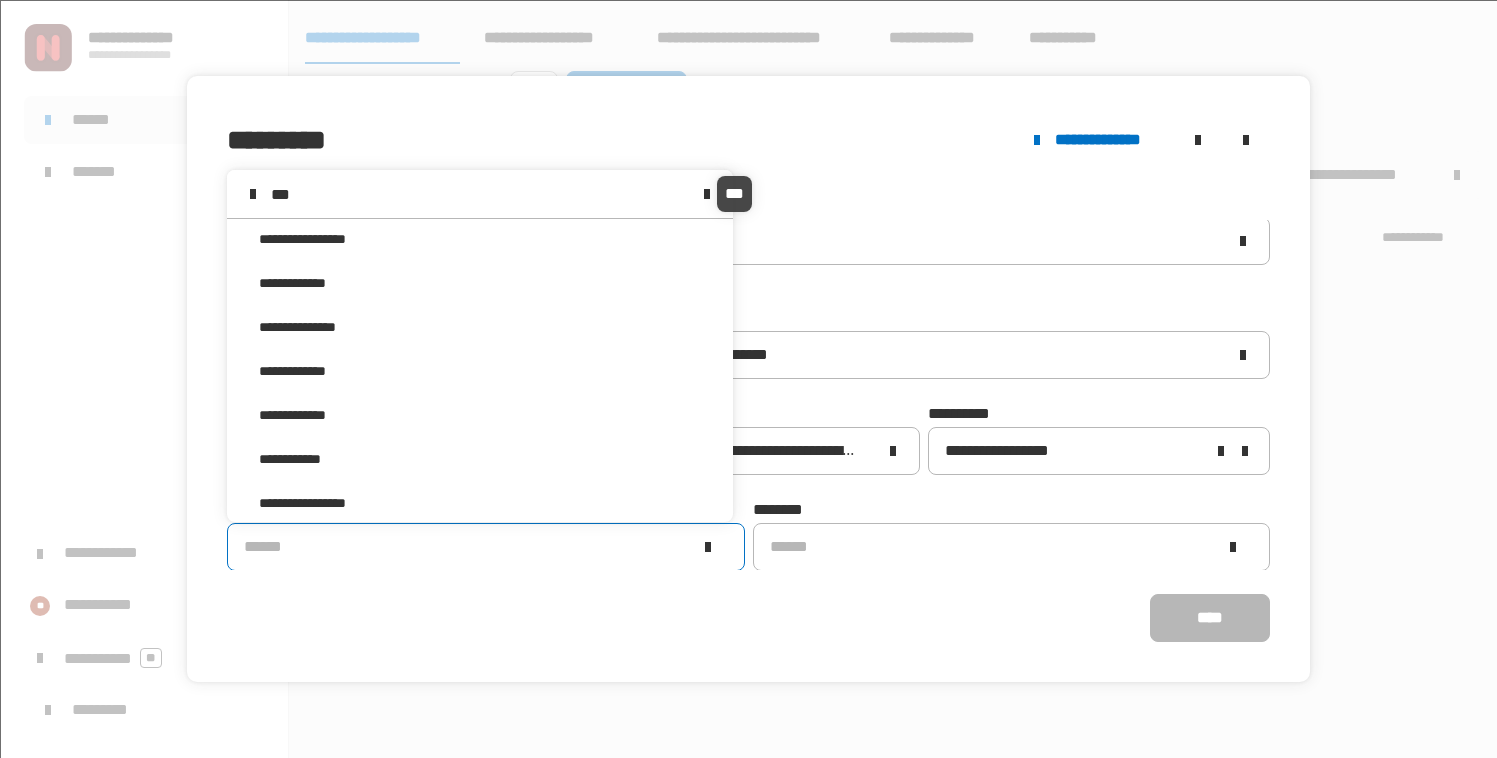 scroll, scrollTop: 0, scrollLeft: 0, axis: both 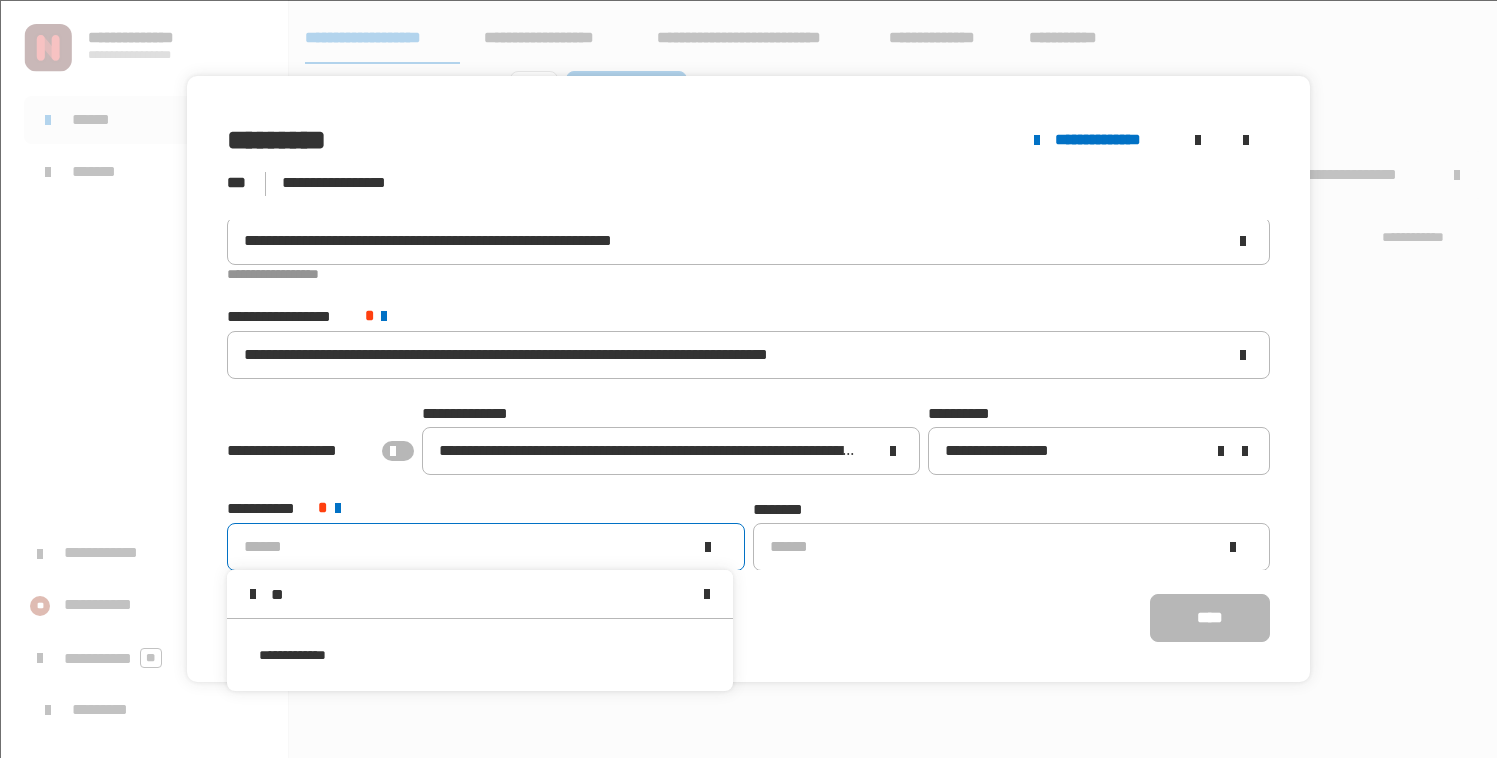 type on "*" 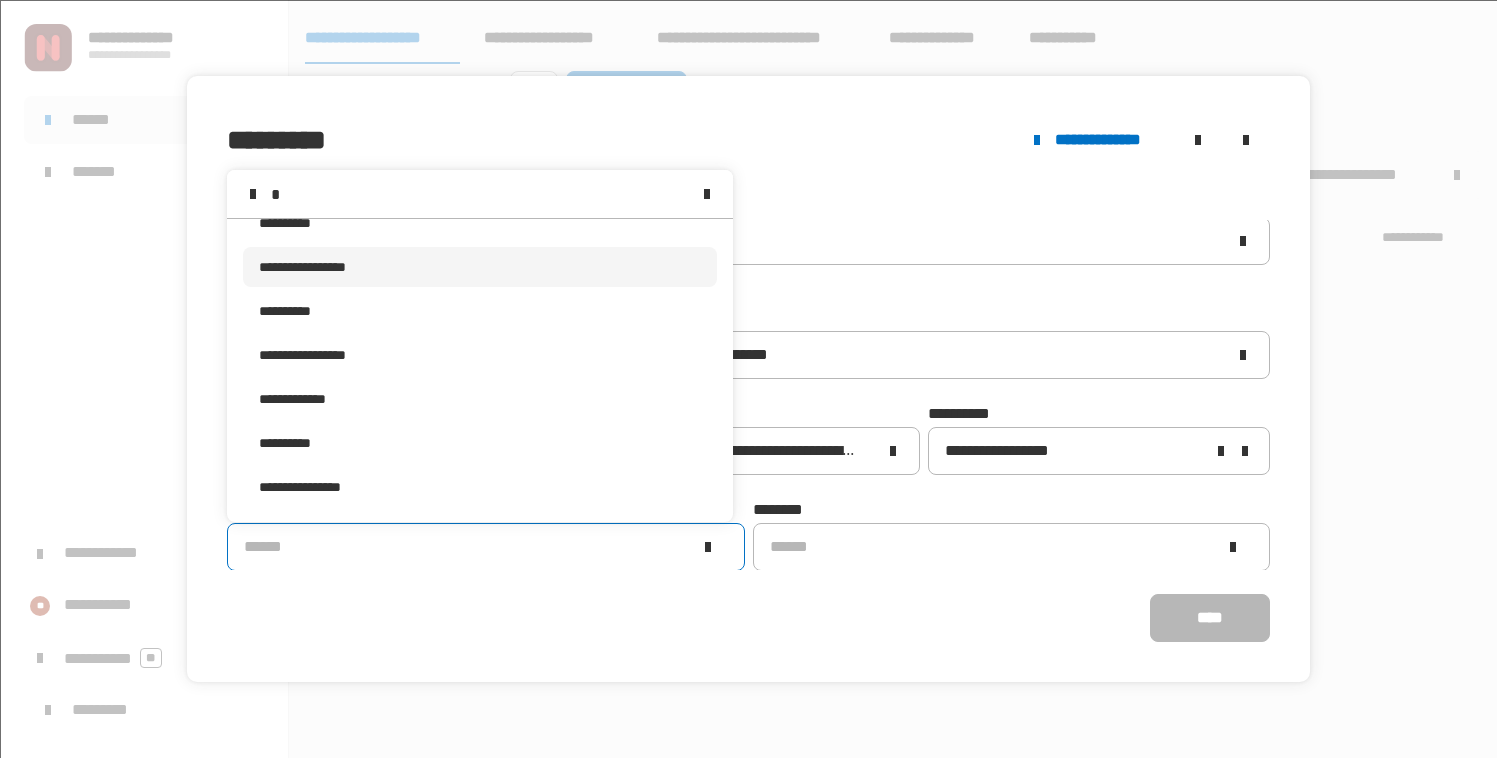 scroll, scrollTop: 169, scrollLeft: 0, axis: vertical 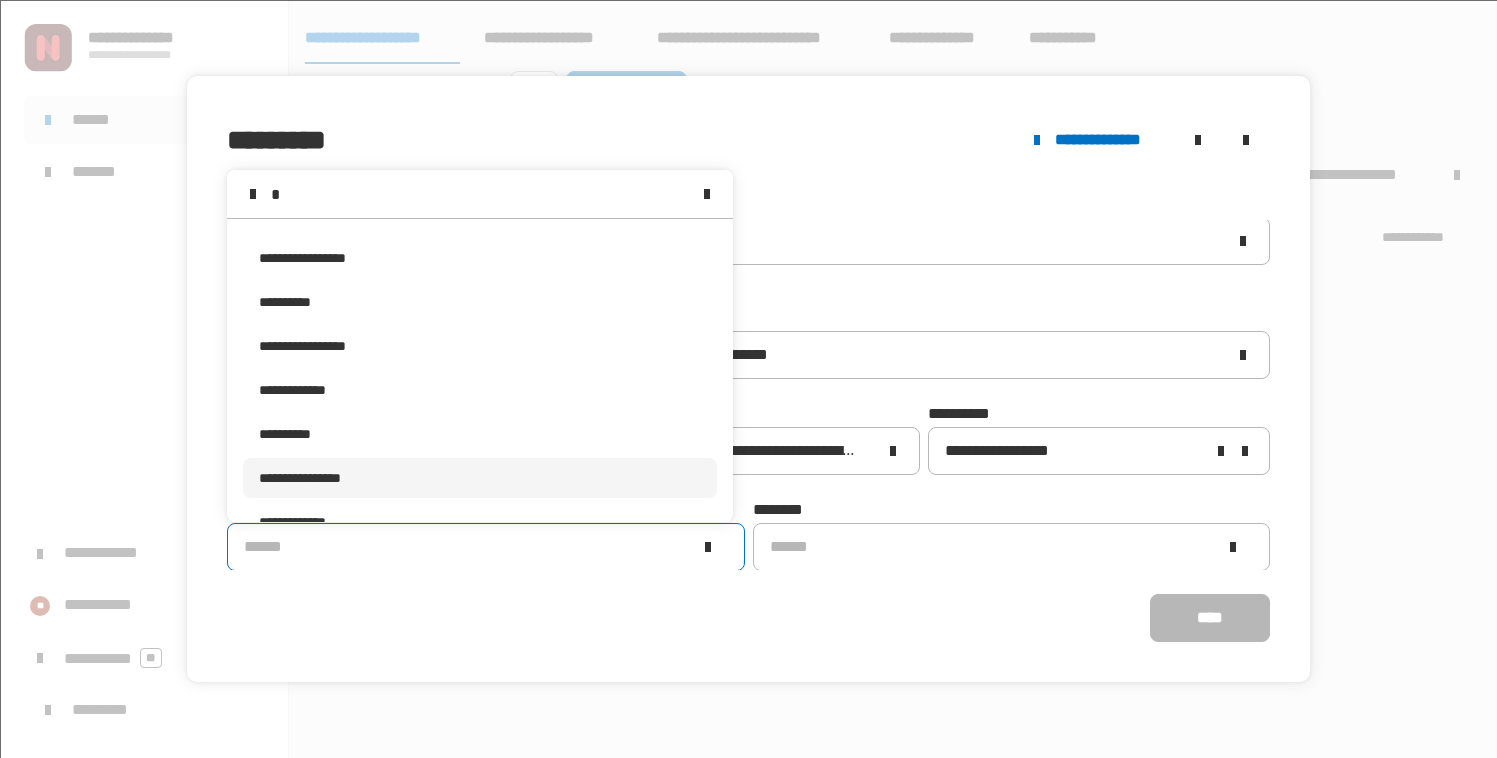 type on "*" 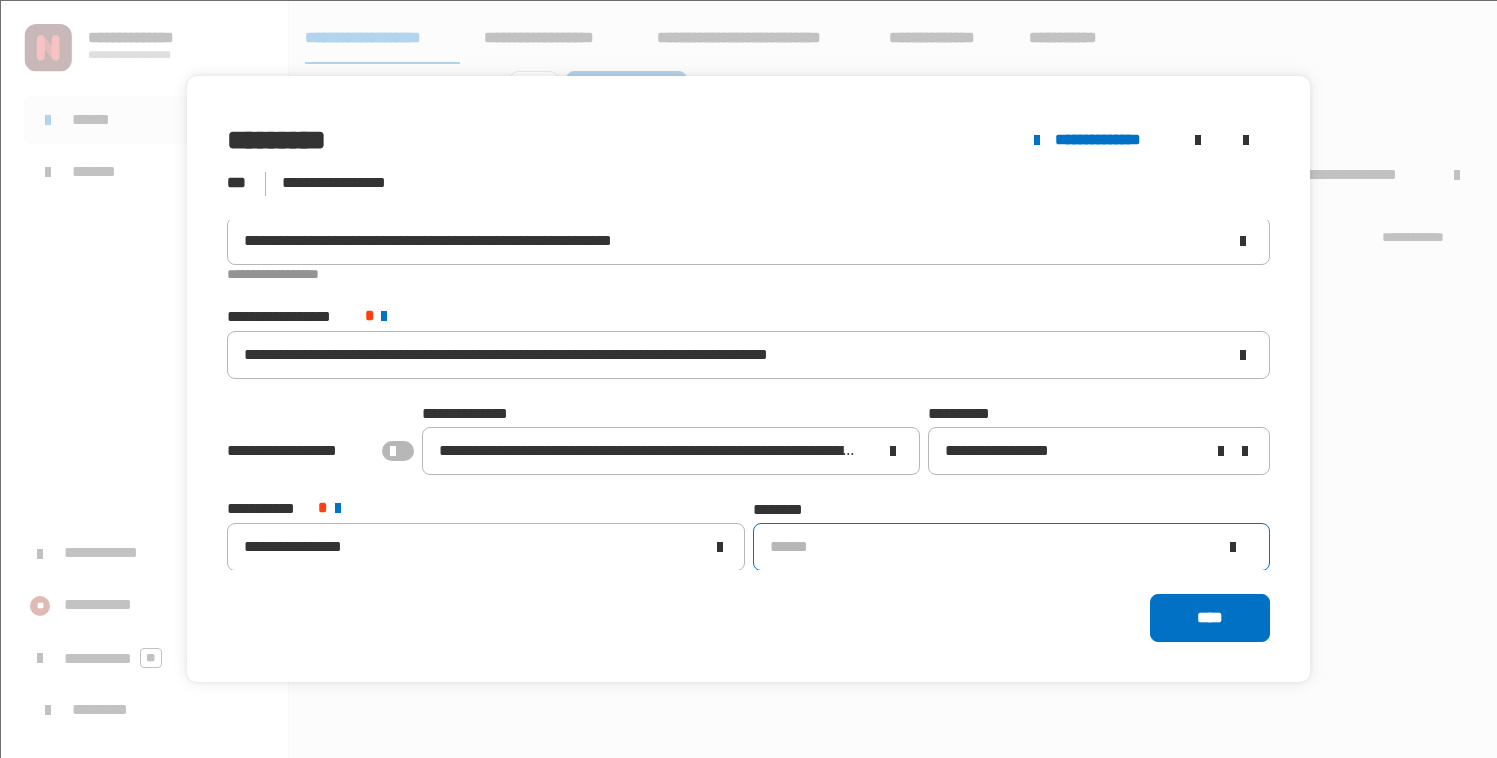 click on "******" 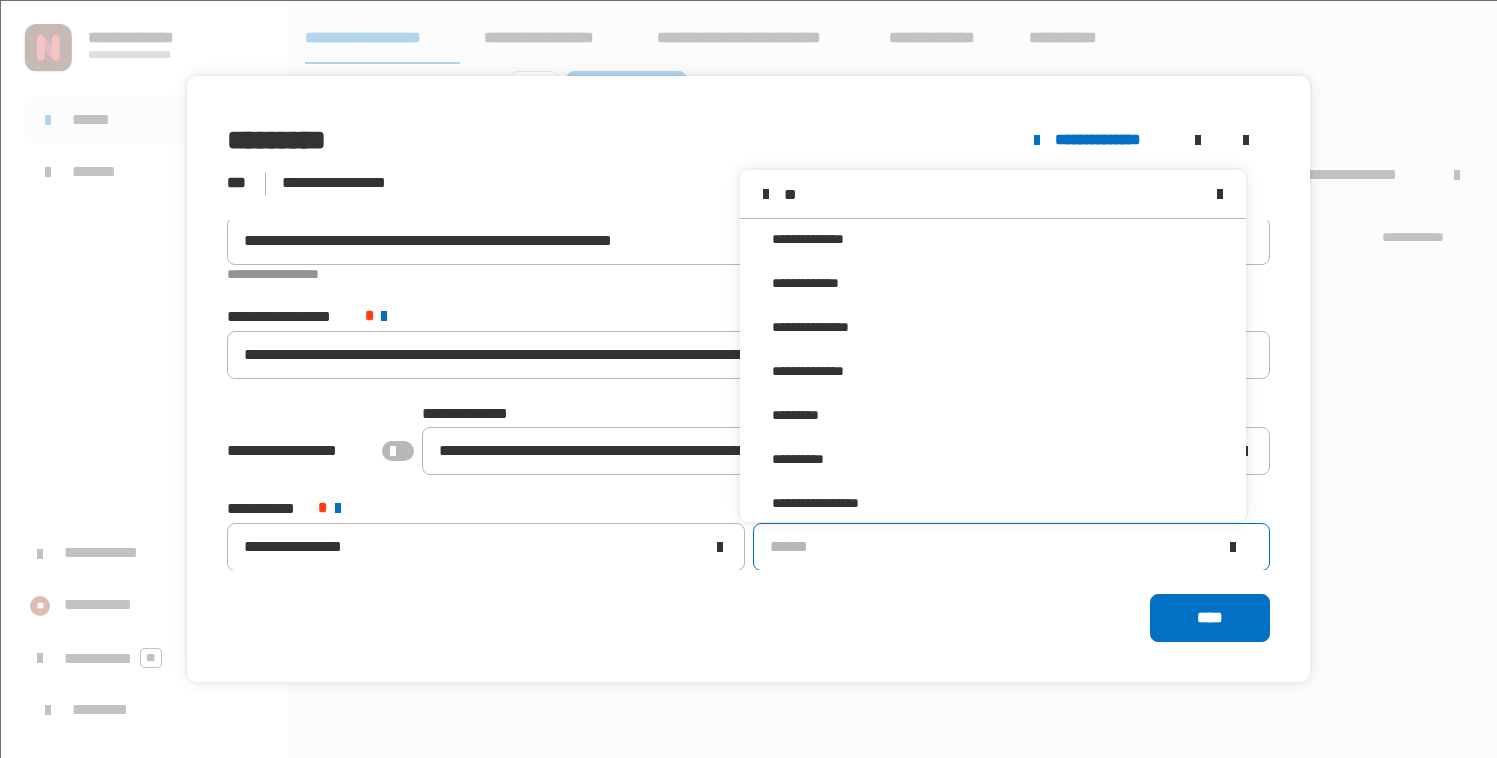 scroll, scrollTop: 0, scrollLeft: 0, axis: both 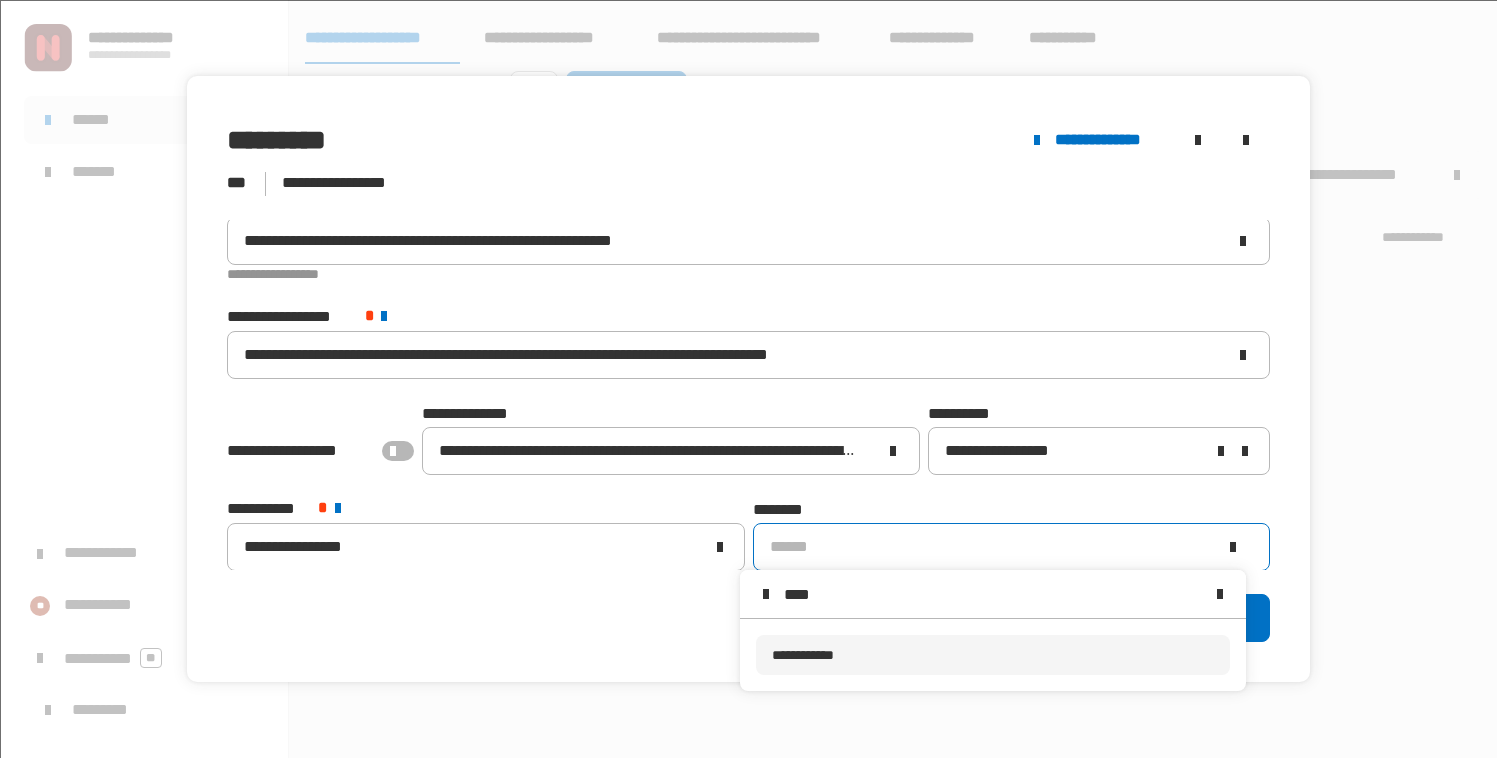 type on "****" 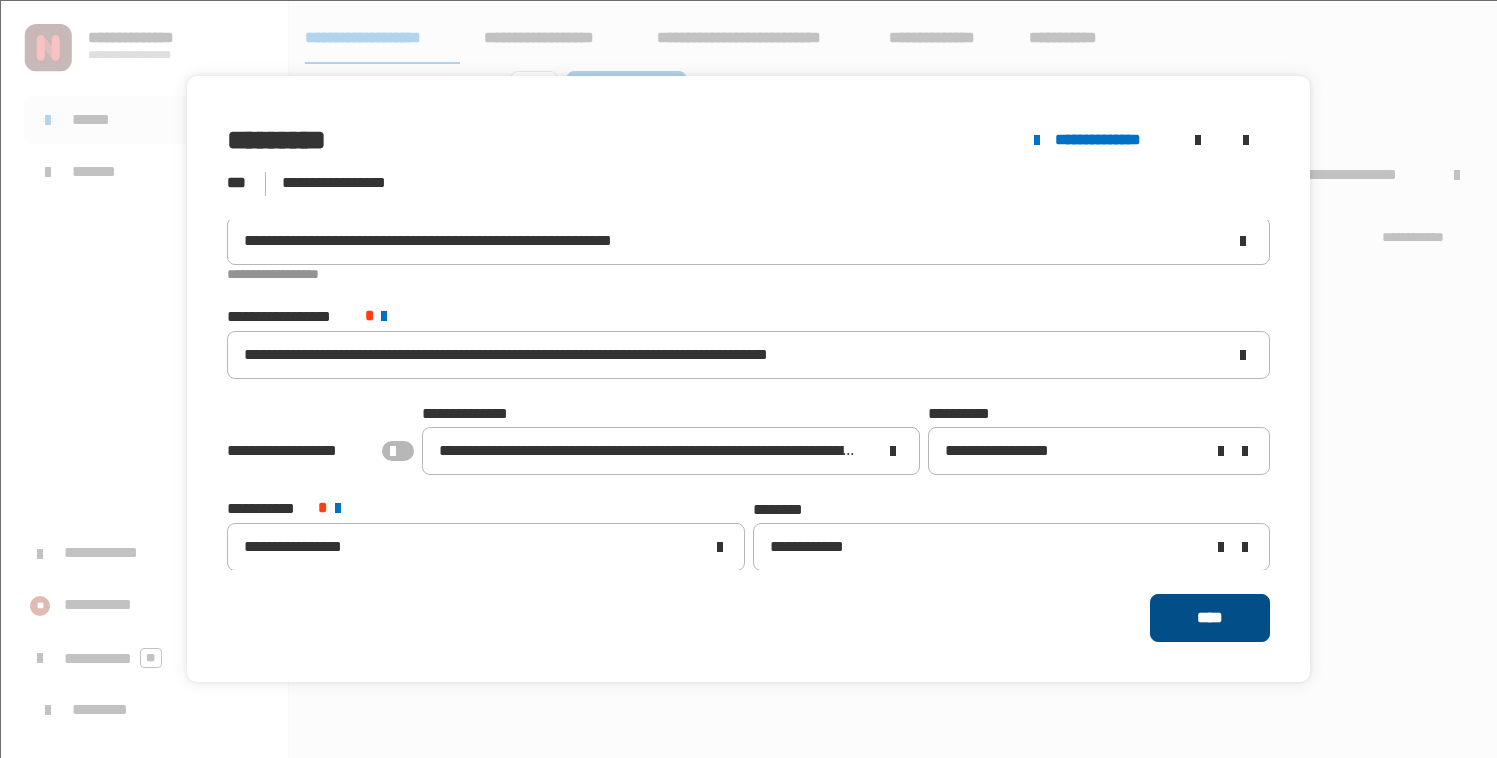 click on "****" 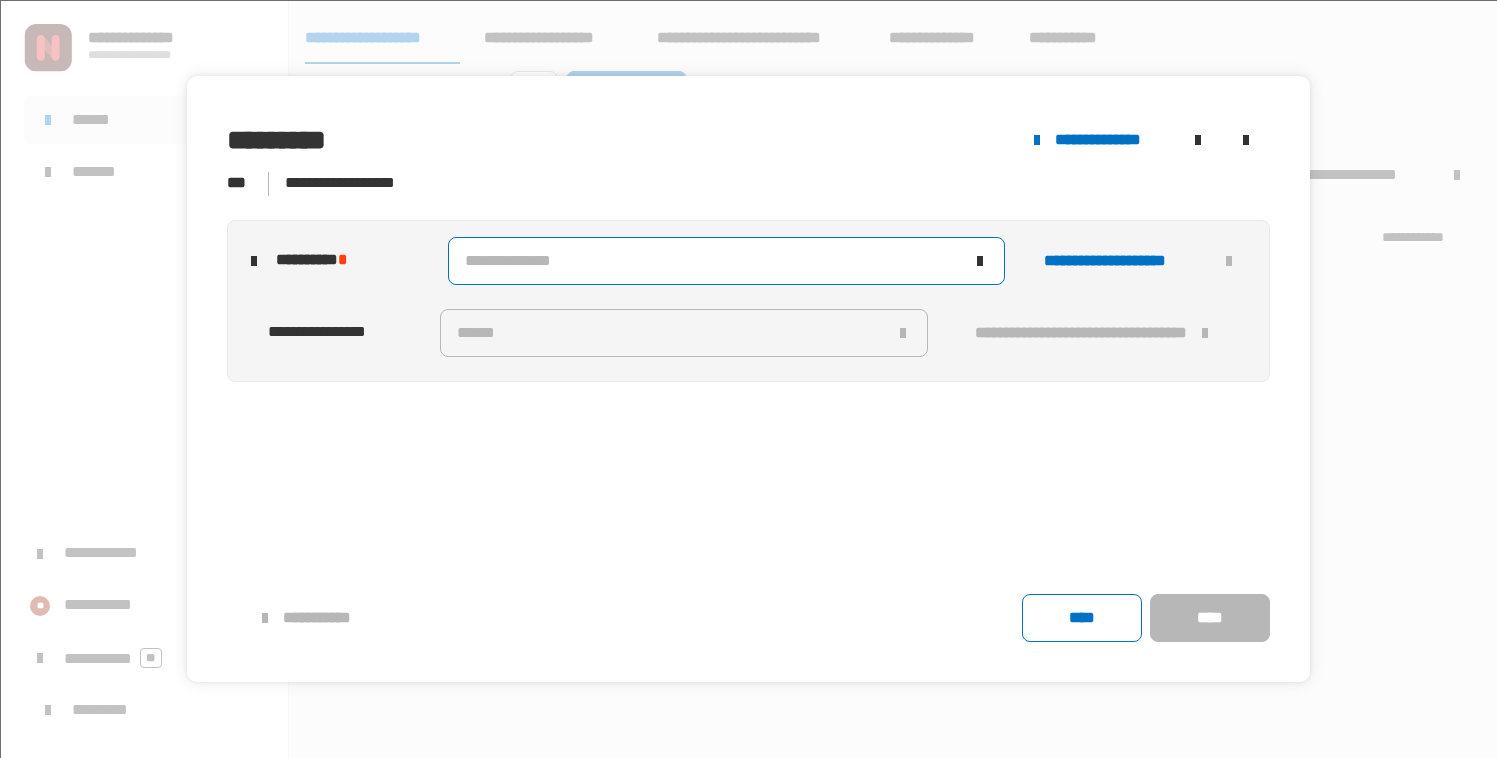 click on "**********" 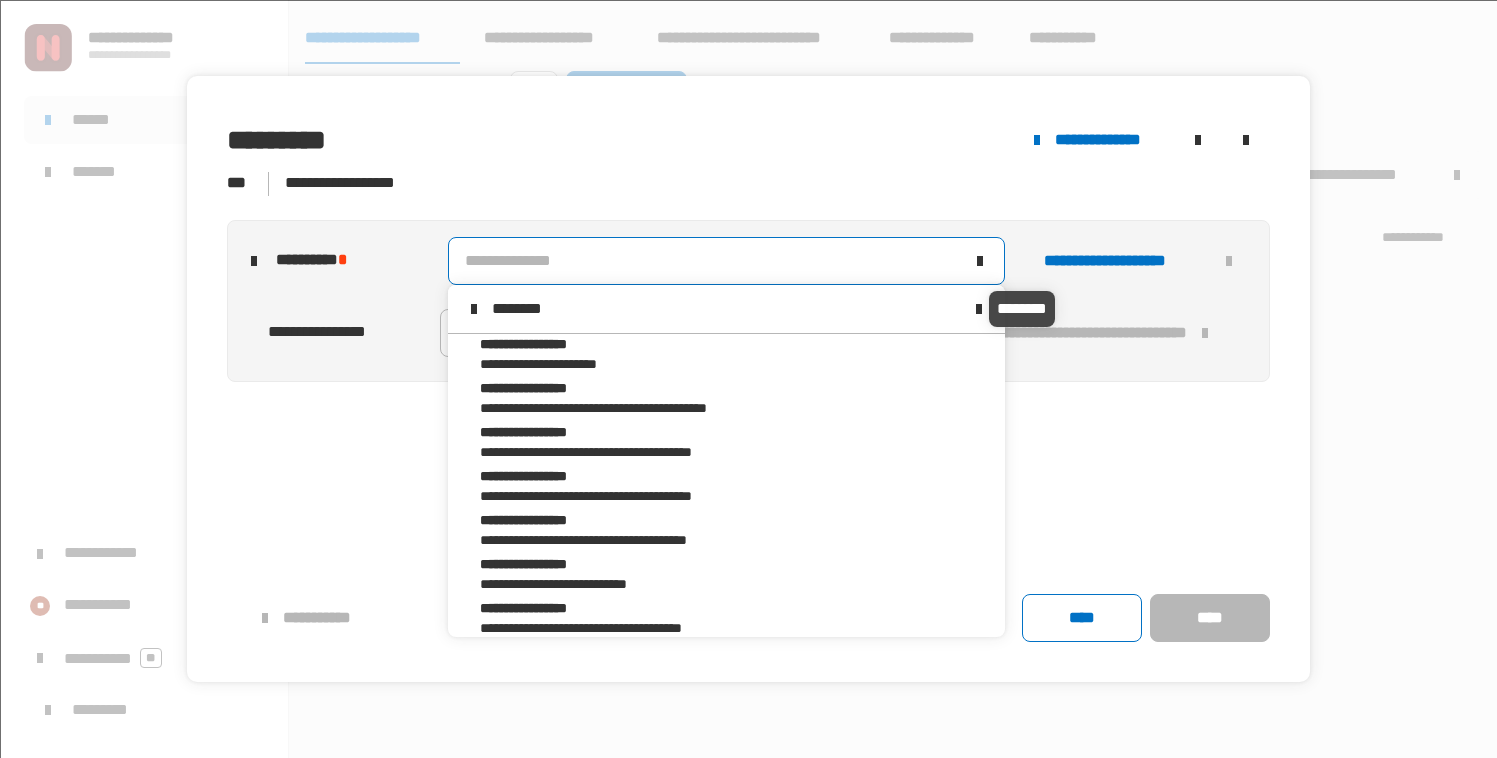 scroll, scrollTop: 0, scrollLeft: 0, axis: both 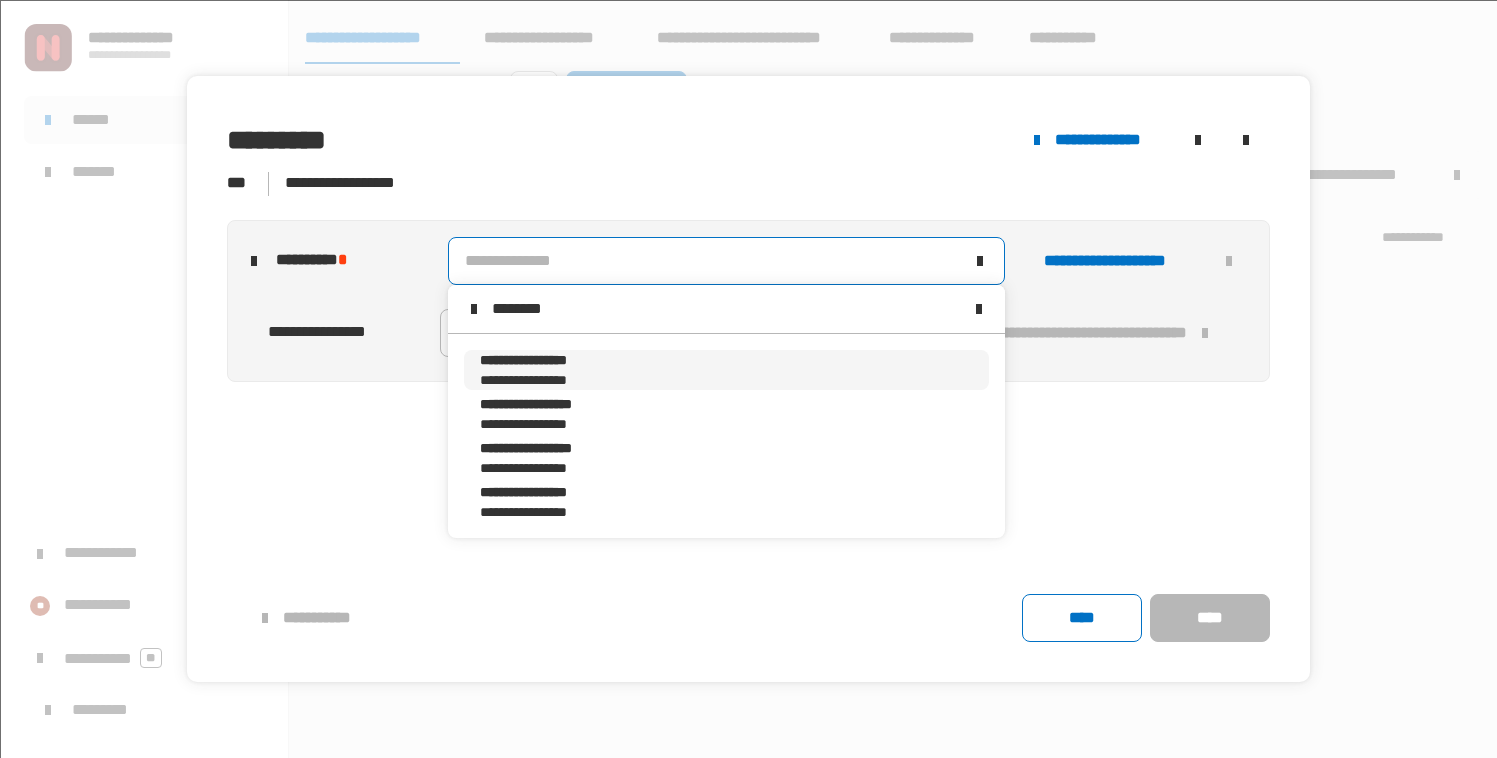 type on "********" 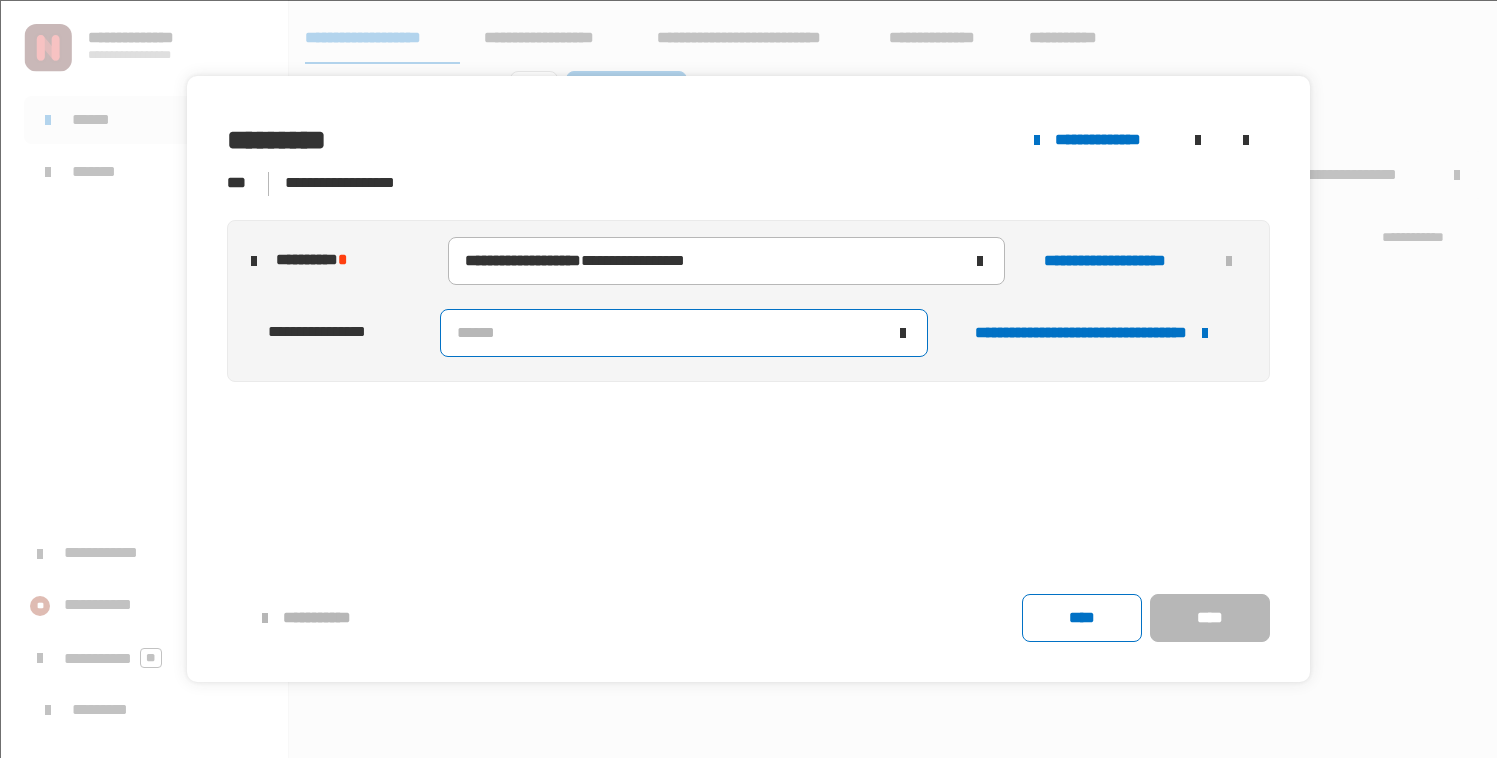 click on "******" 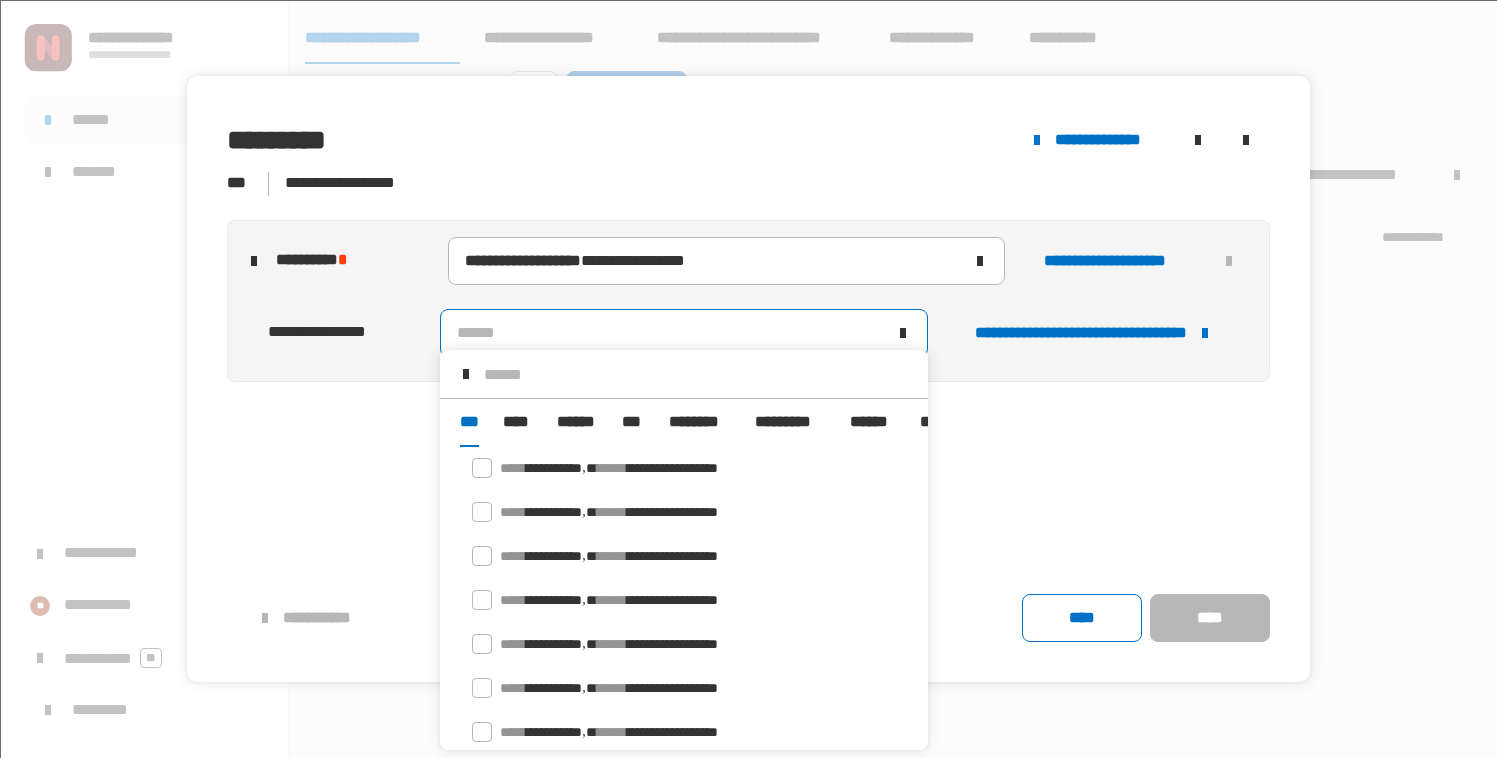 scroll, scrollTop: 16, scrollLeft: 0, axis: vertical 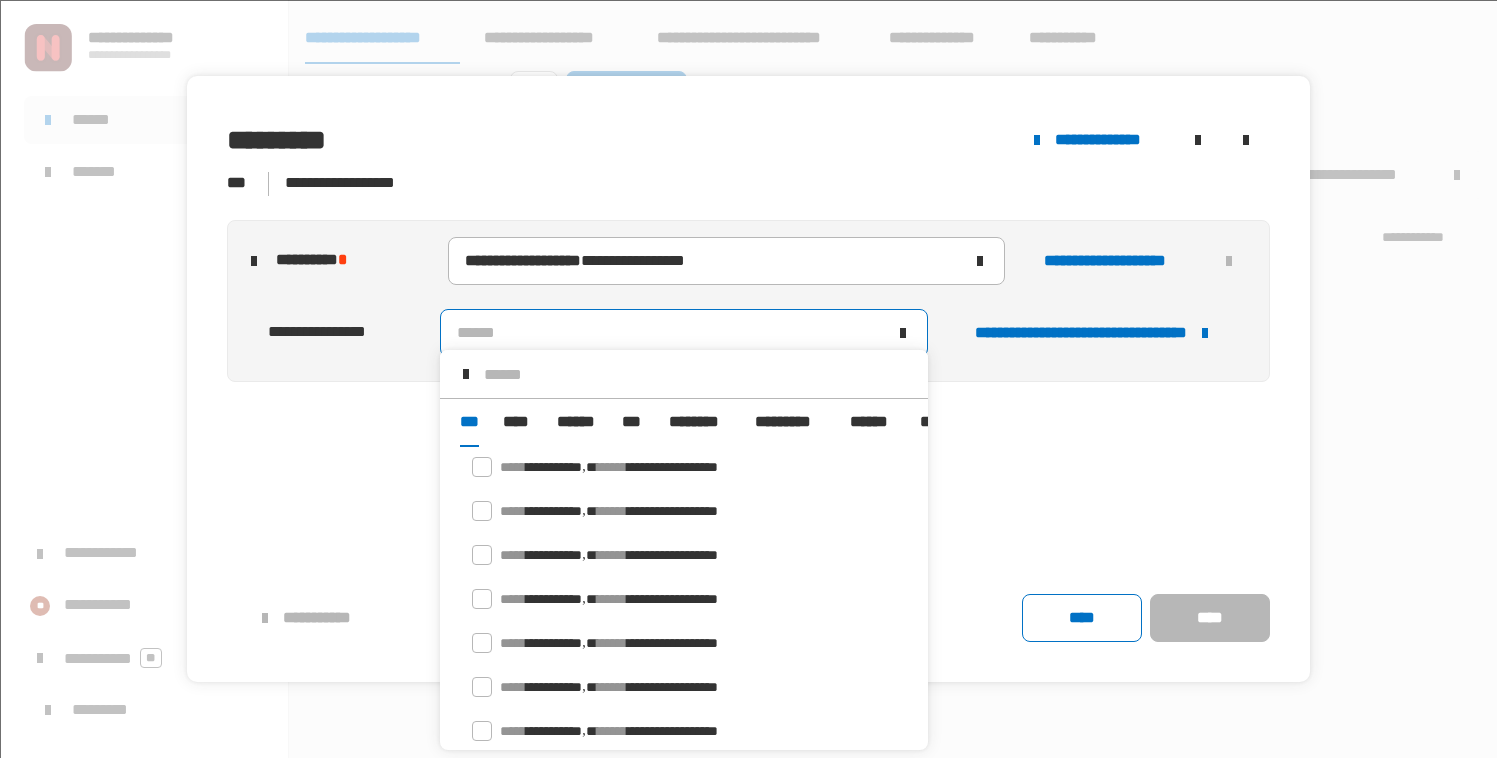 click on "**********" 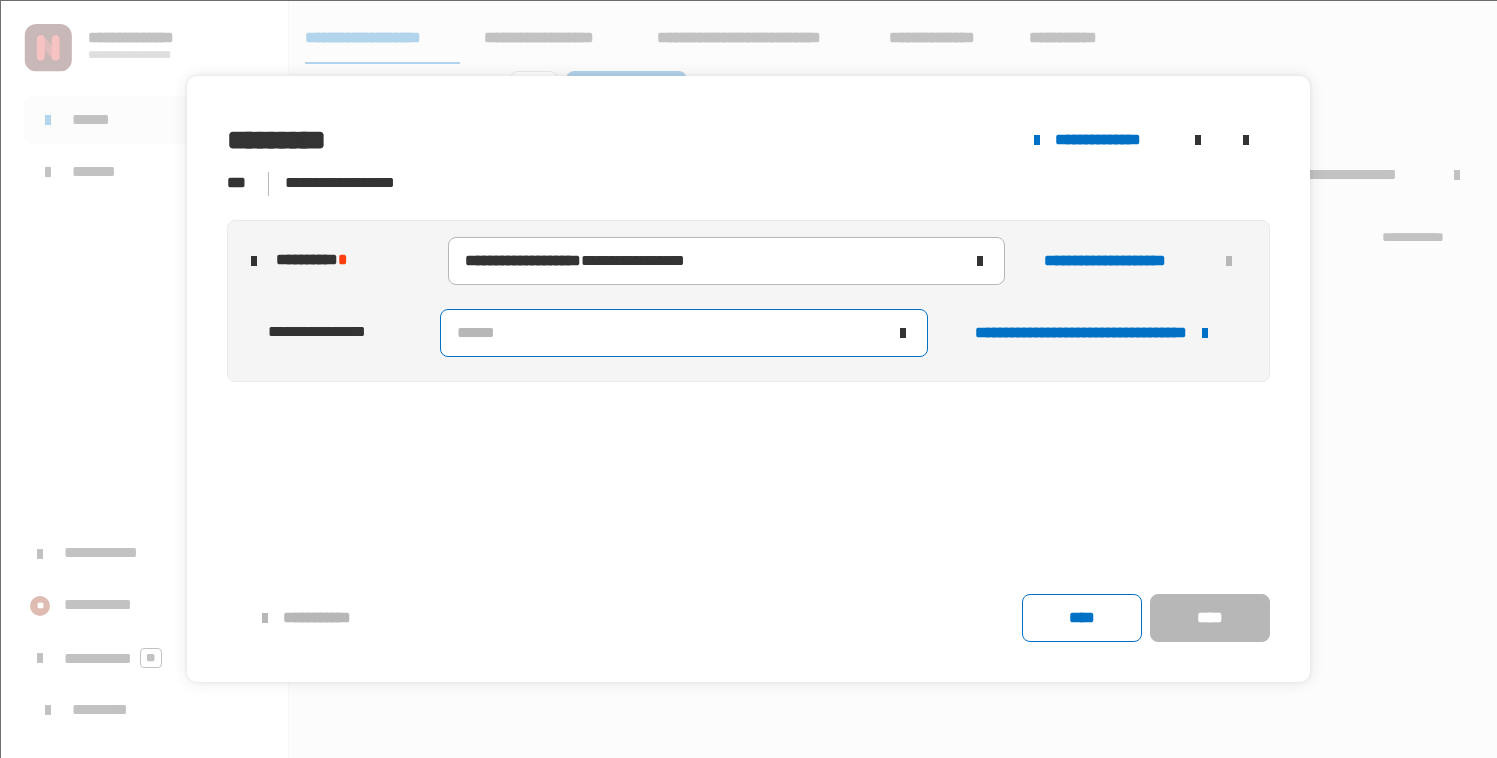 click on "******" 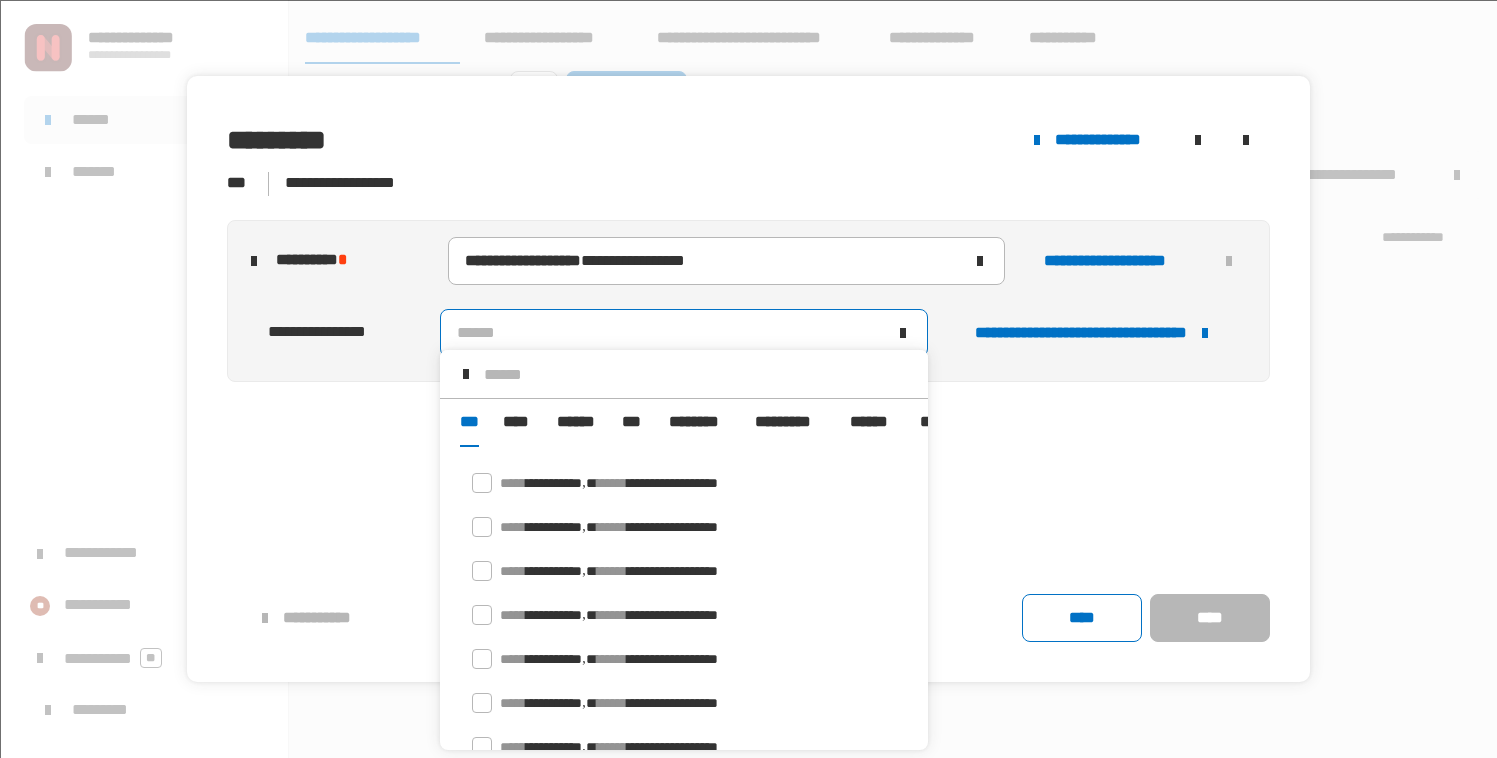 click on "****" at bounding box center [518, 422] 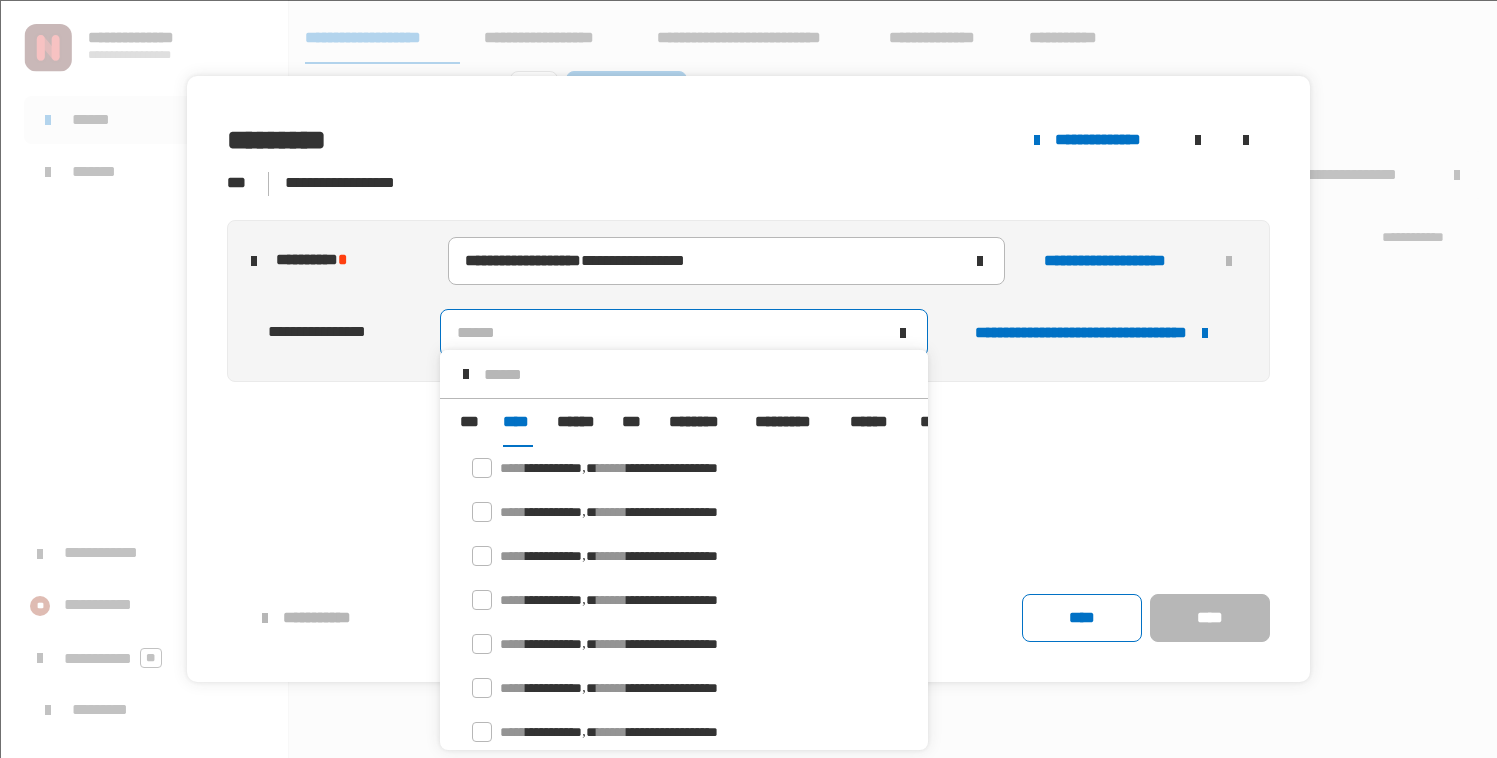 scroll, scrollTop: 16, scrollLeft: 0, axis: vertical 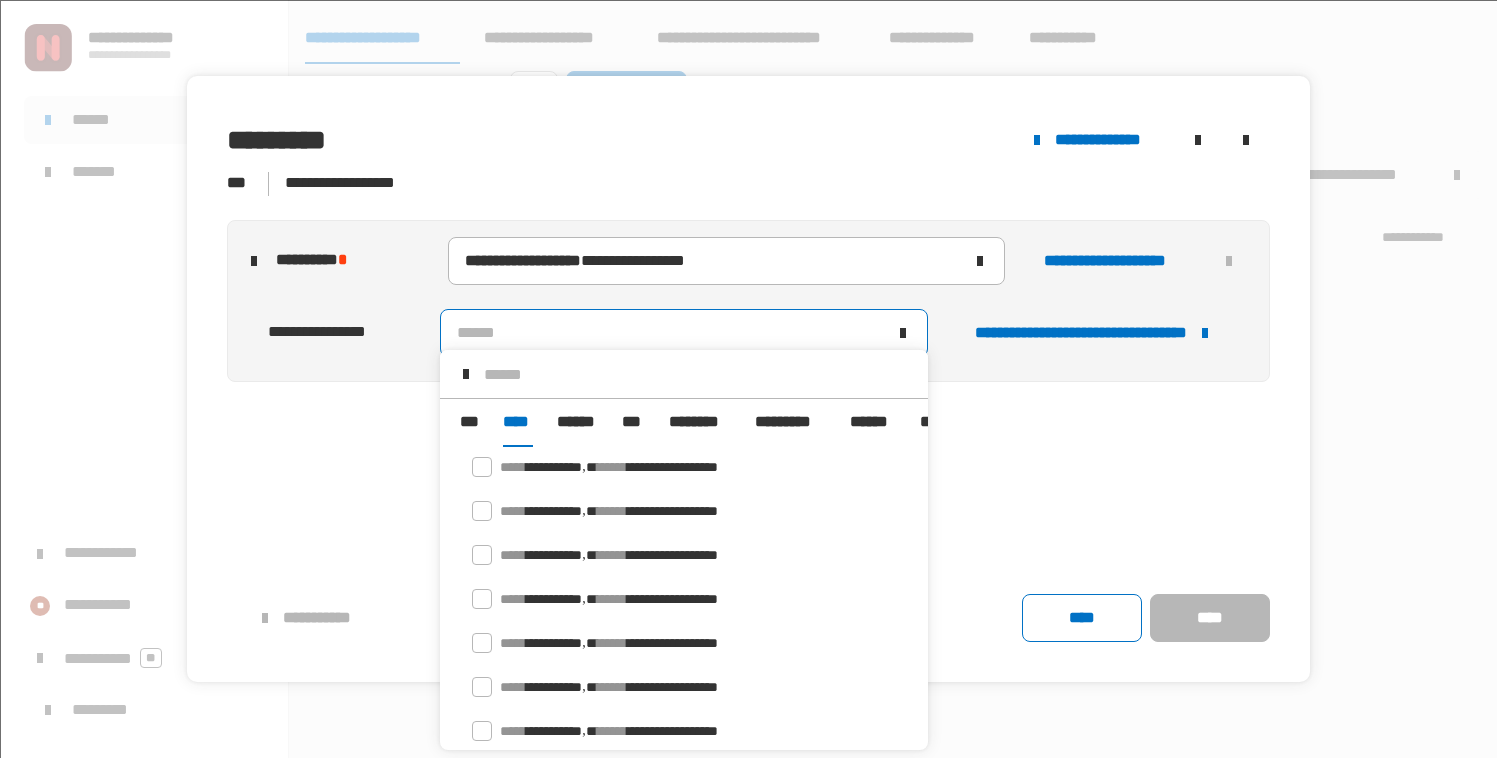 click on "******" 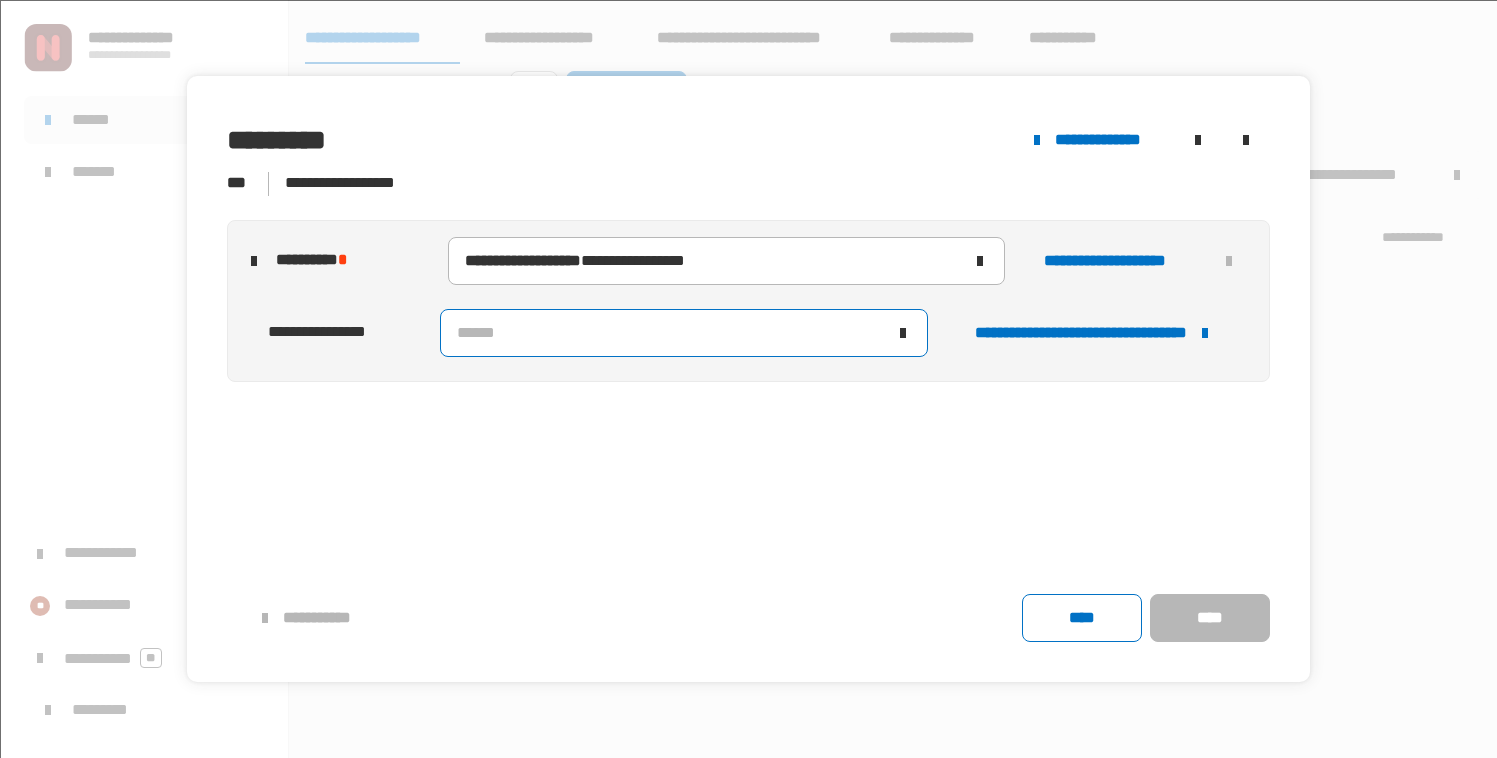 click on "******" 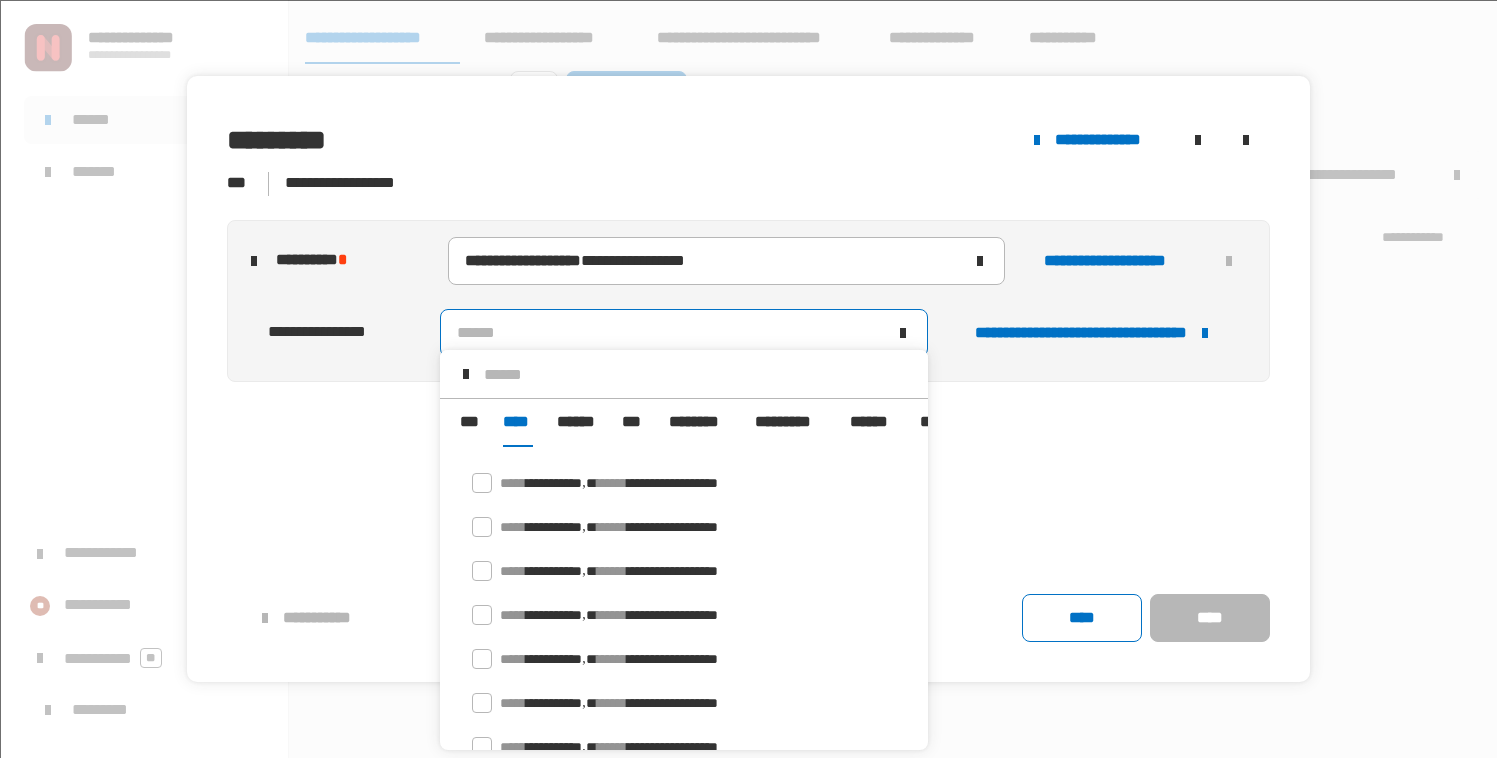 click at bounding box center (698, 374) 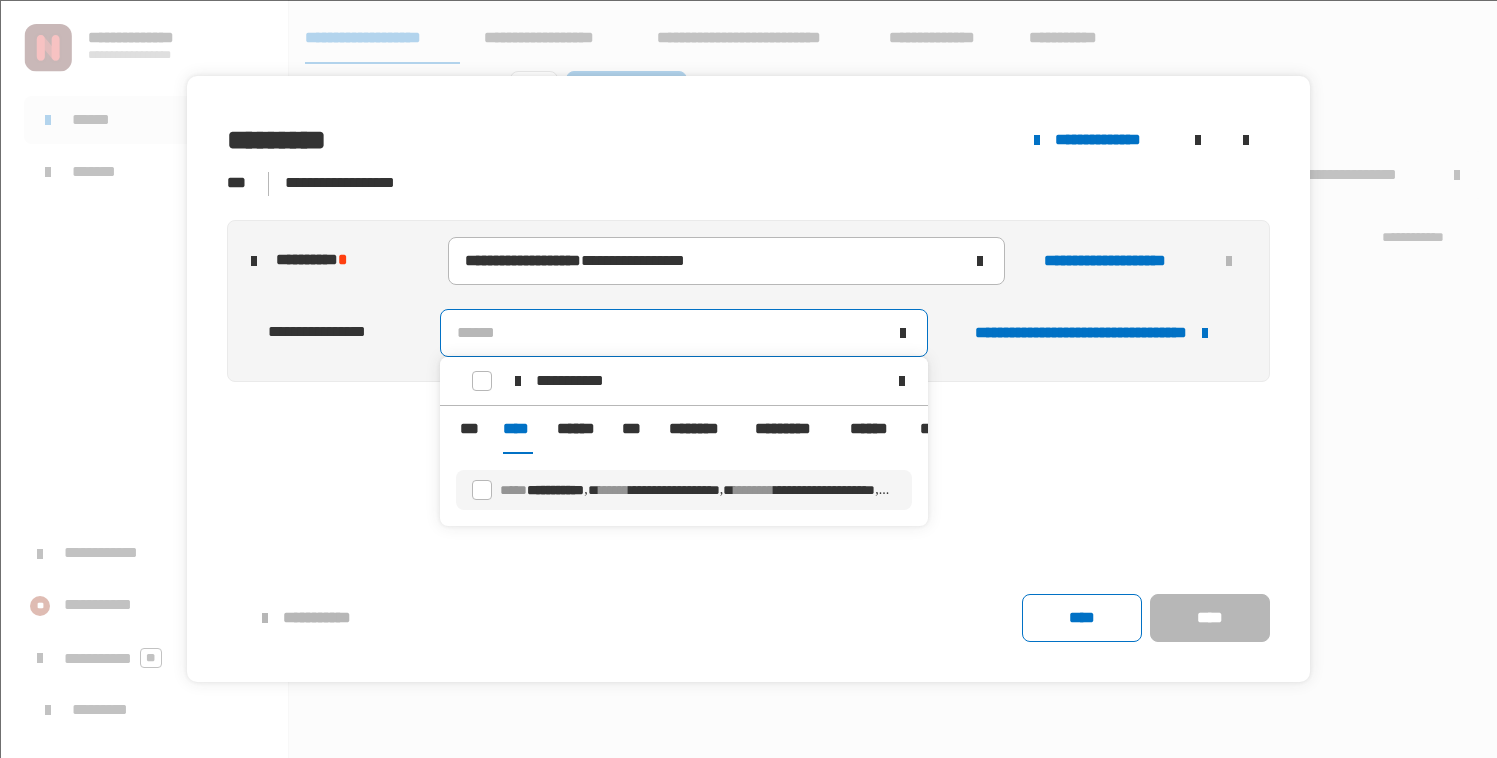 type on "**********" 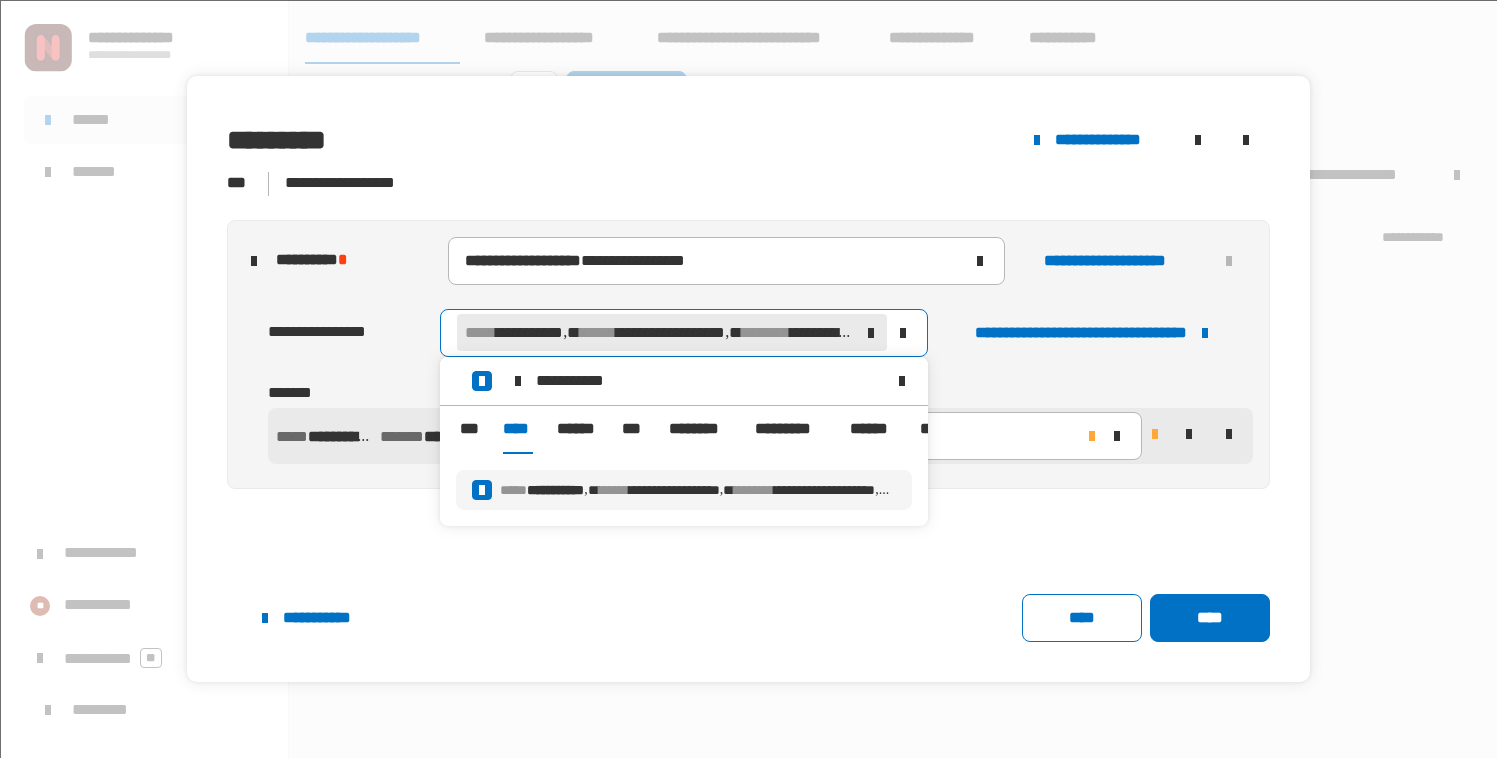 click on "**********" 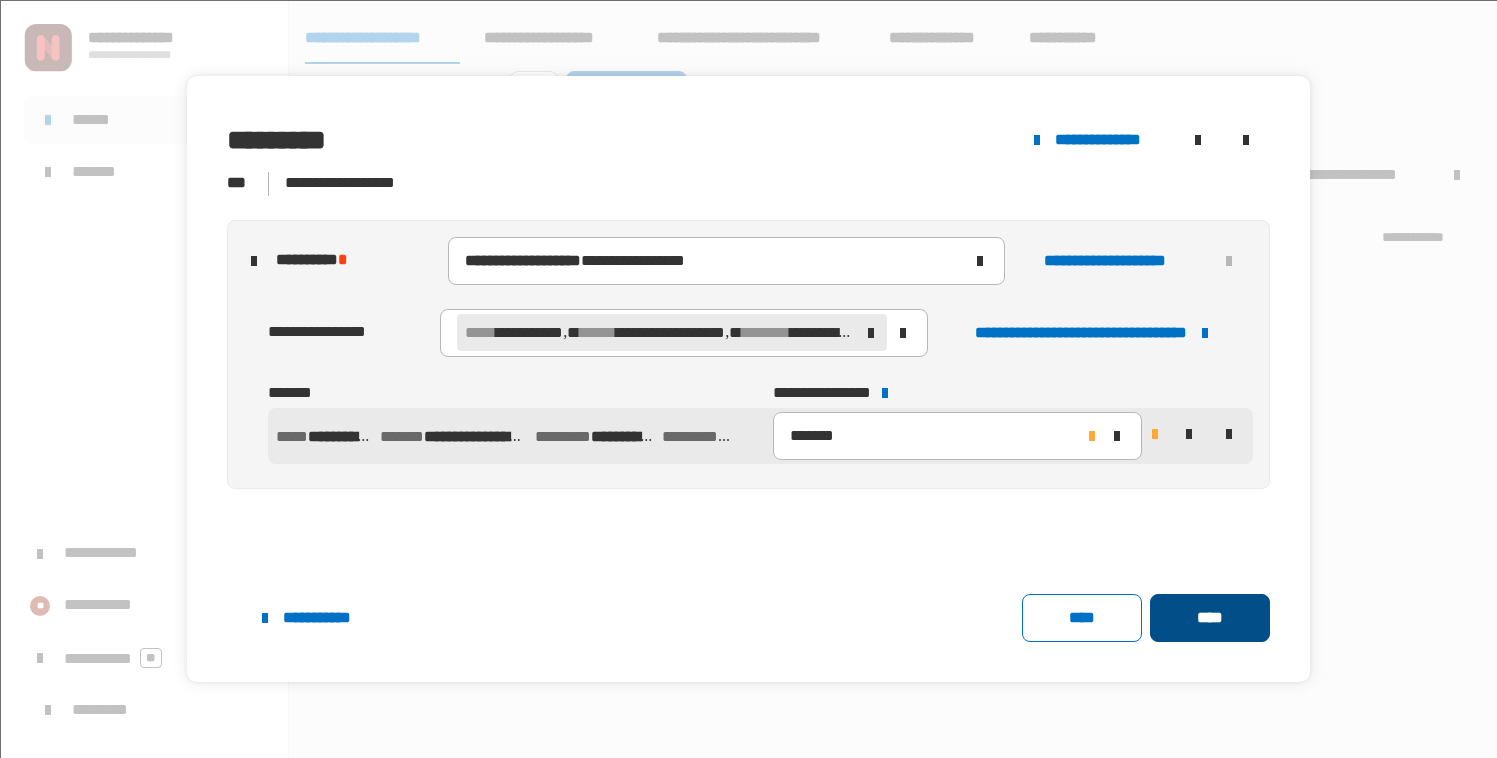 click on "****" 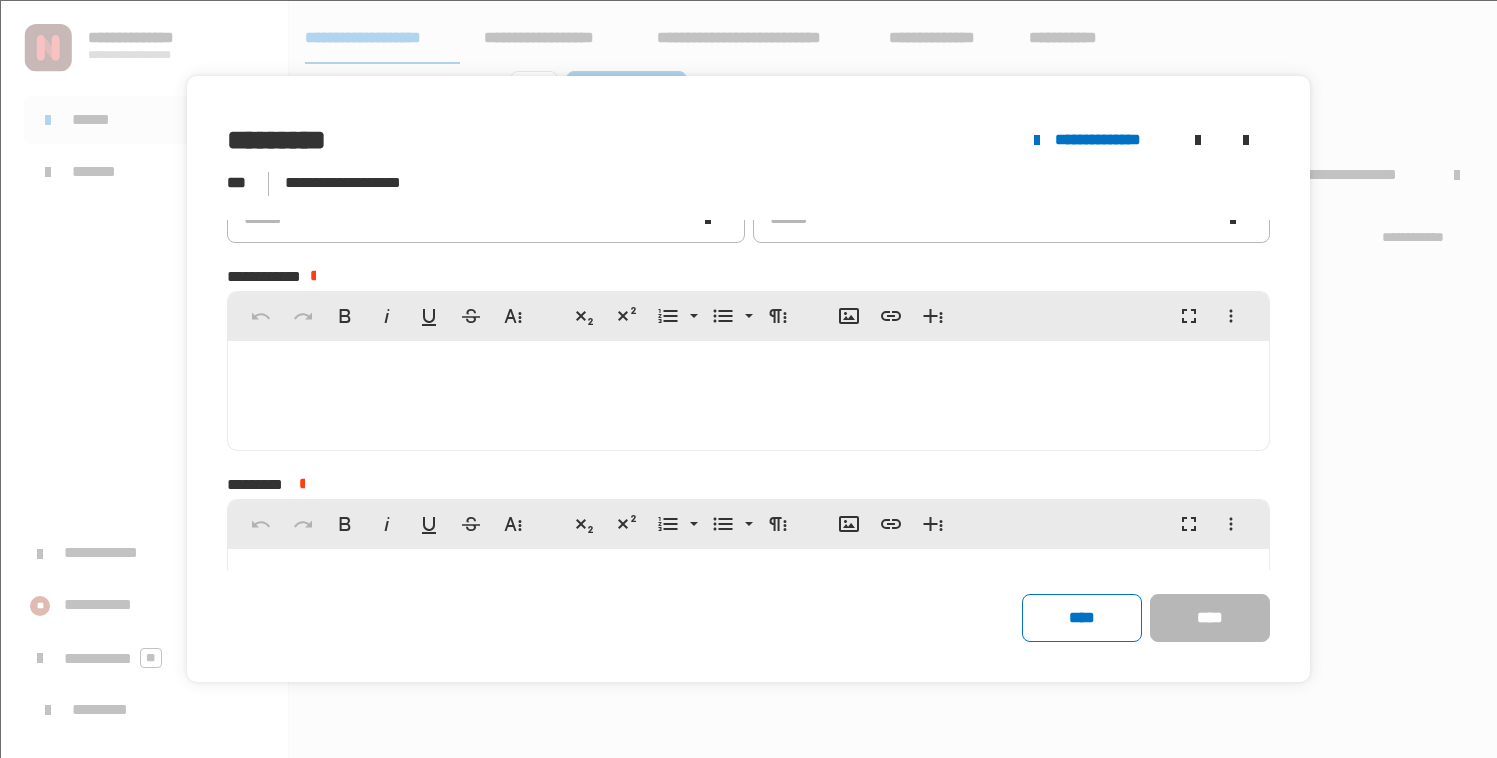 scroll, scrollTop: 0, scrollLeft: 0, axis: both 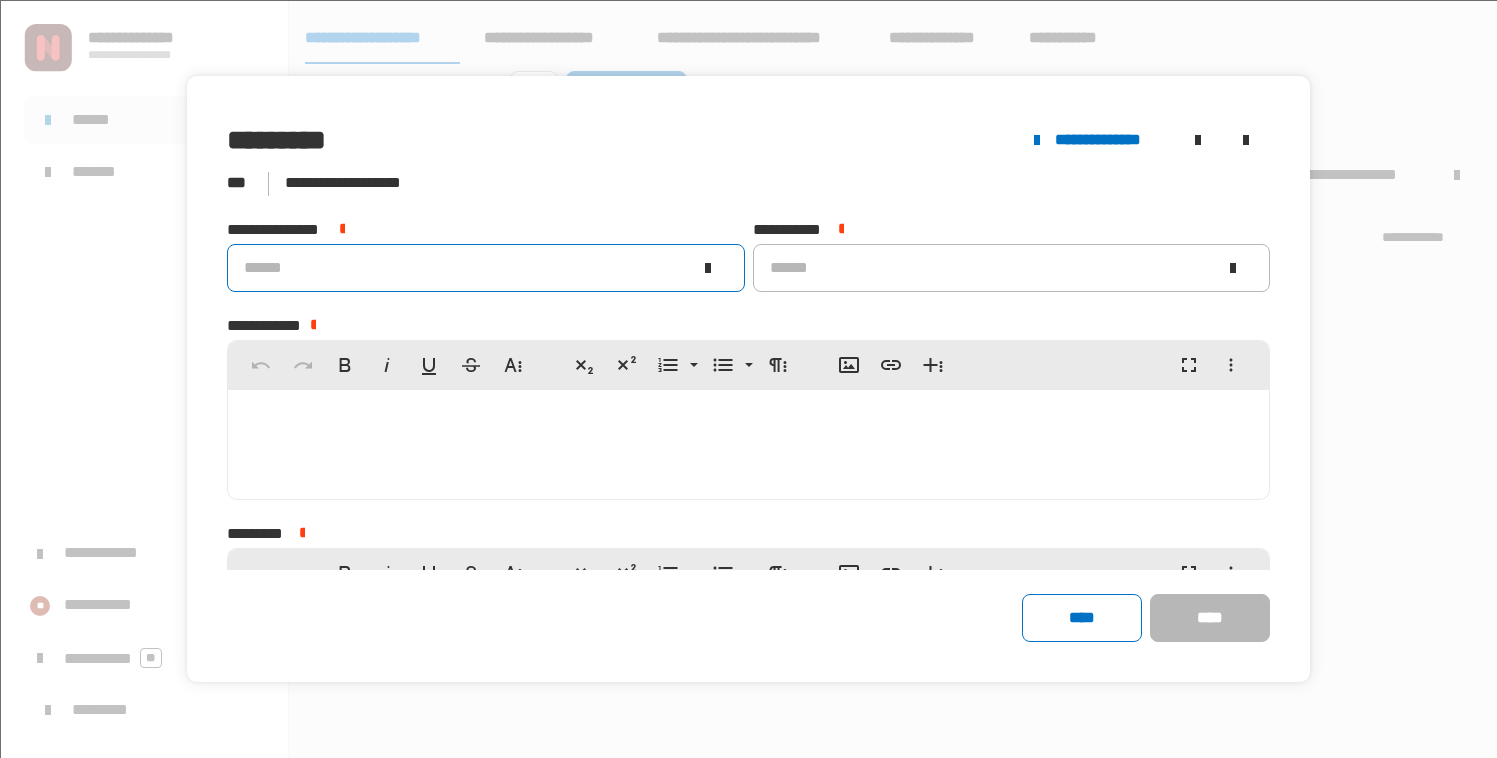 click on "******" 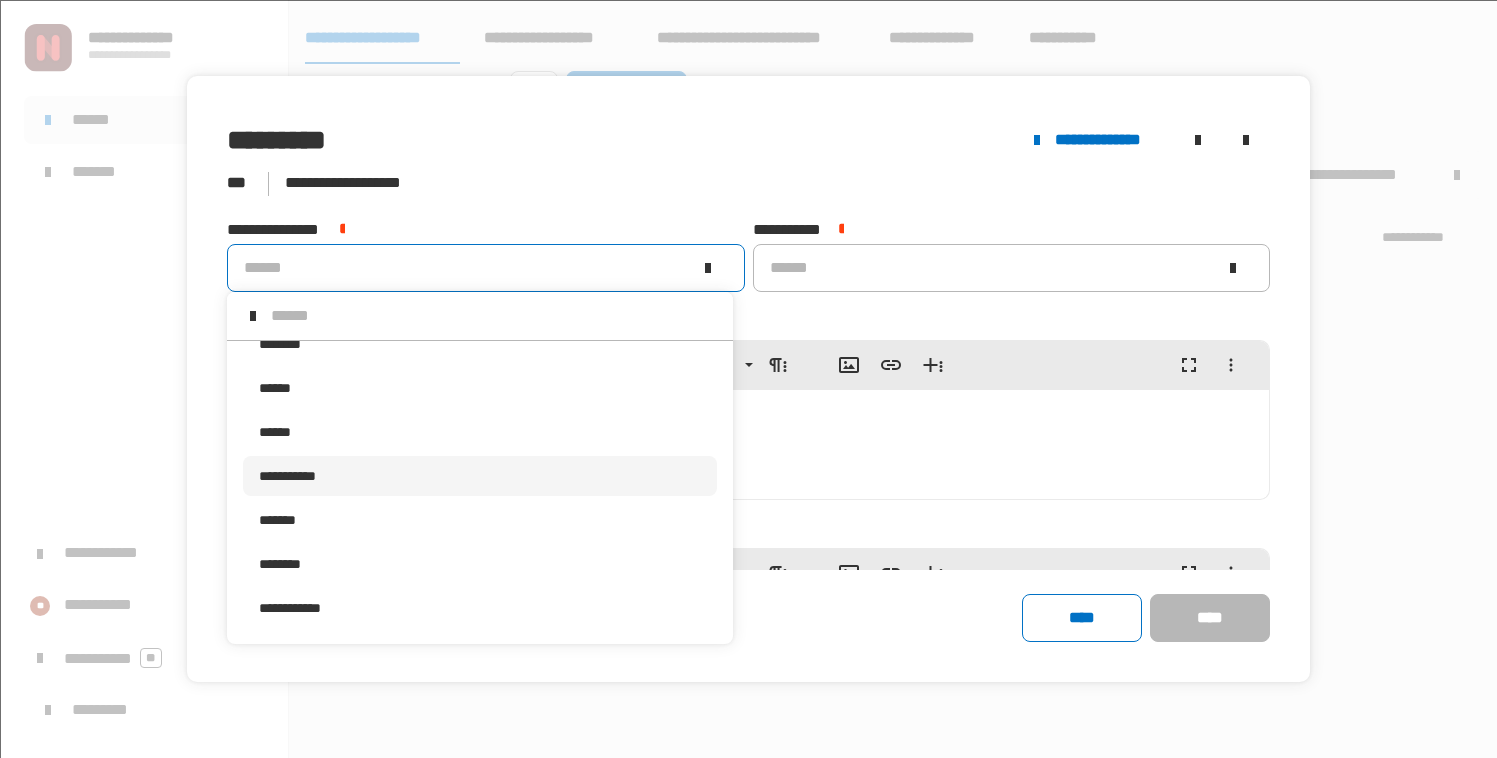 scroll, scrollTop: 0, scrollLeft: 0, axis: both 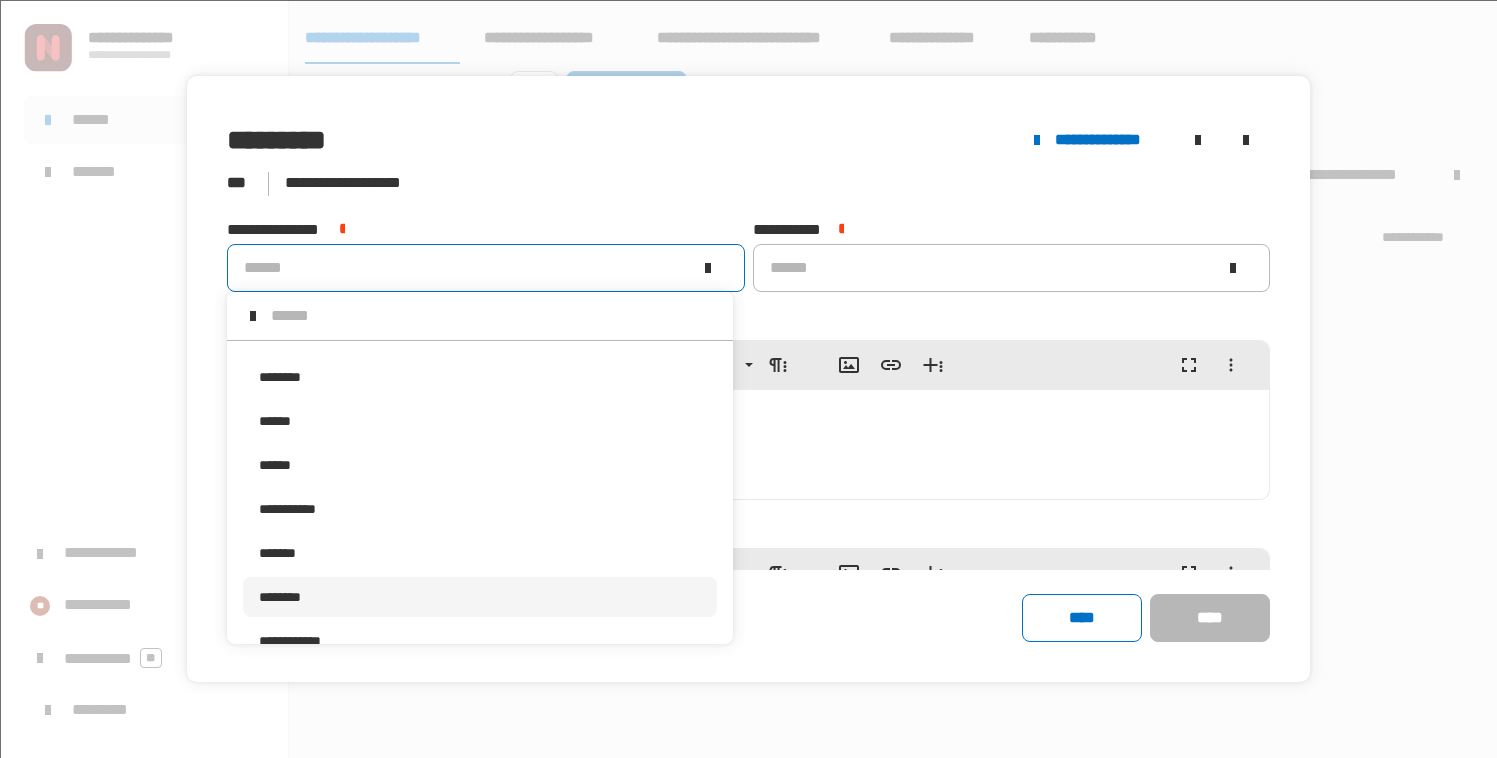 click on "********" at bounding box center (479, 597) 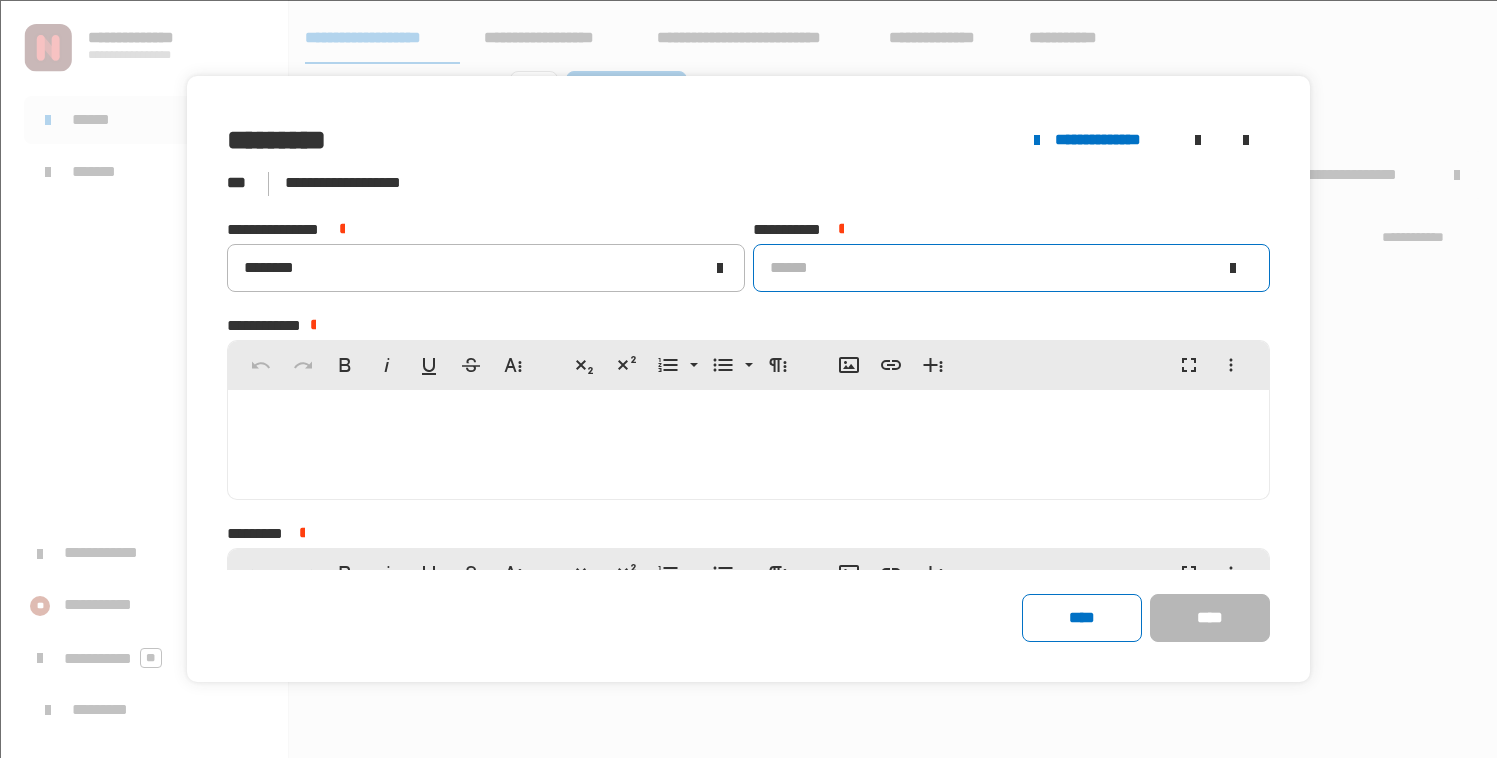 click on "******" 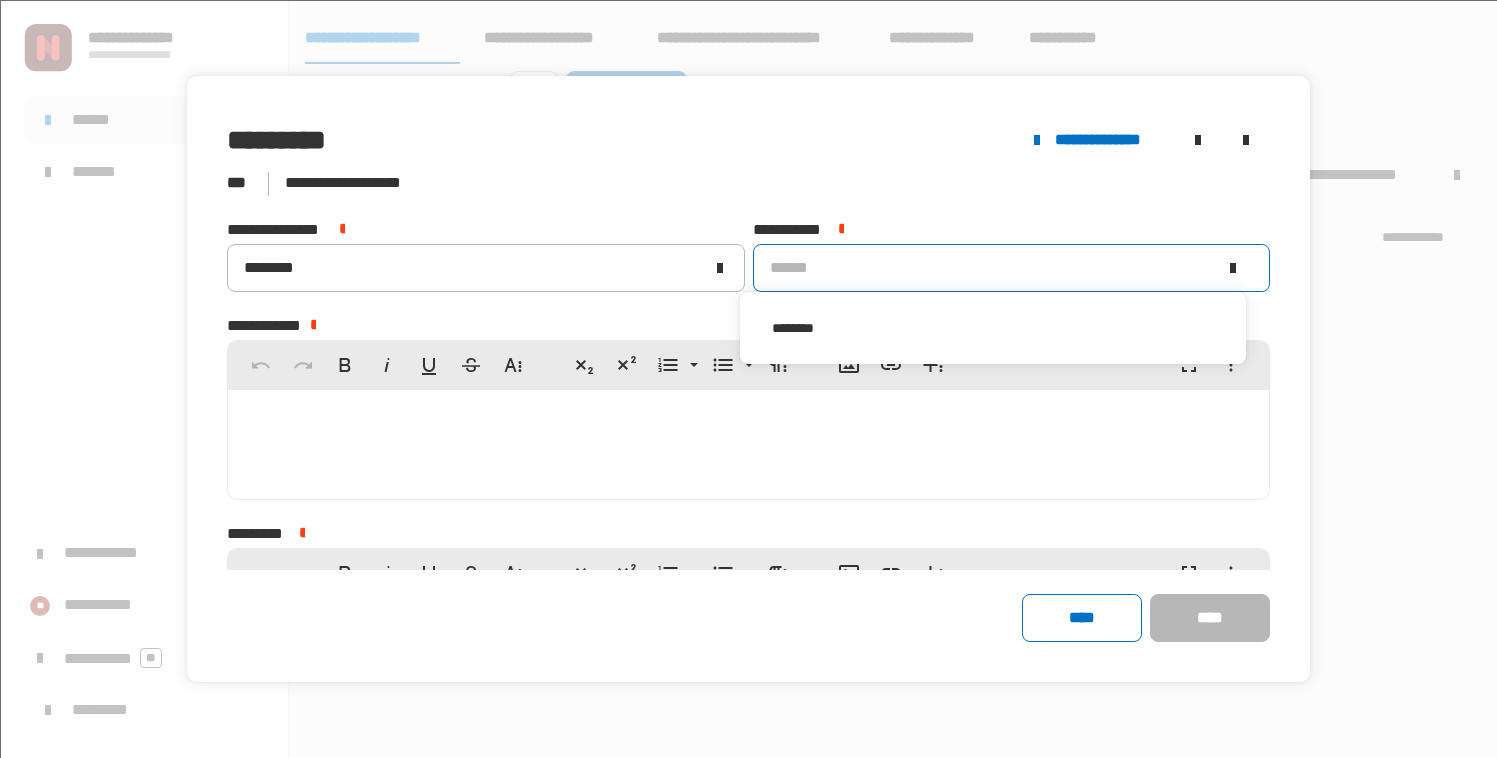 click on "******" 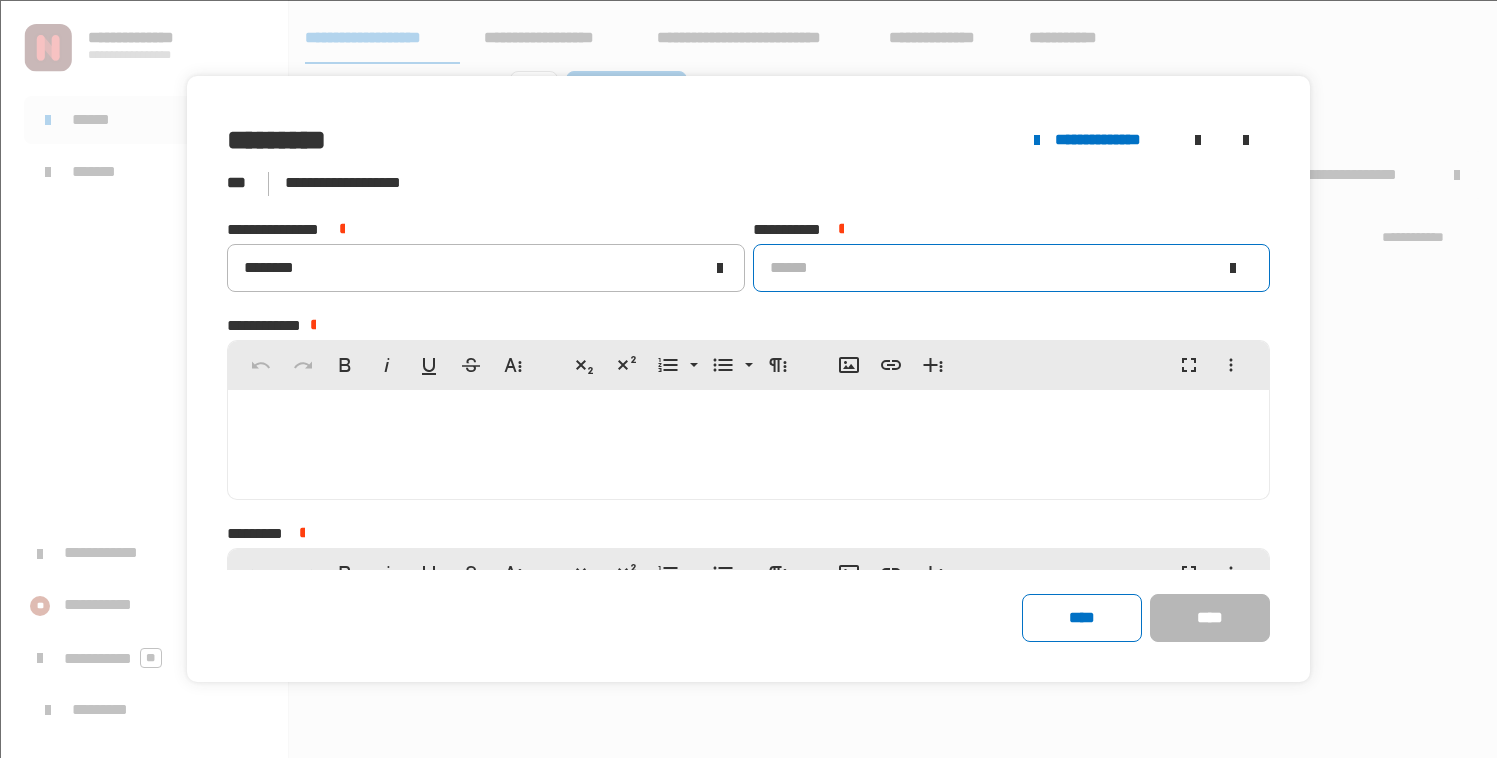 click on "******" 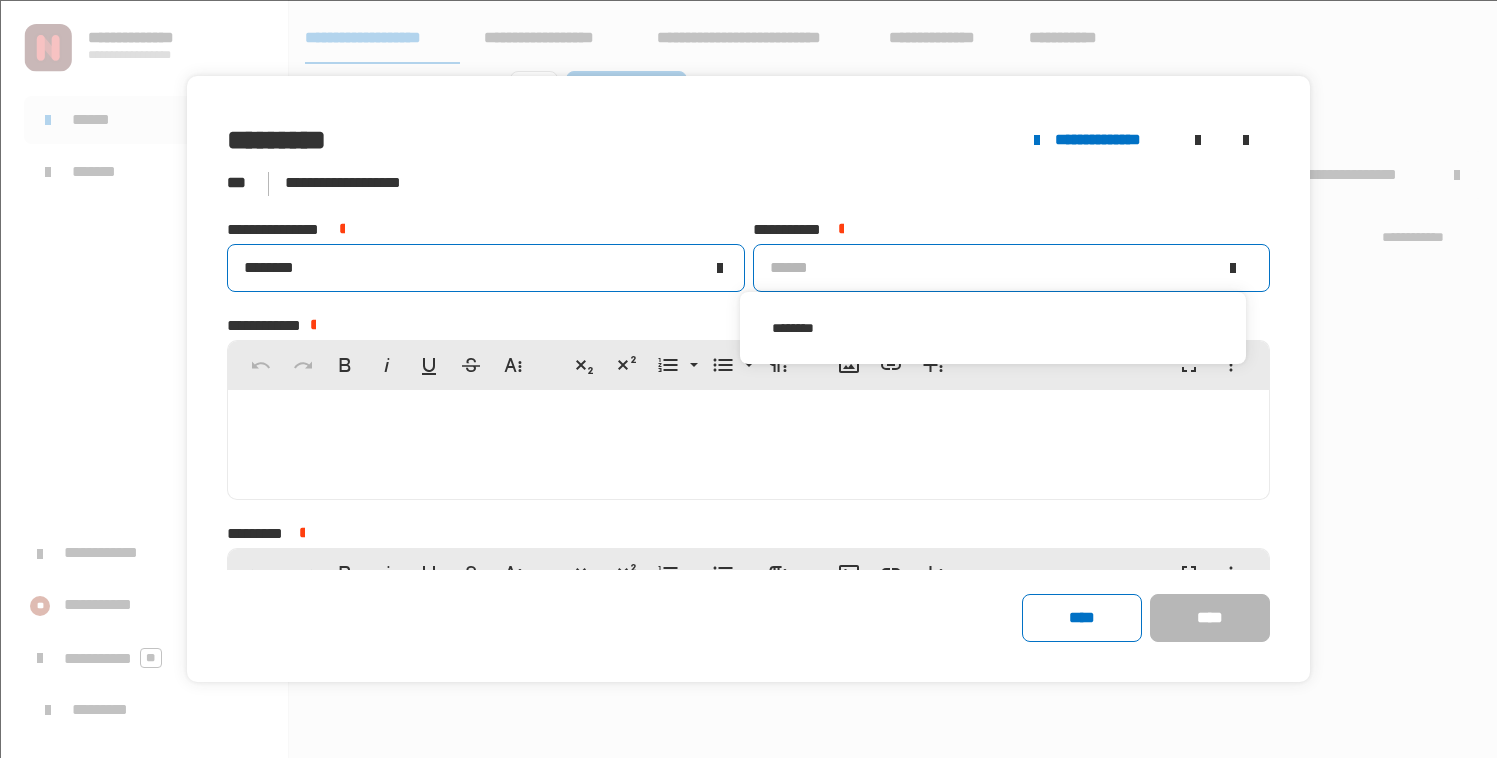 click on "********" 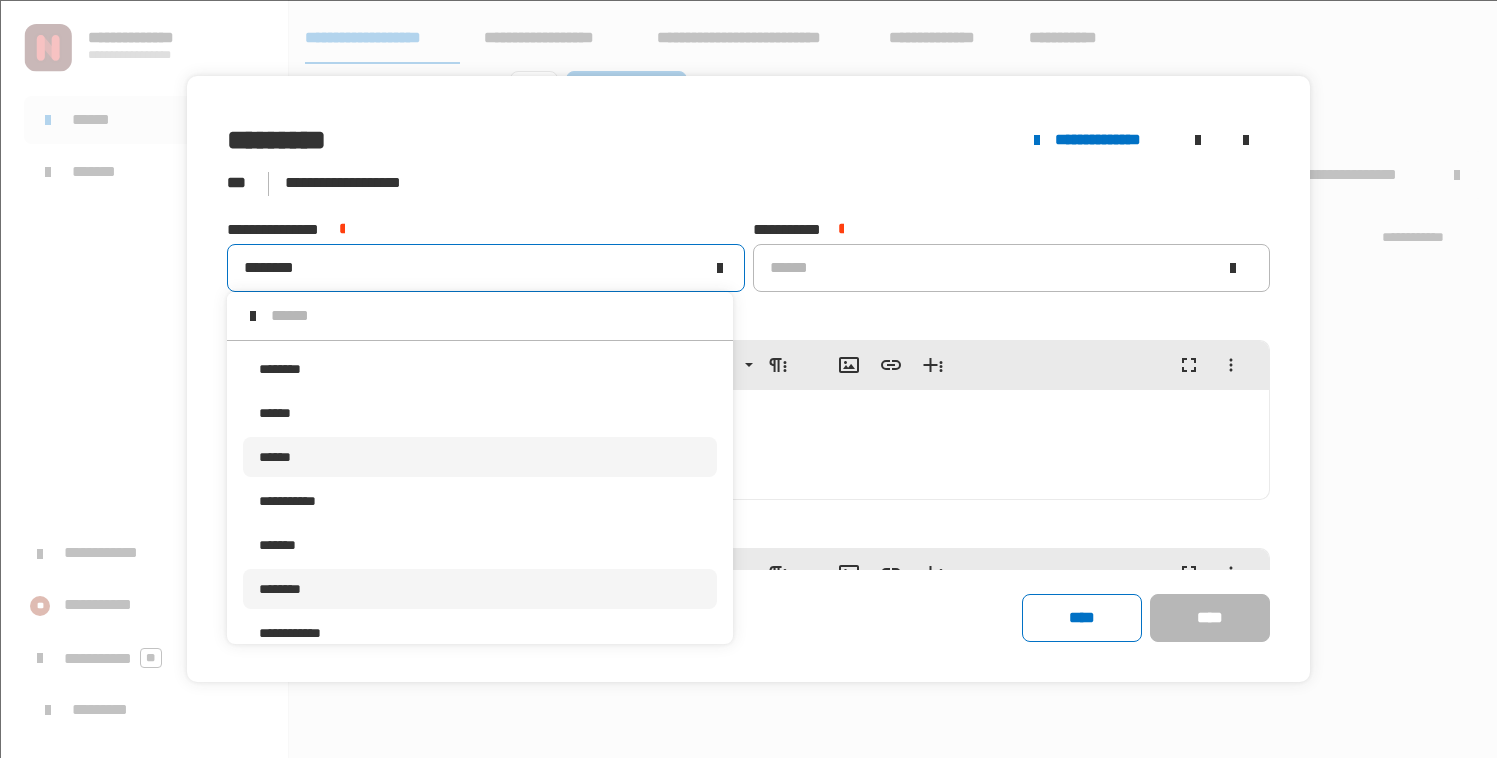 scroll, scrollTop: 0, scrollLeft: 0, axis: both 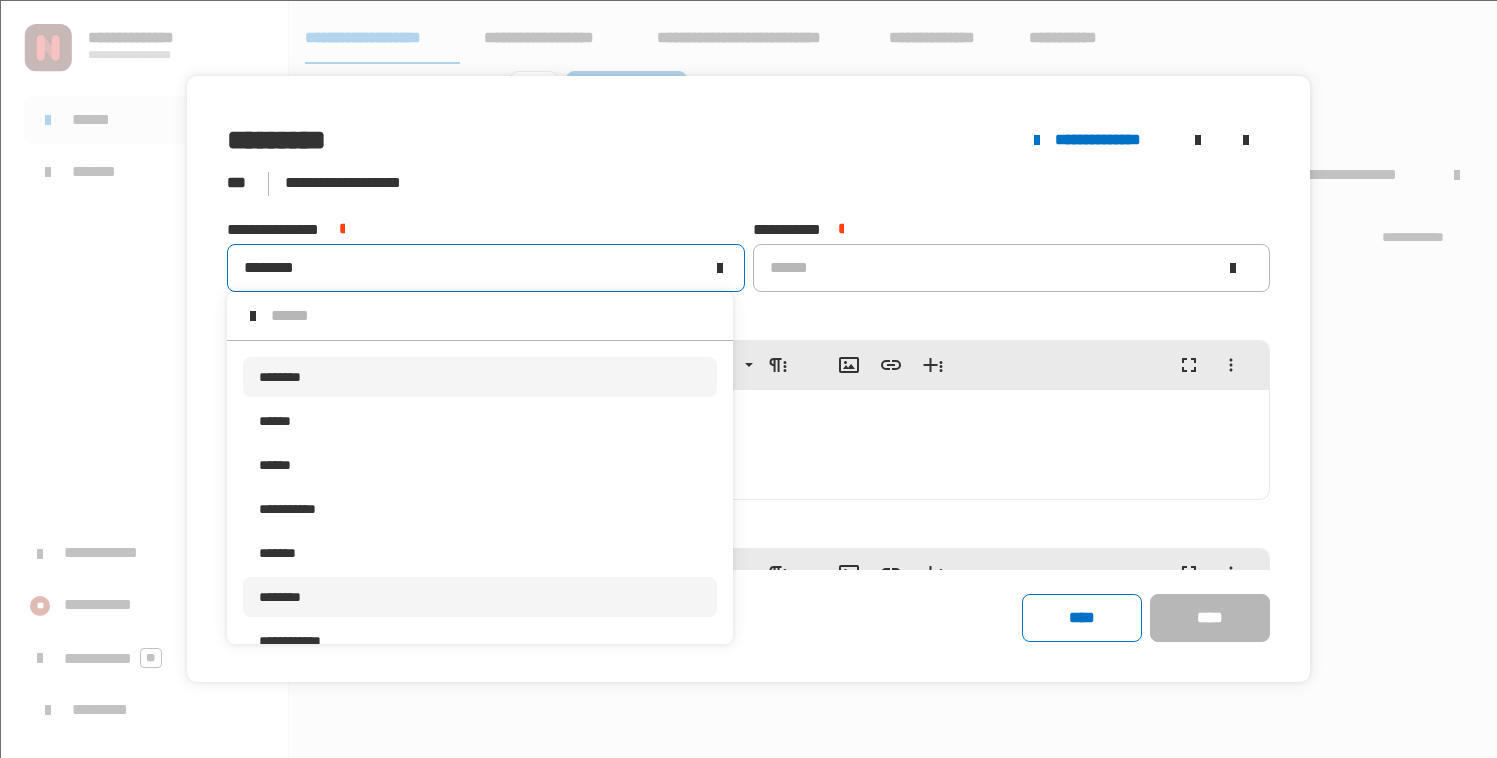 click on "********" at bounding box center [479, 377] 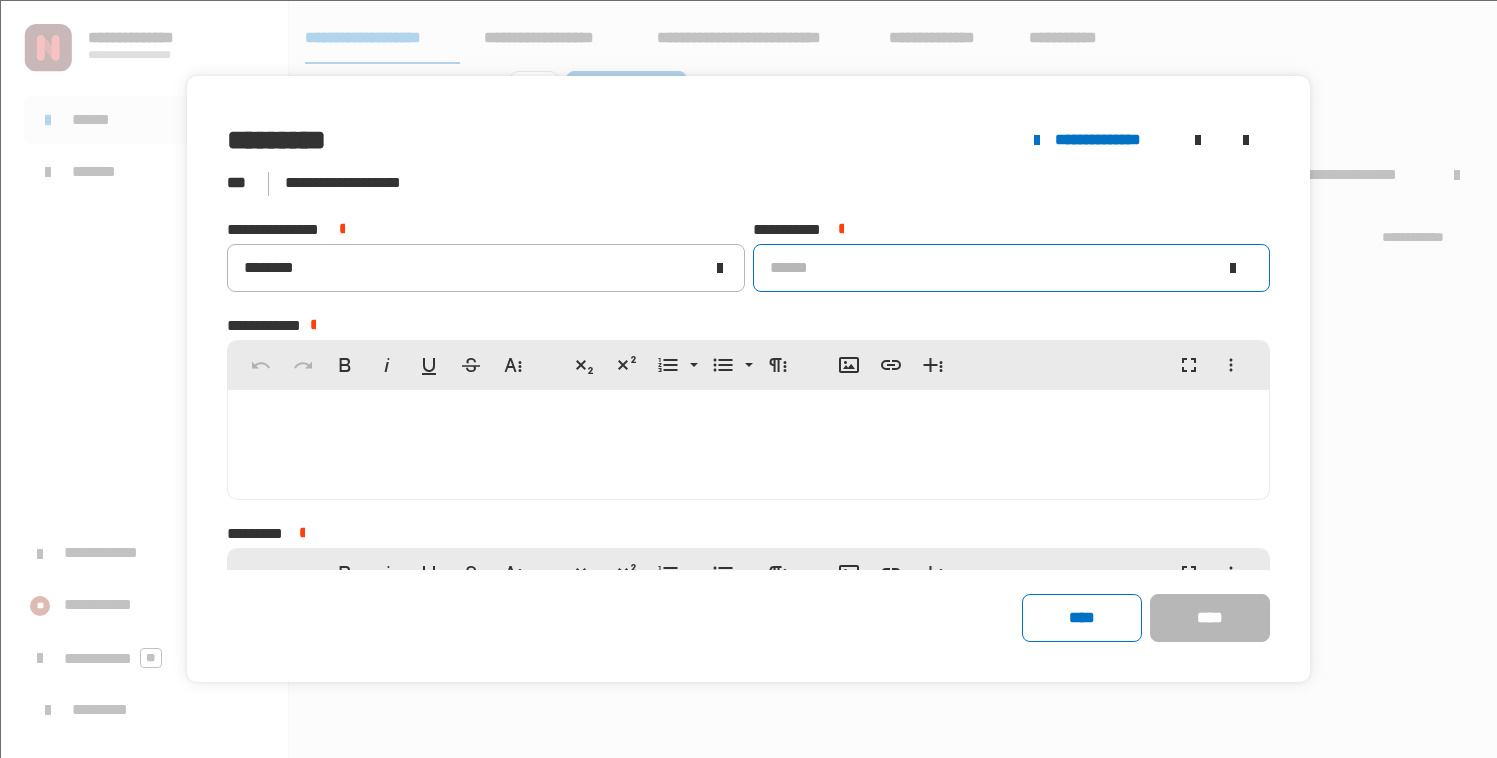 click on "******" 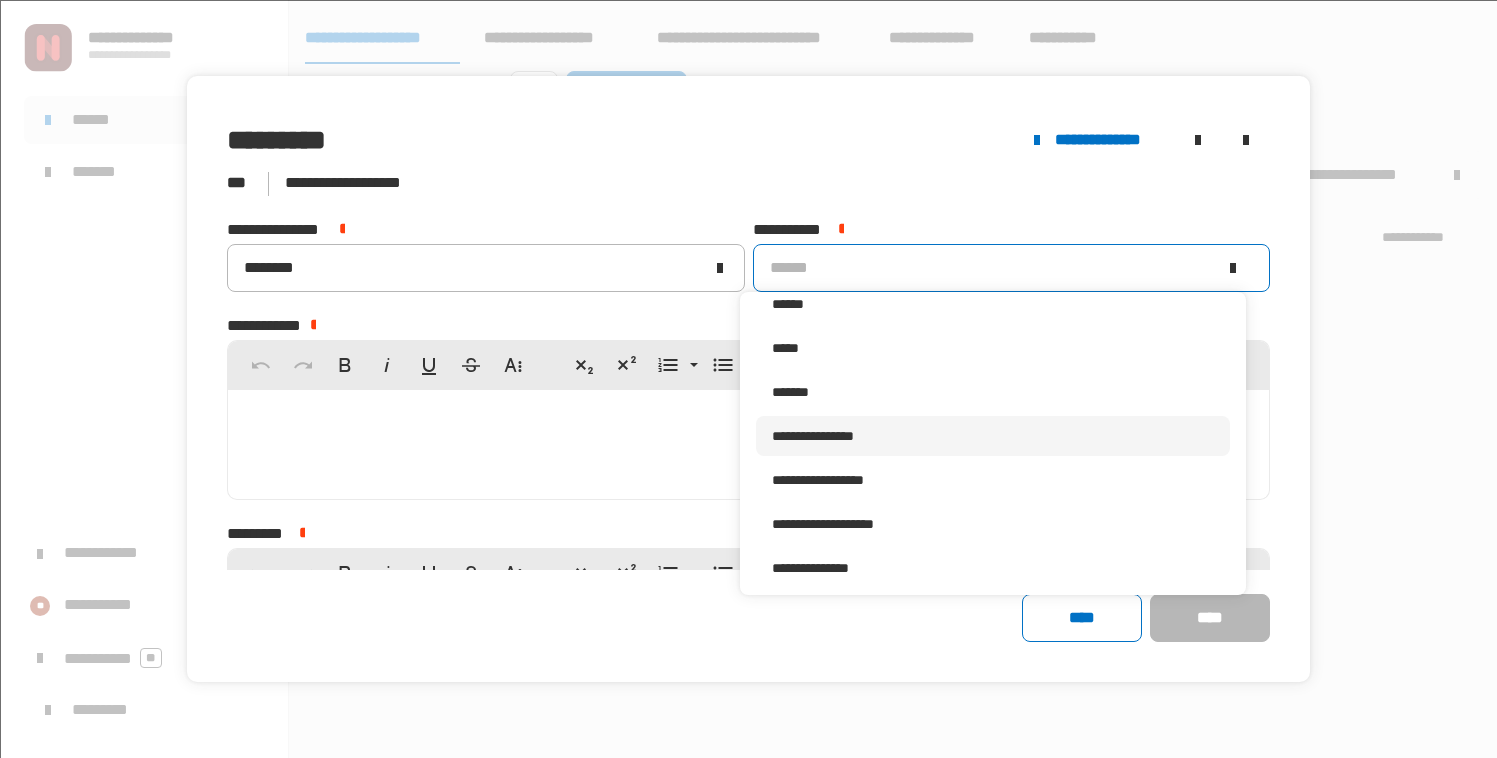 scroll, scrollTop: 165, scrollLeft: 0, axis: vertical 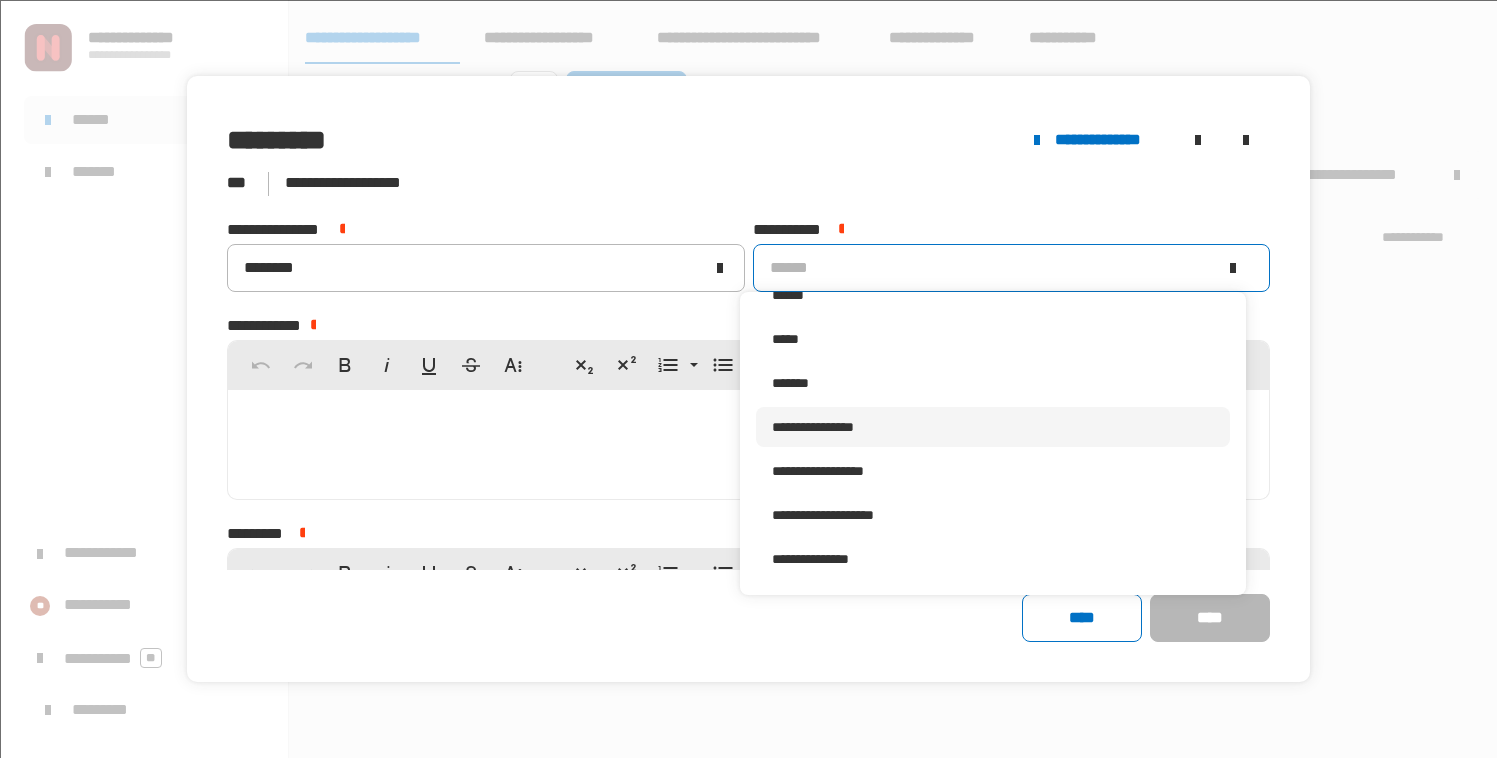click on "**********" at bounding box center (992, 427) 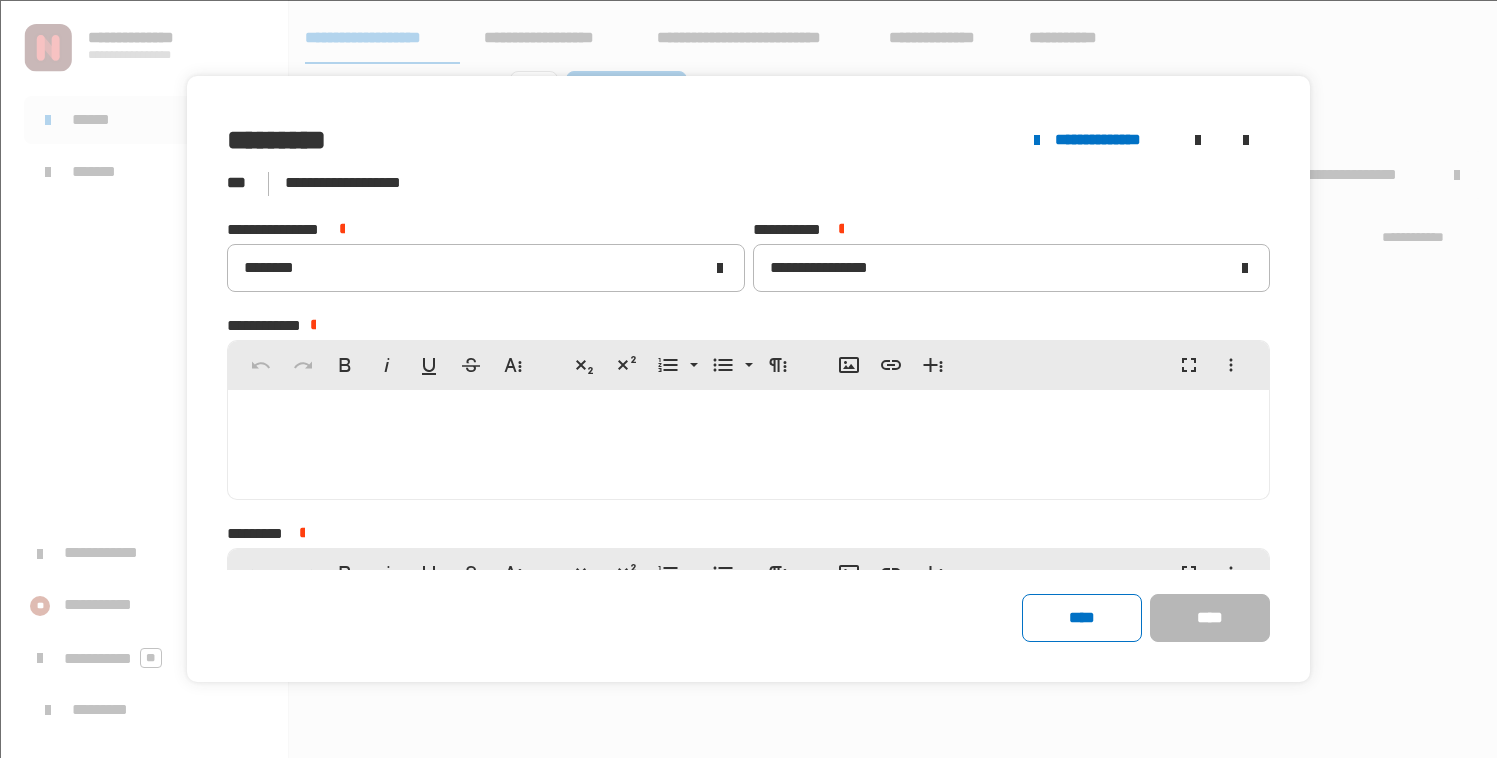 click 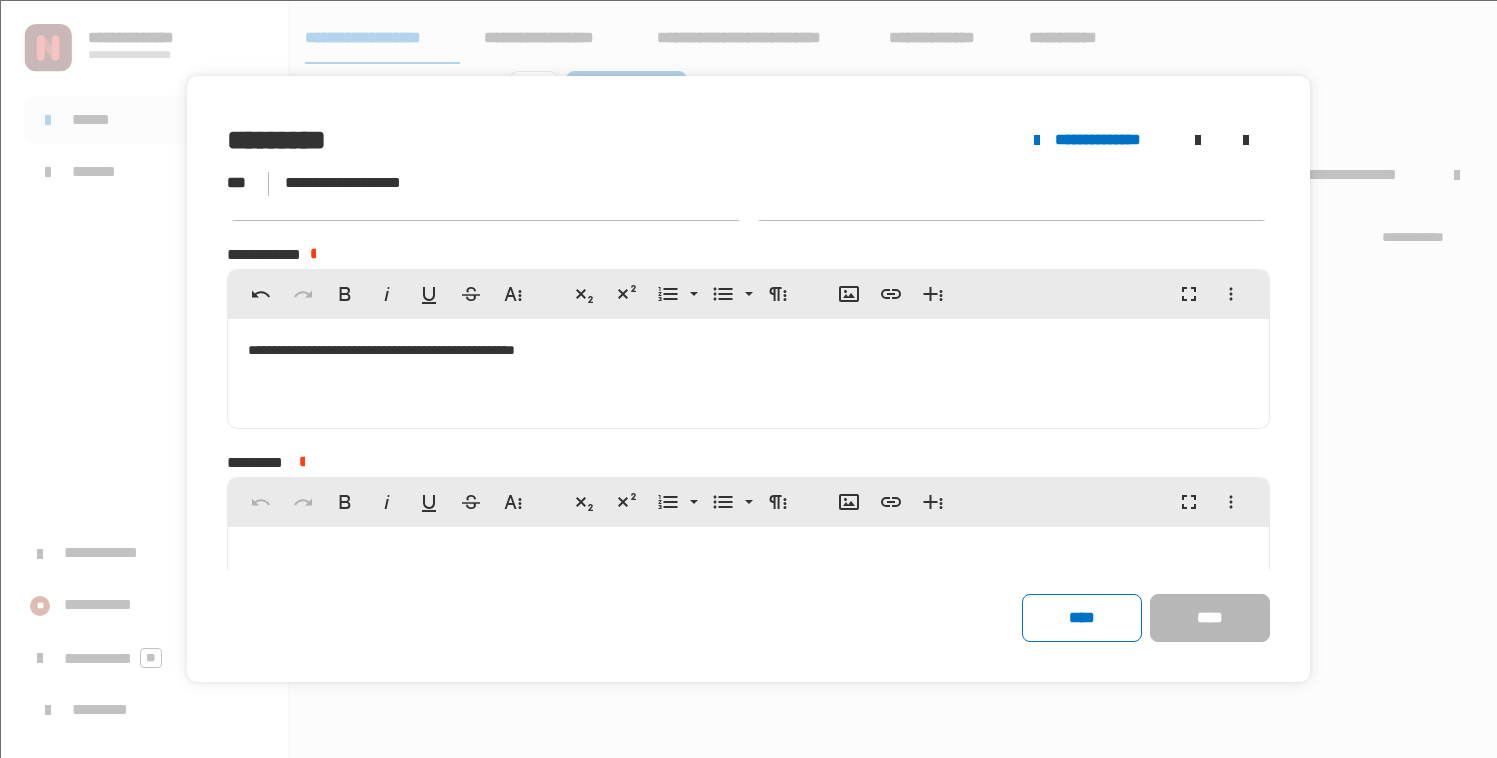 scroll, scrollTop: 137, scrollLeft: 0, axis: vertical 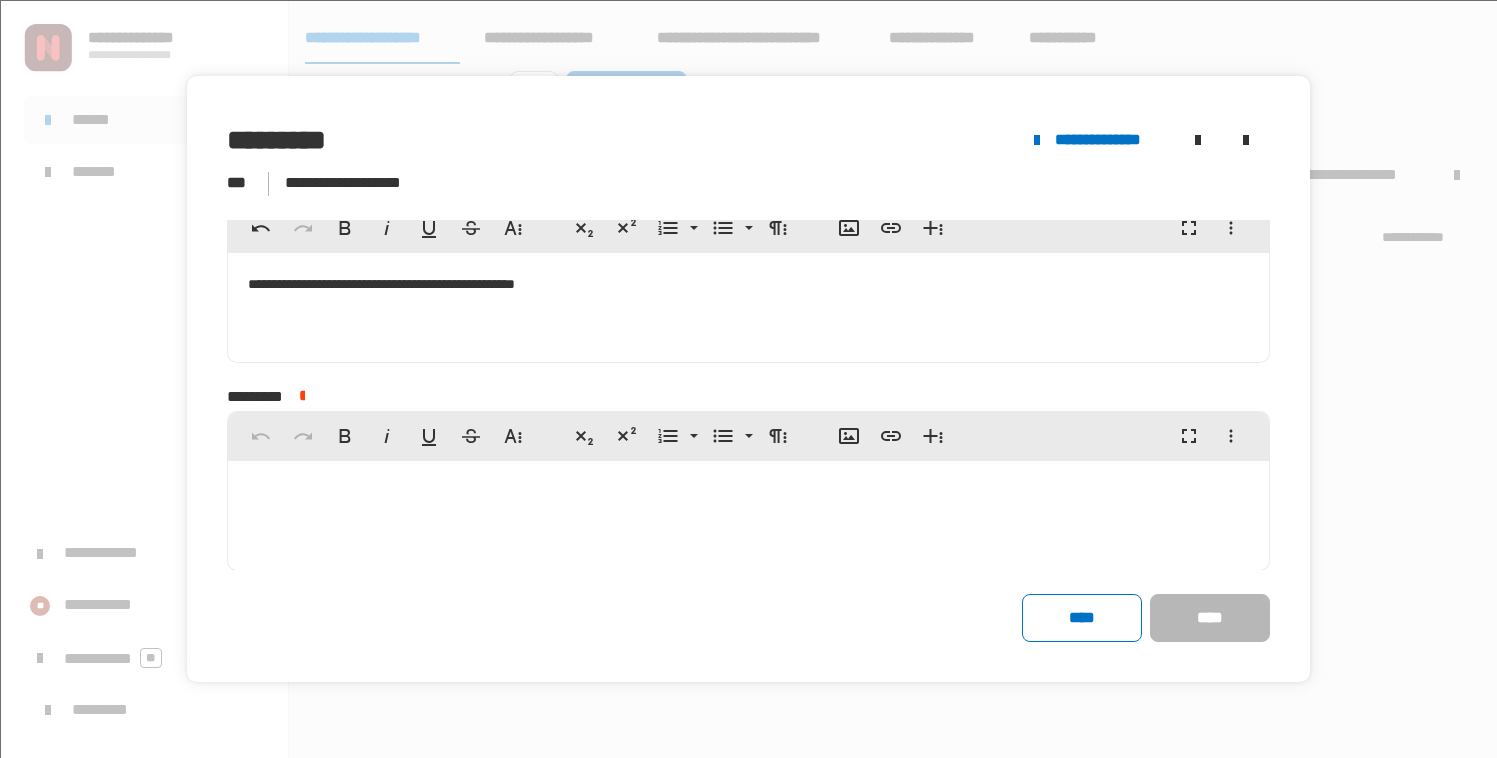click 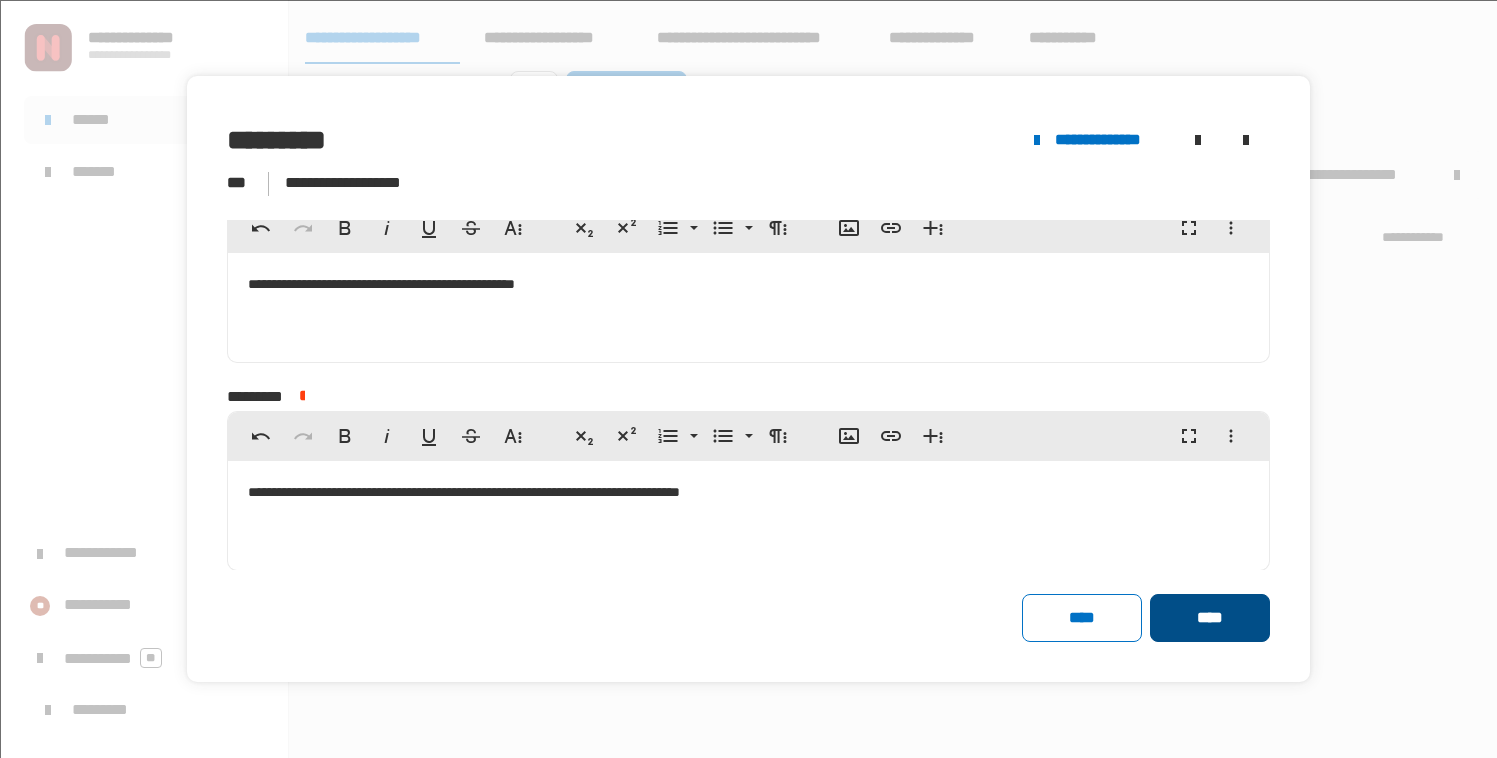 click on "****" 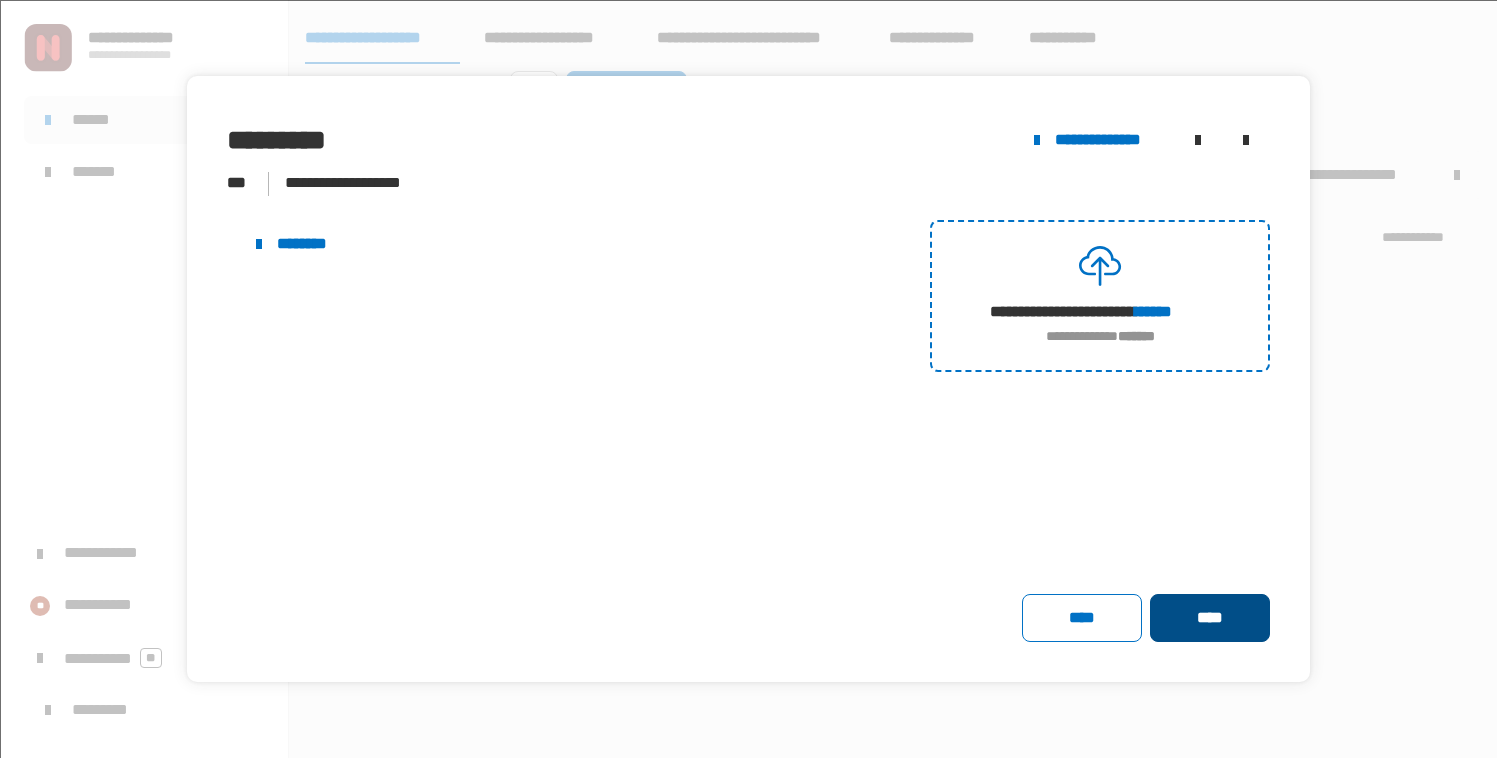click on "****" 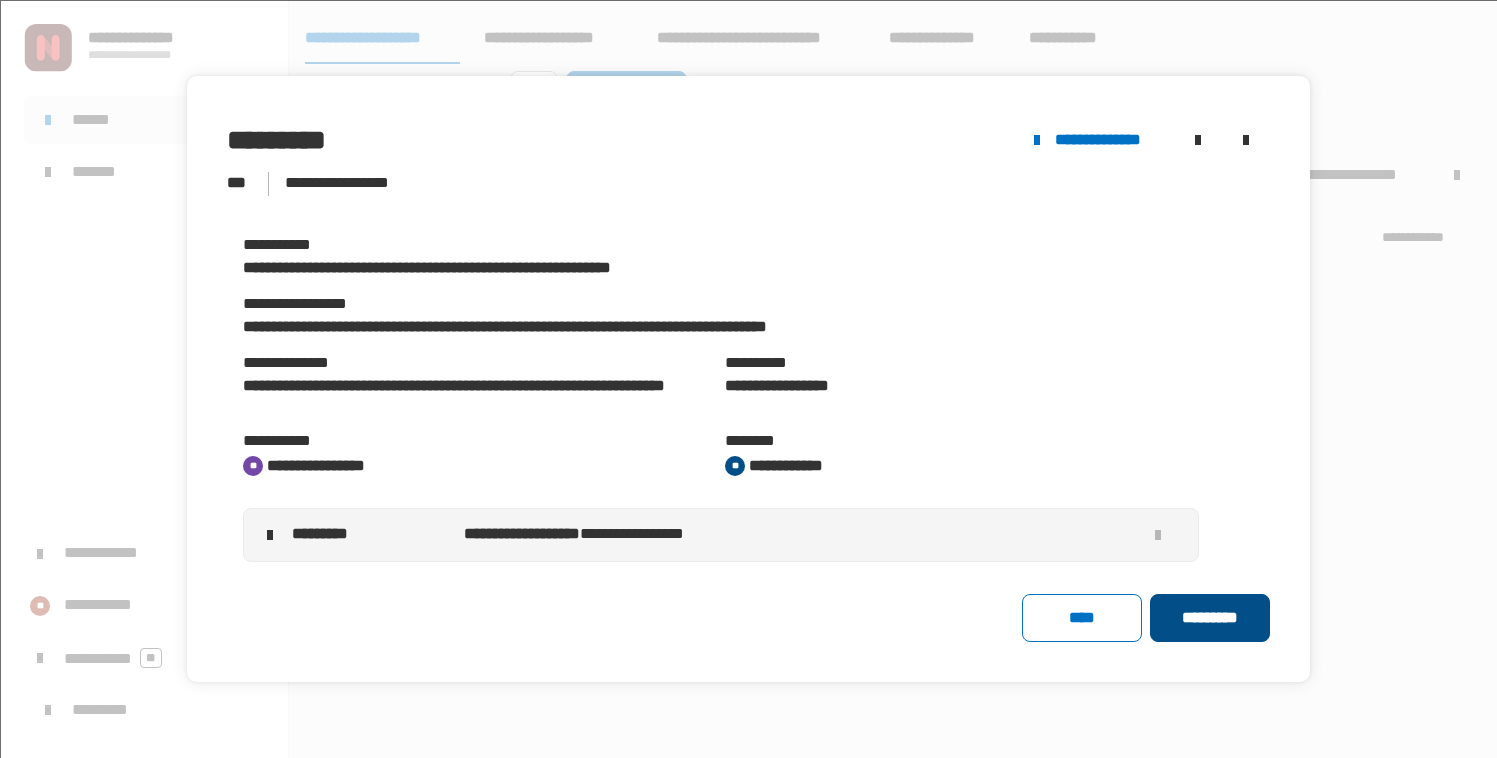 click on "*********" 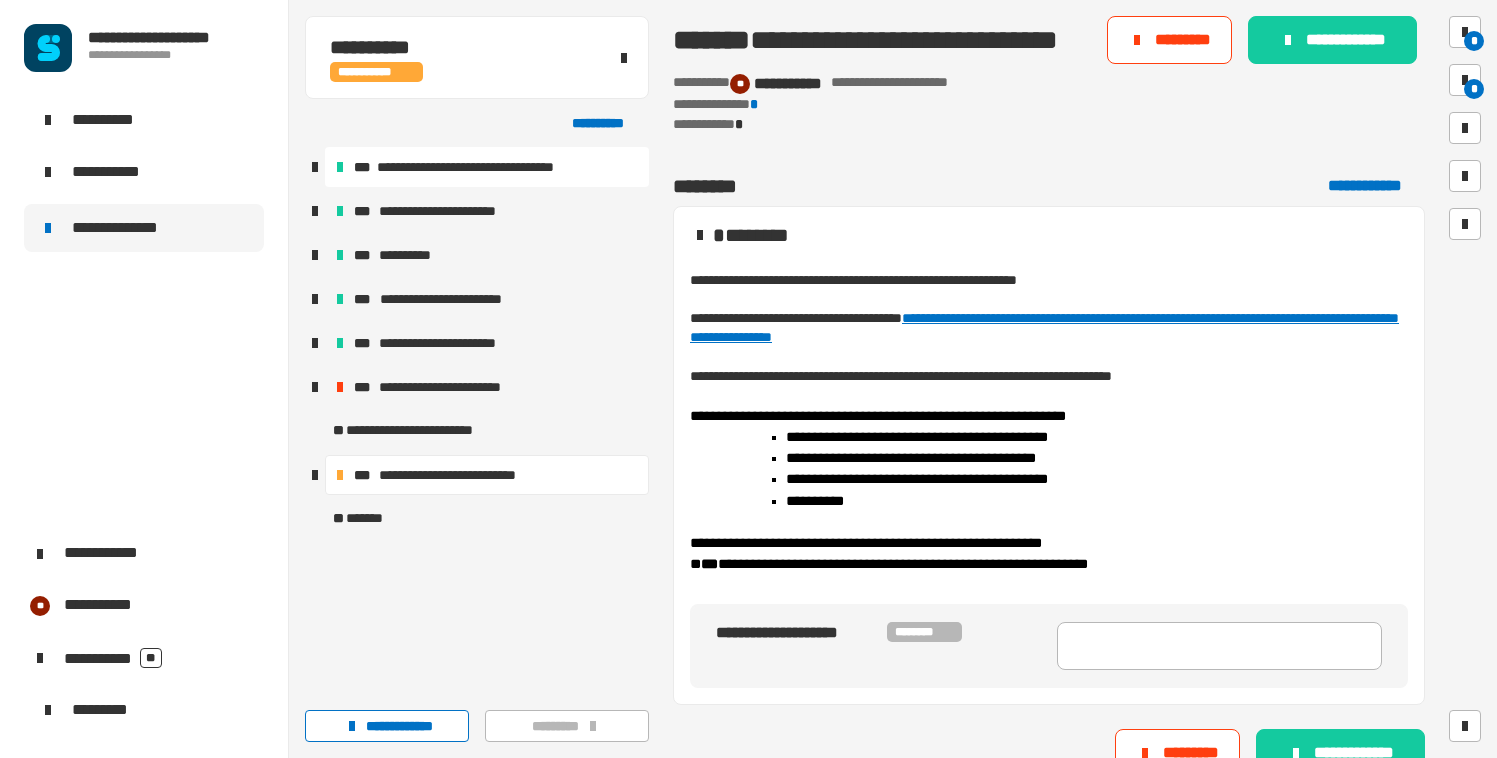 scroll, scrollTop: 0, scrollLeft: 0, axis: both 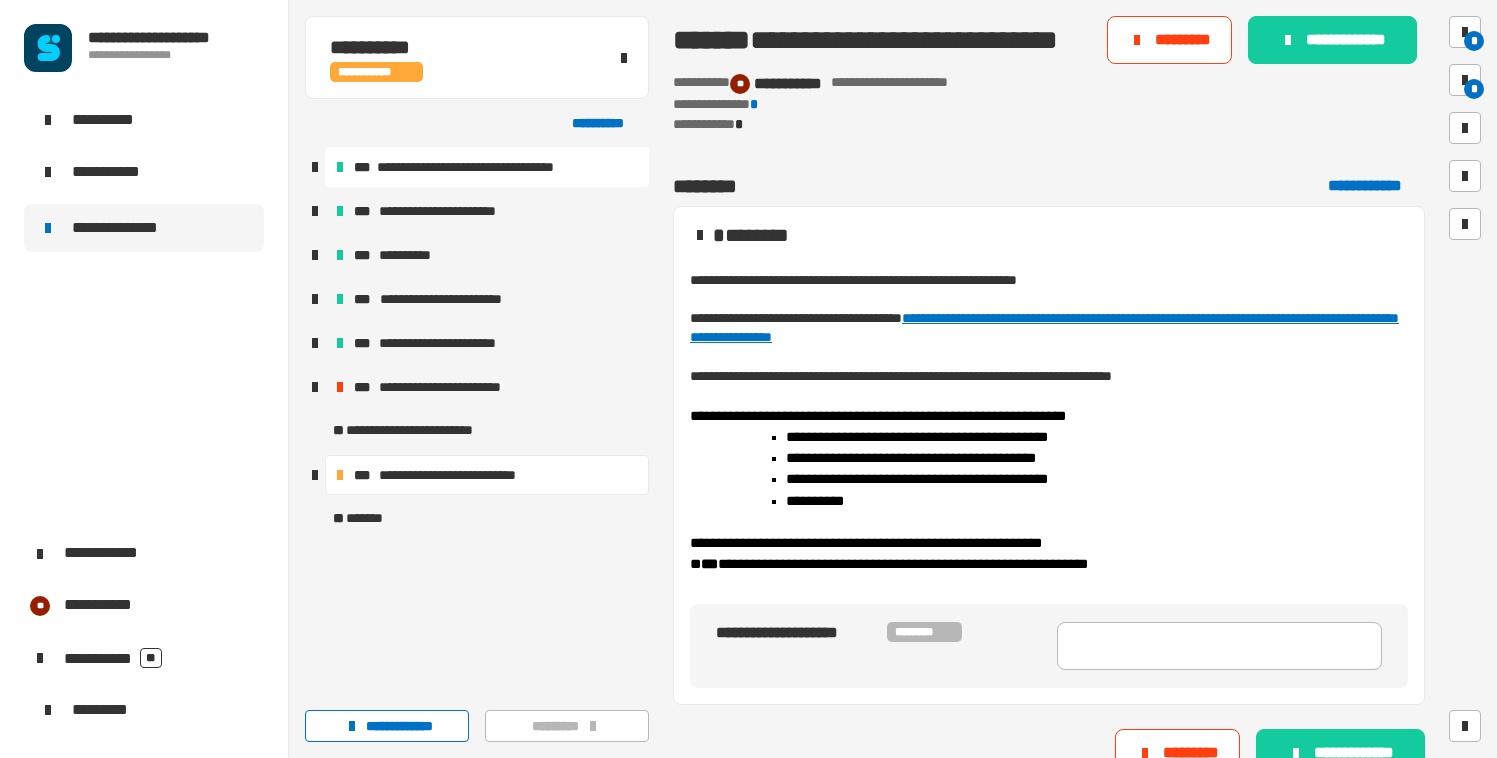 click on "**********" at bounding box center [480, 167] 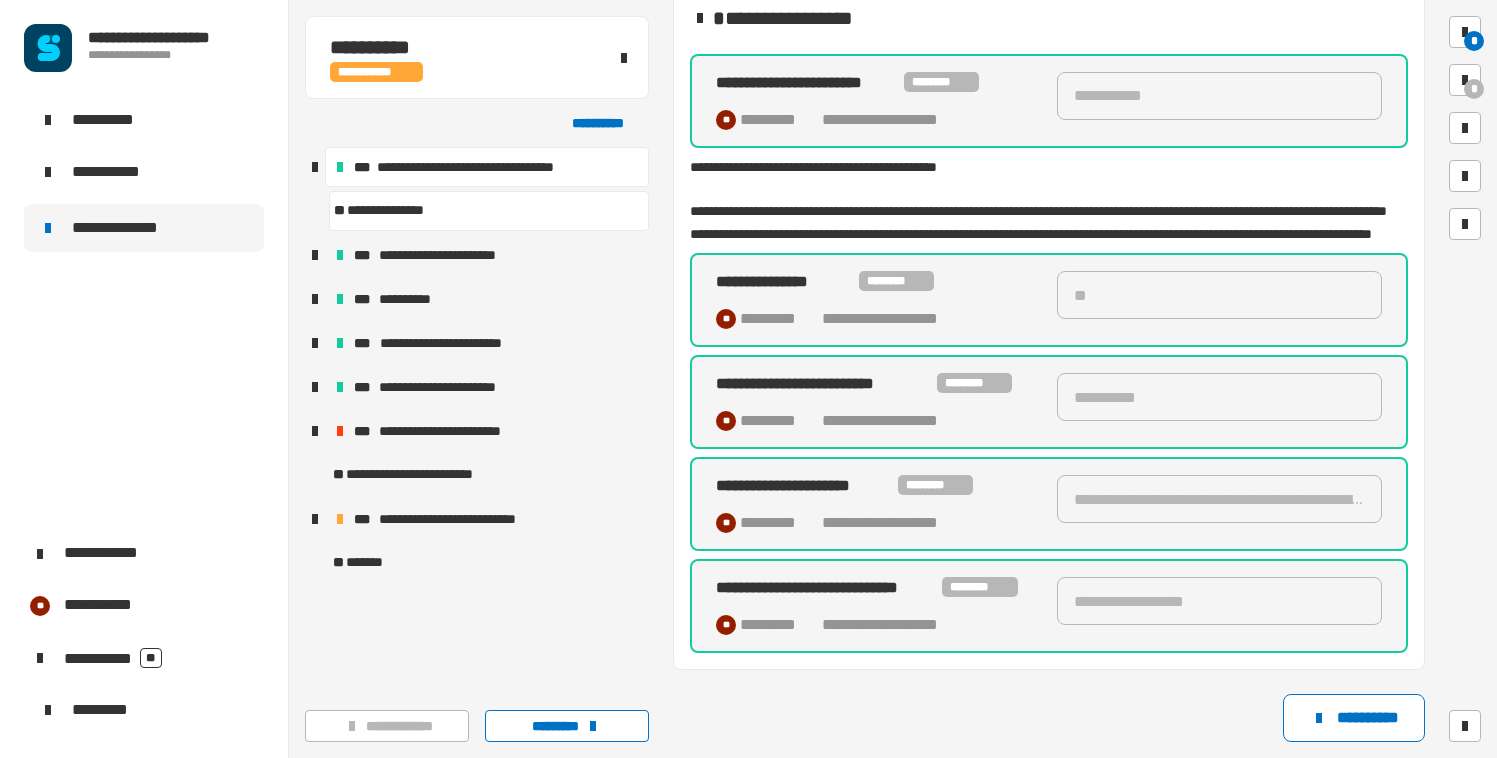 scroll, scrollTop: 287, scrollLeft: 0, axis: vertical 